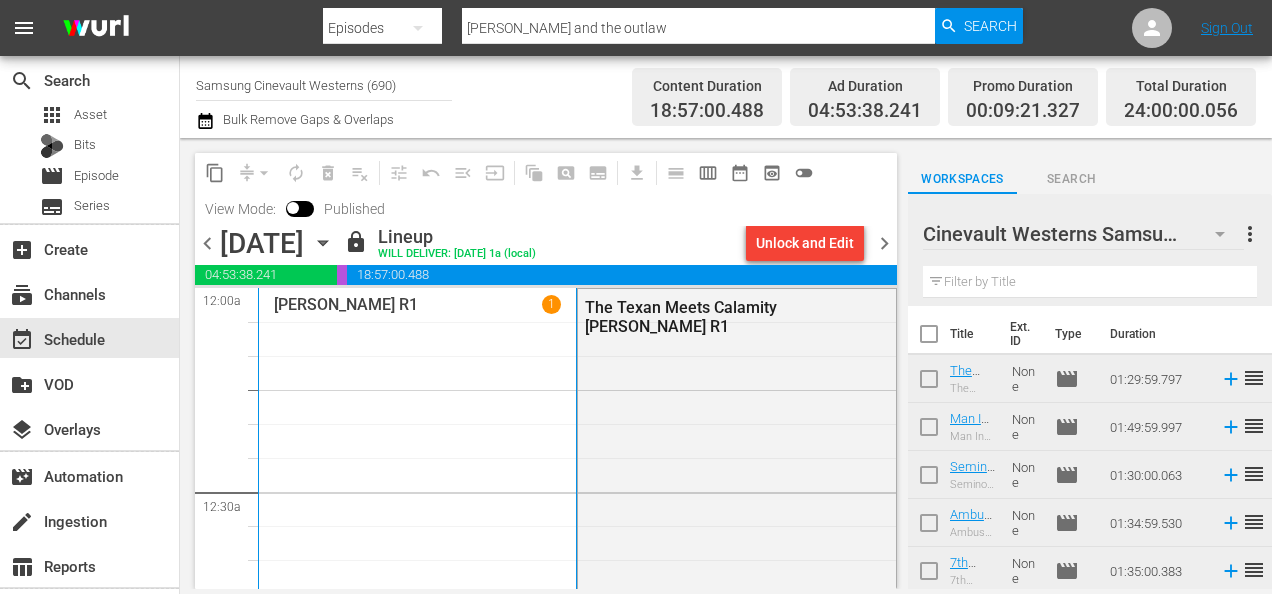 scroll, scrollTop: 0, scrollLeft: 0, axis: both 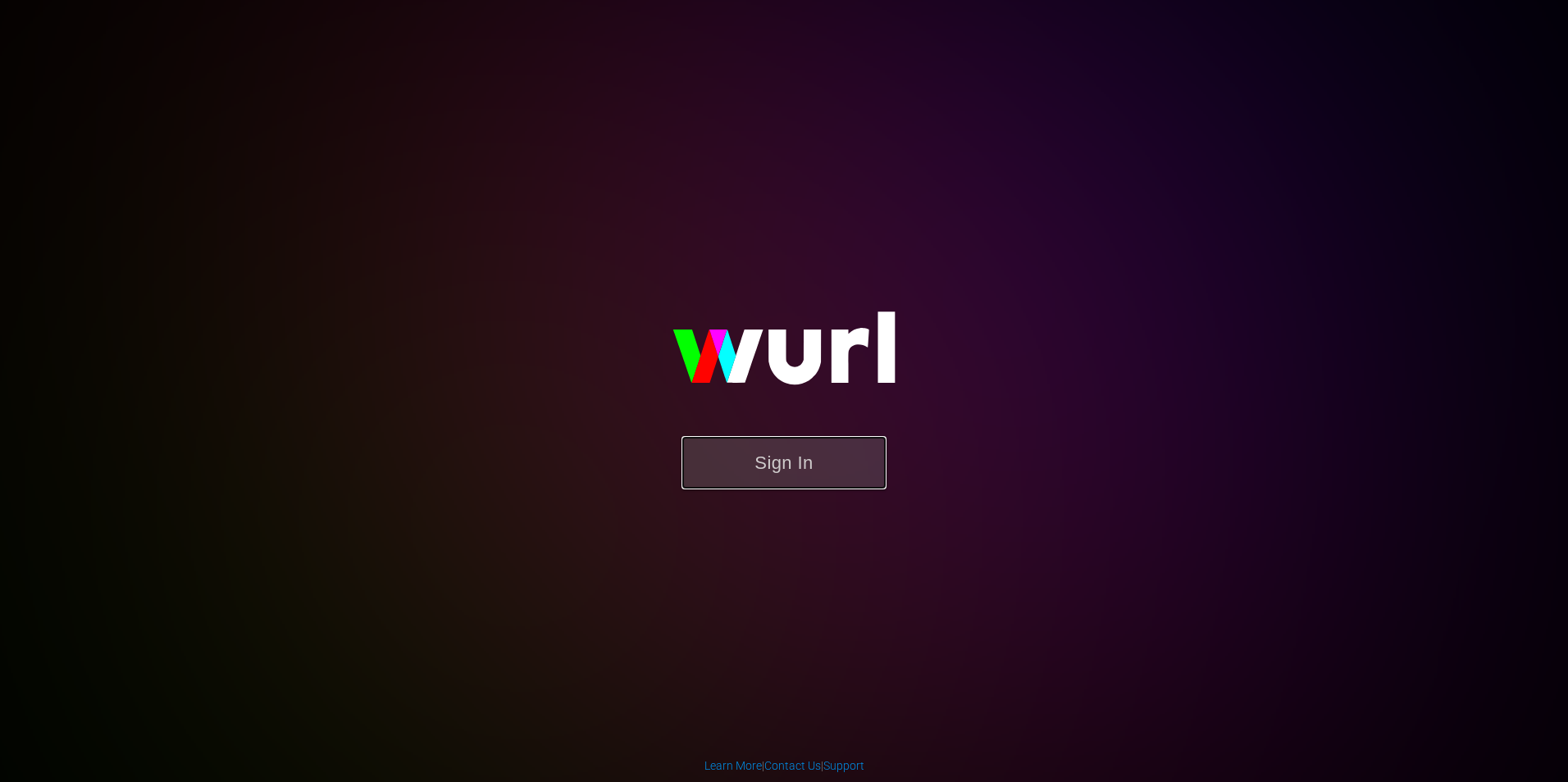 click on "Sign In" at bounding box center (784, 462) 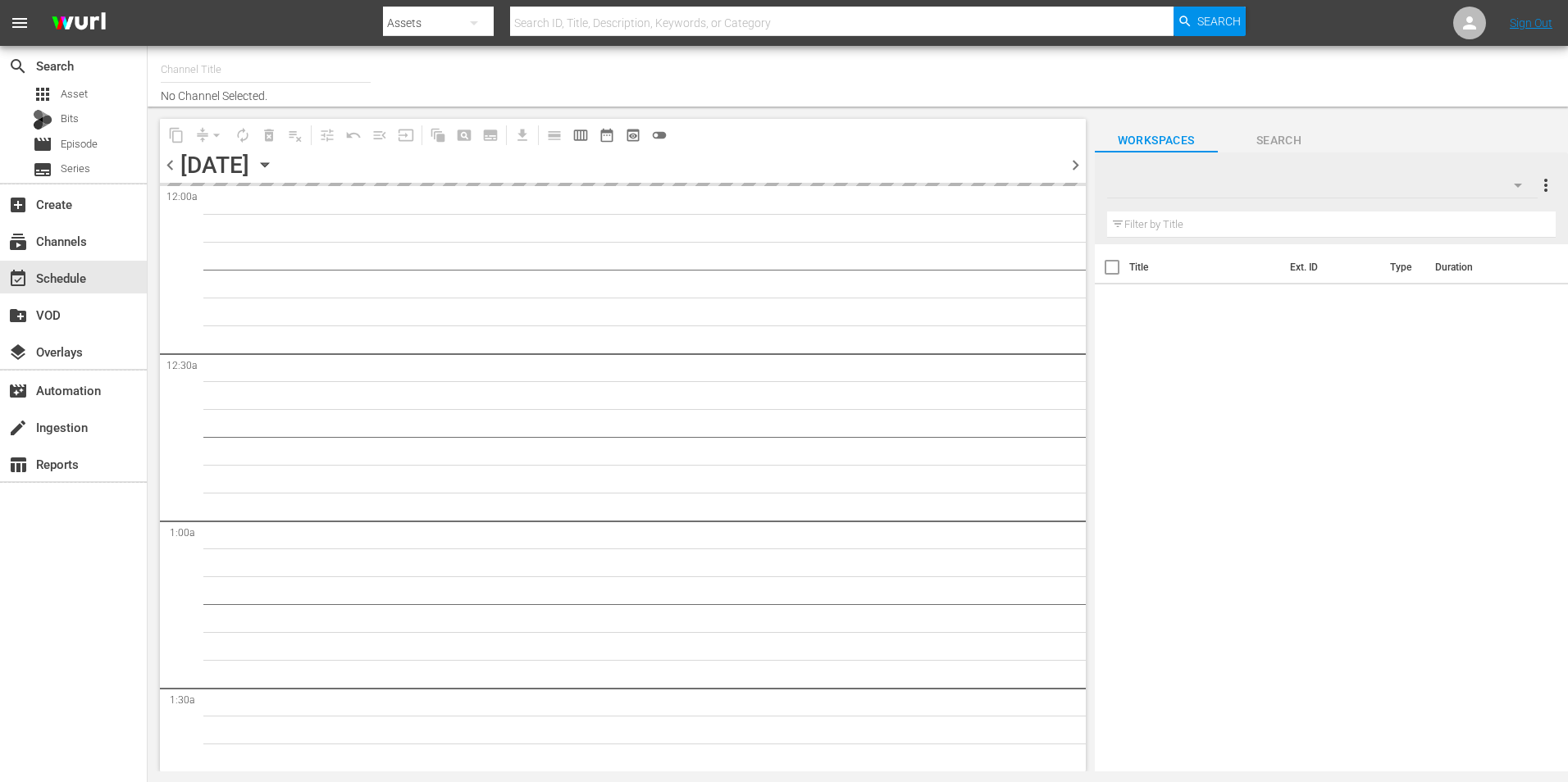 scroll, scrollTop: 0, scrollLeft: 0, axis: both 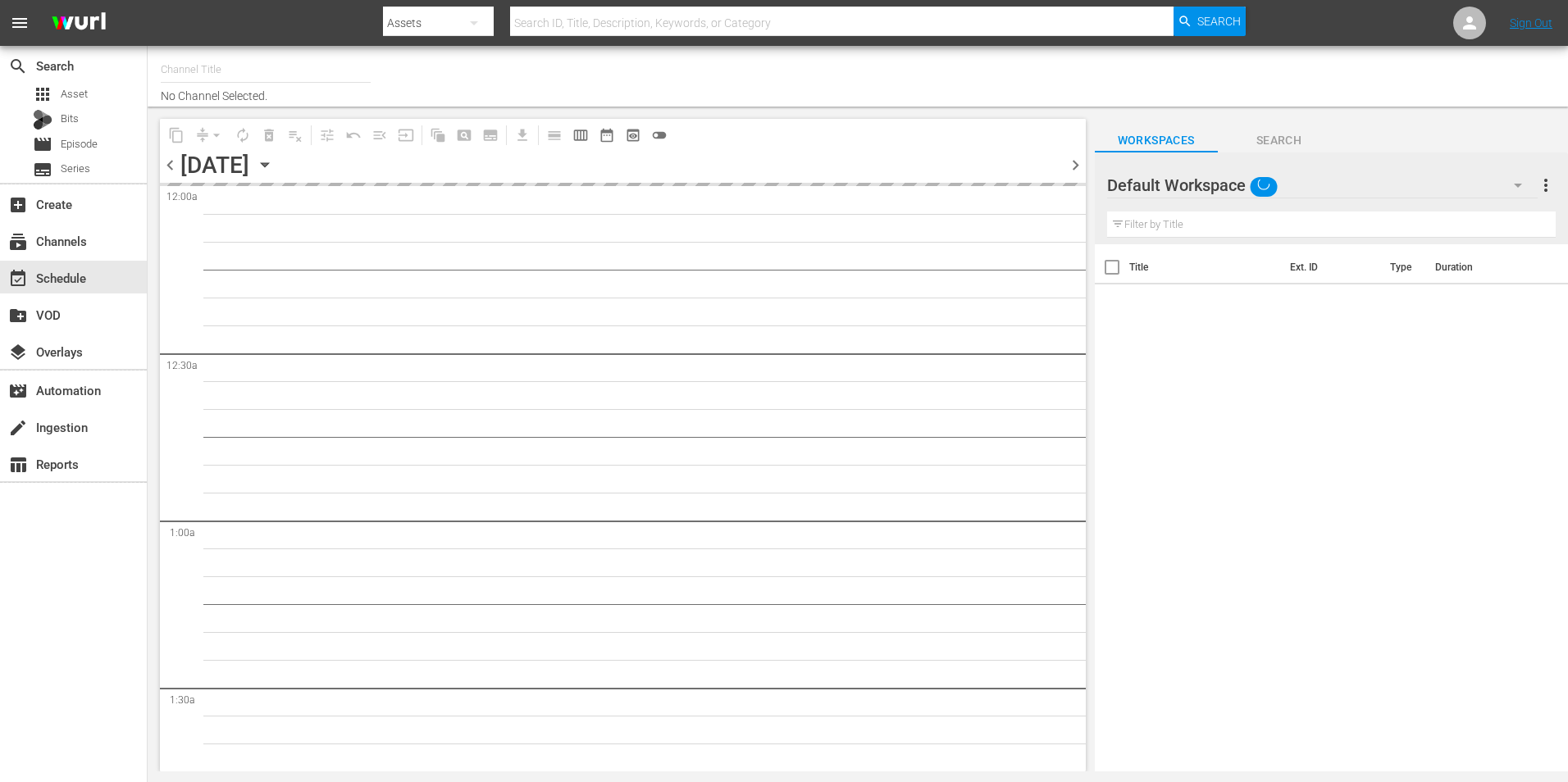 type on "Samsung Cinevault Westerns (690)" 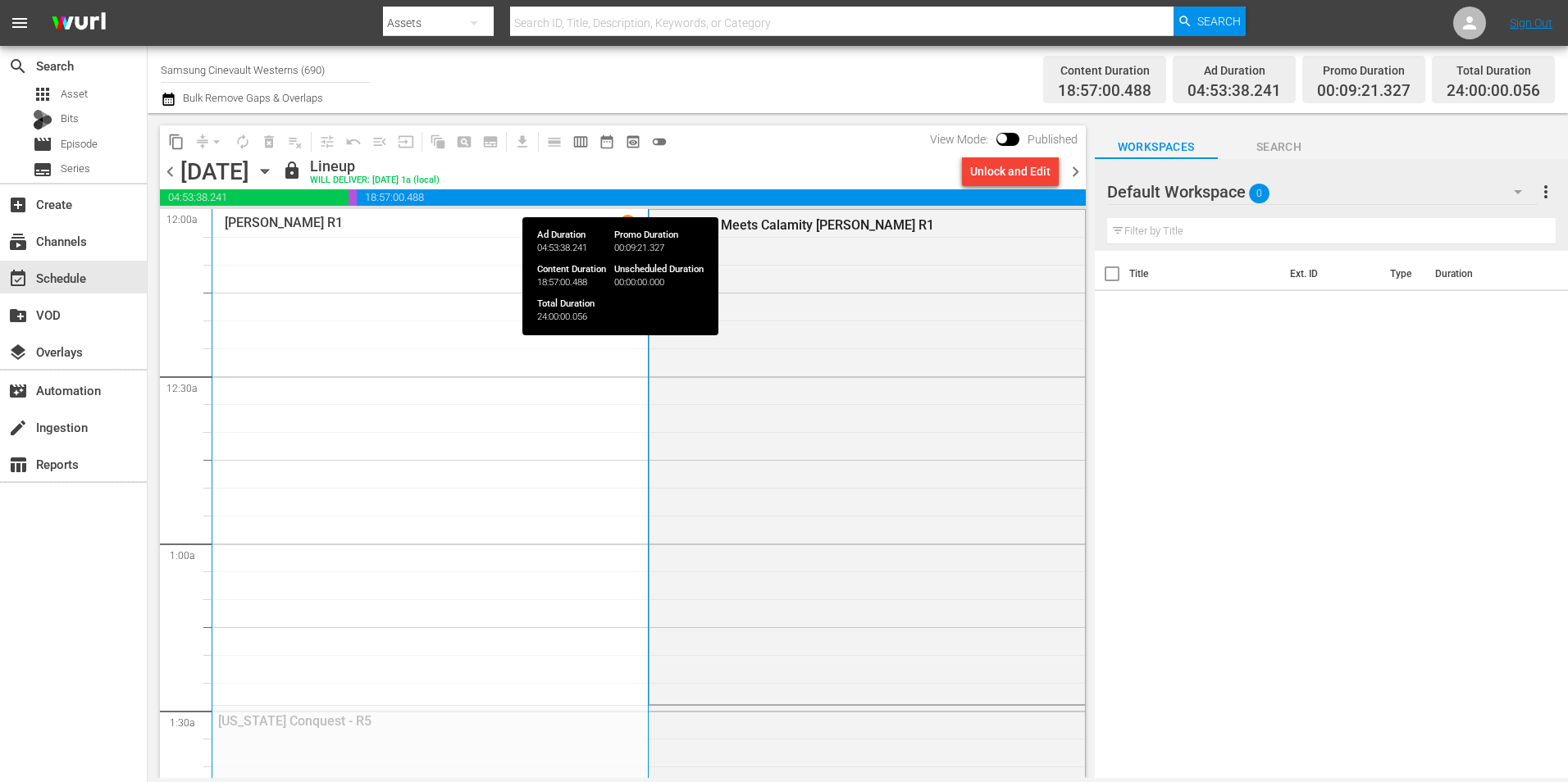 drag, startPoint x: 577, startPoint y: 198, endPoint x: 602, endPoint y: 198, distance: 25 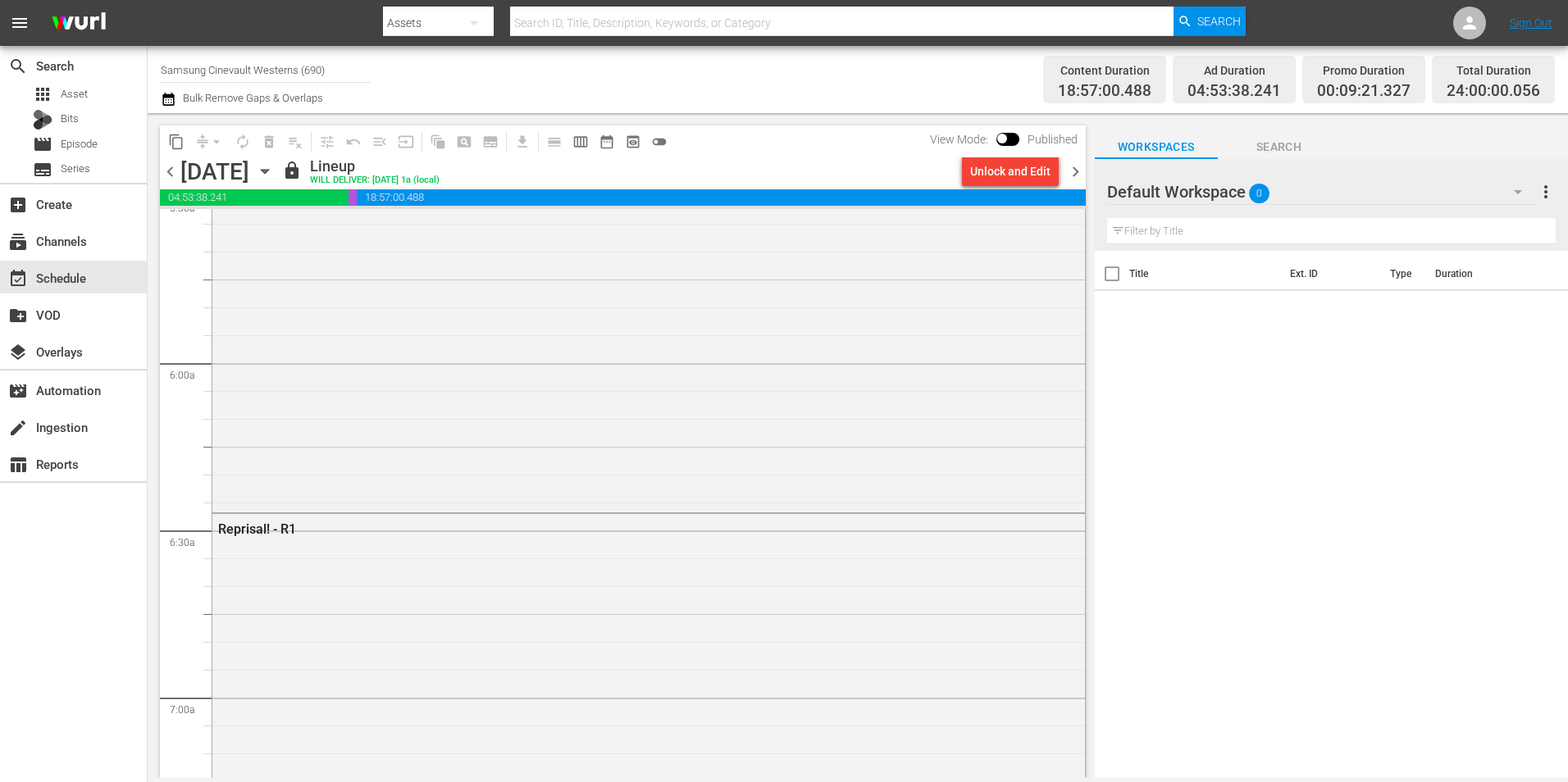 scroll, scrollTop: 1967, scrollLeft: 0, axis: vertical 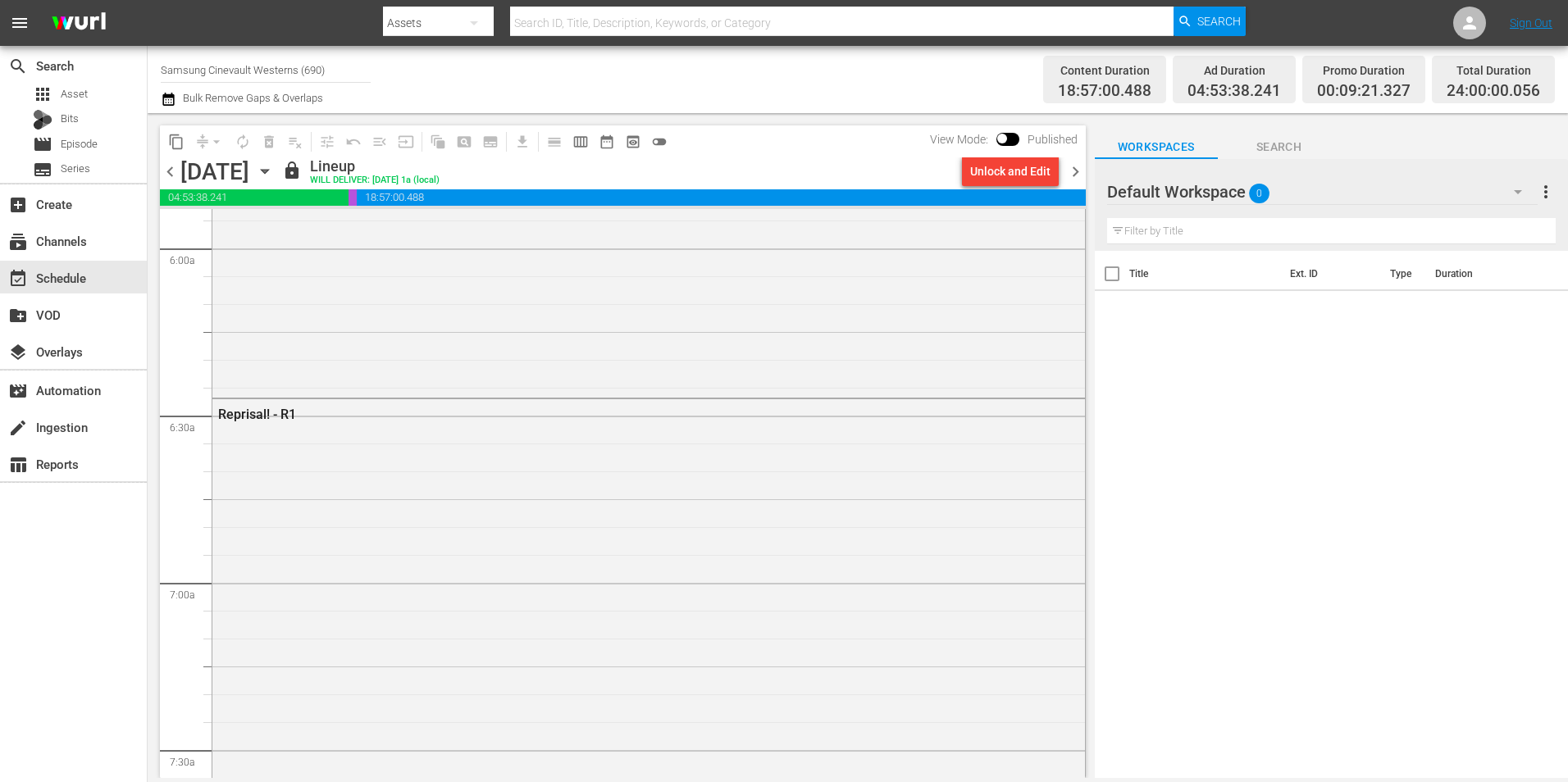 click on "chevron_right" at bounding box center (1075, 171) 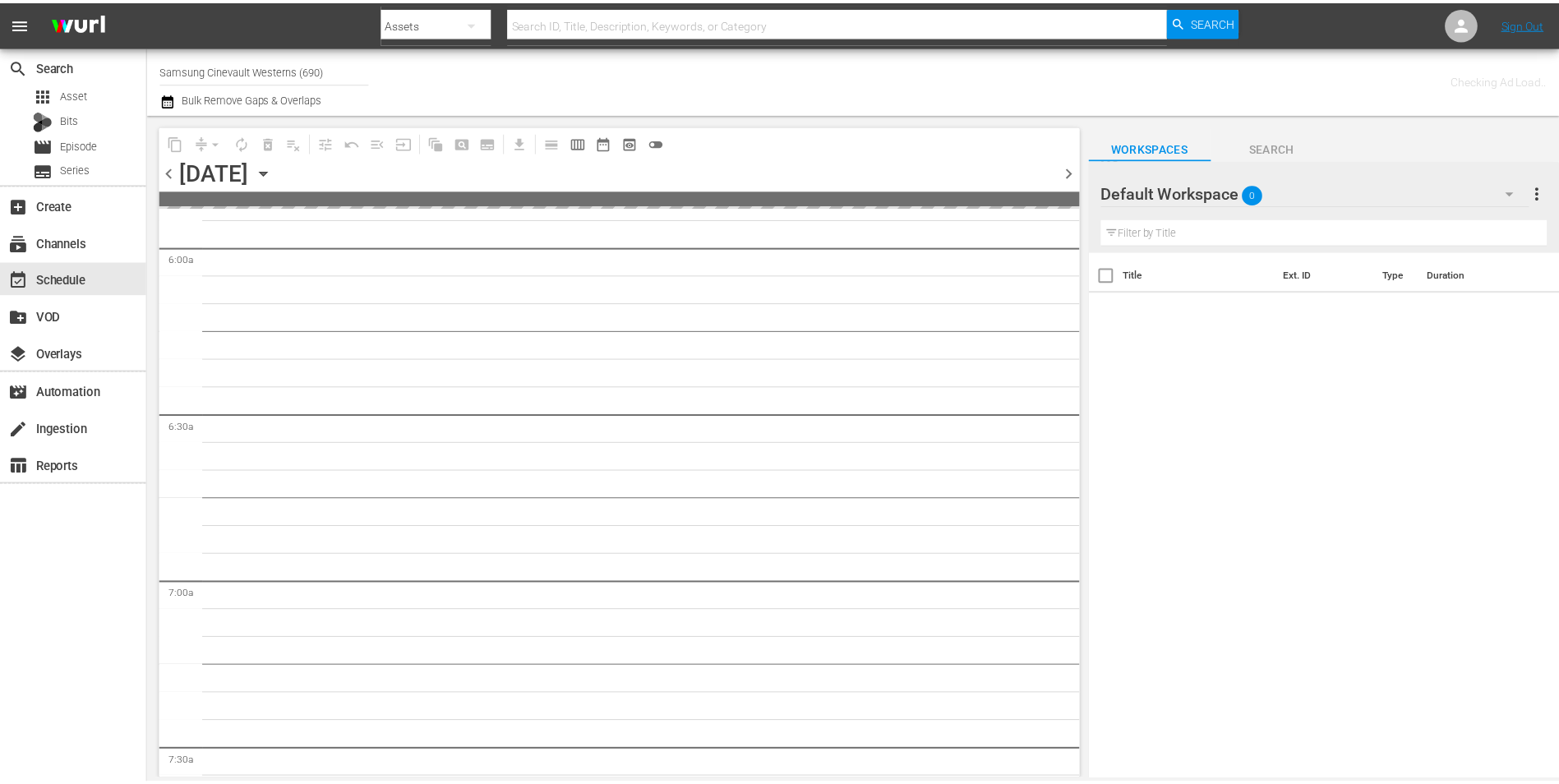 scroll, scrollTop: 2028, scrollLeft: 0, axis: vertical 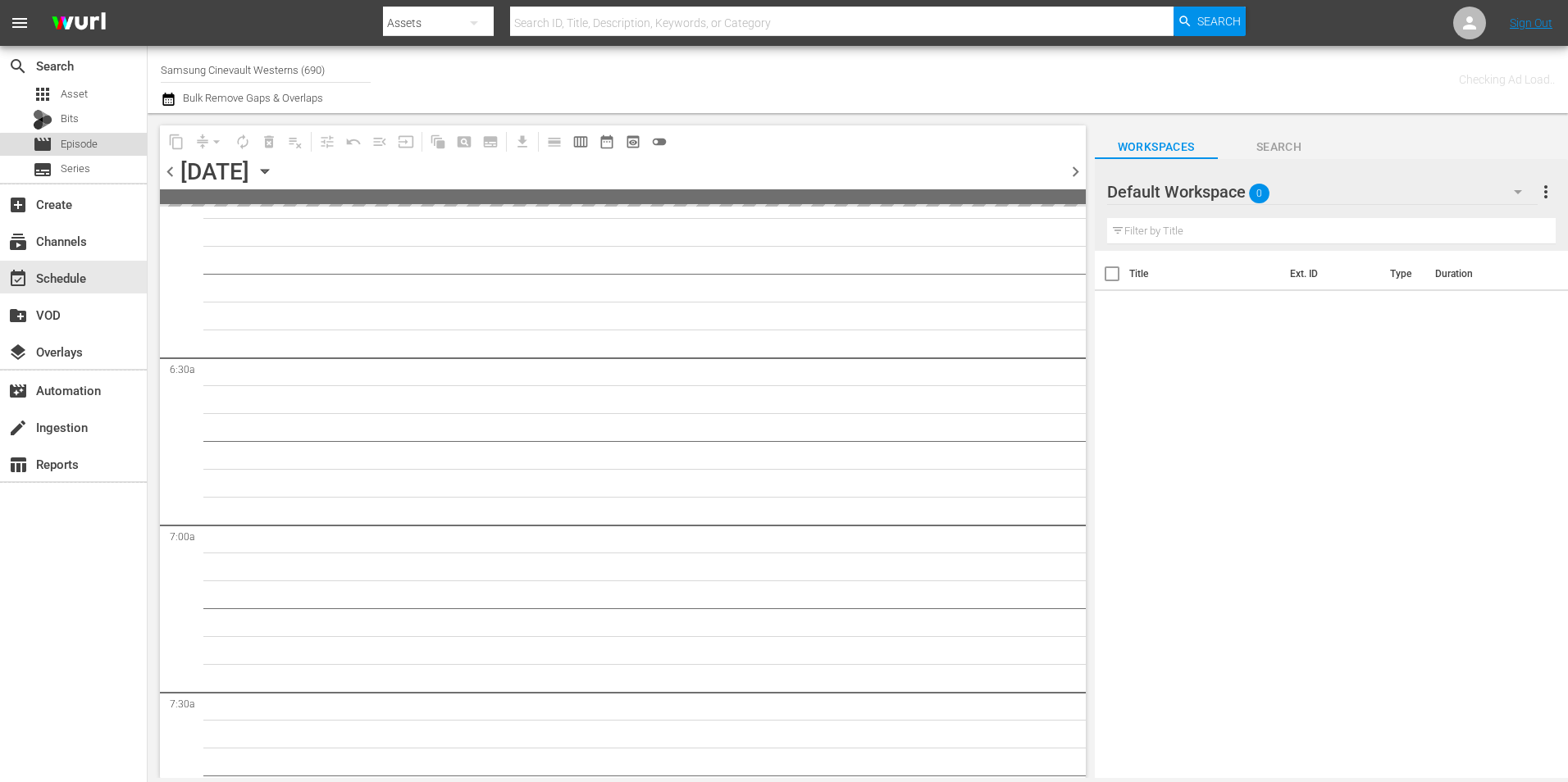 click on "Episode" at bounding box center [79, 144] 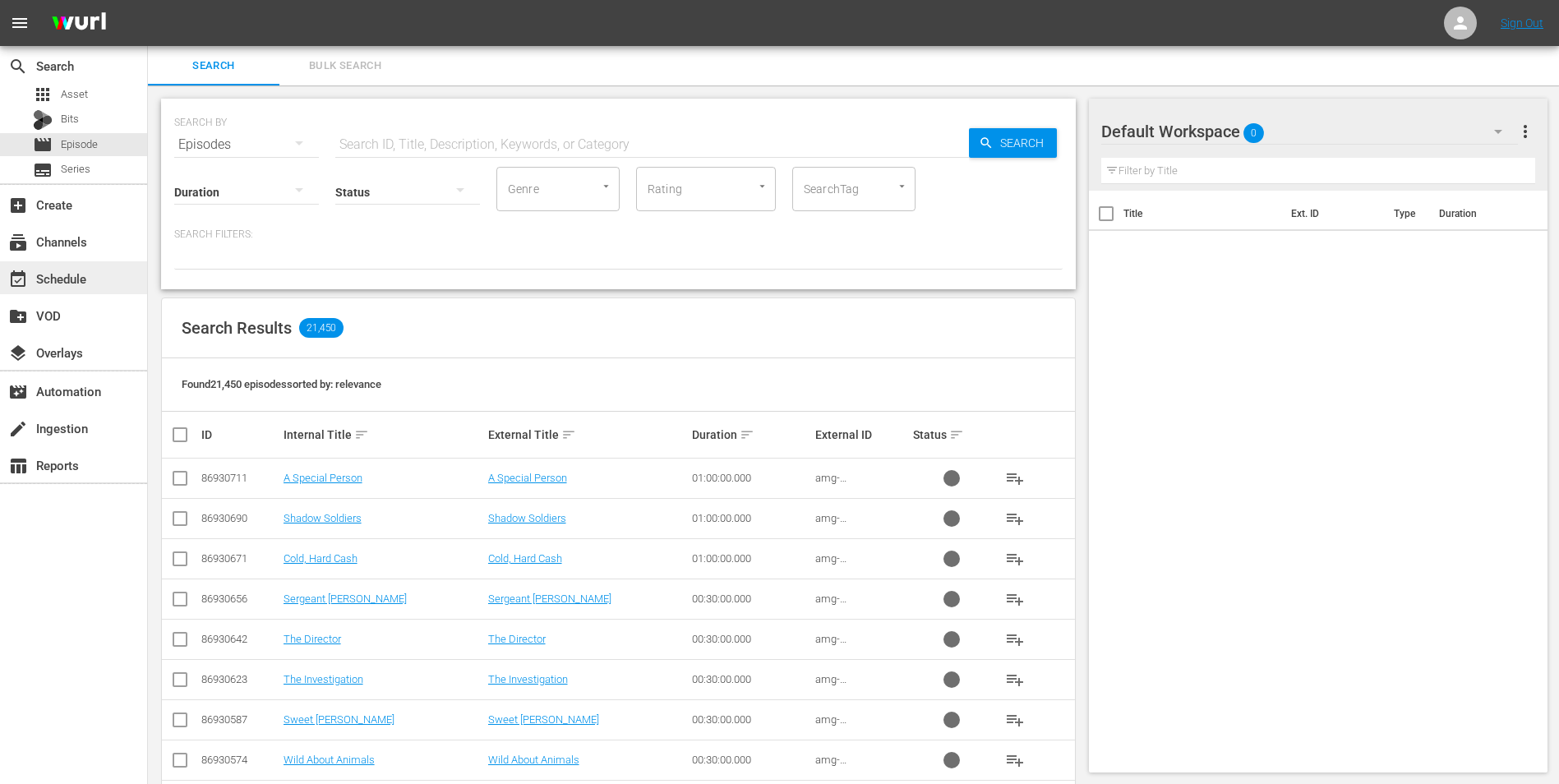 click on "event_available   Schedule" at bounding box center [73, 278] 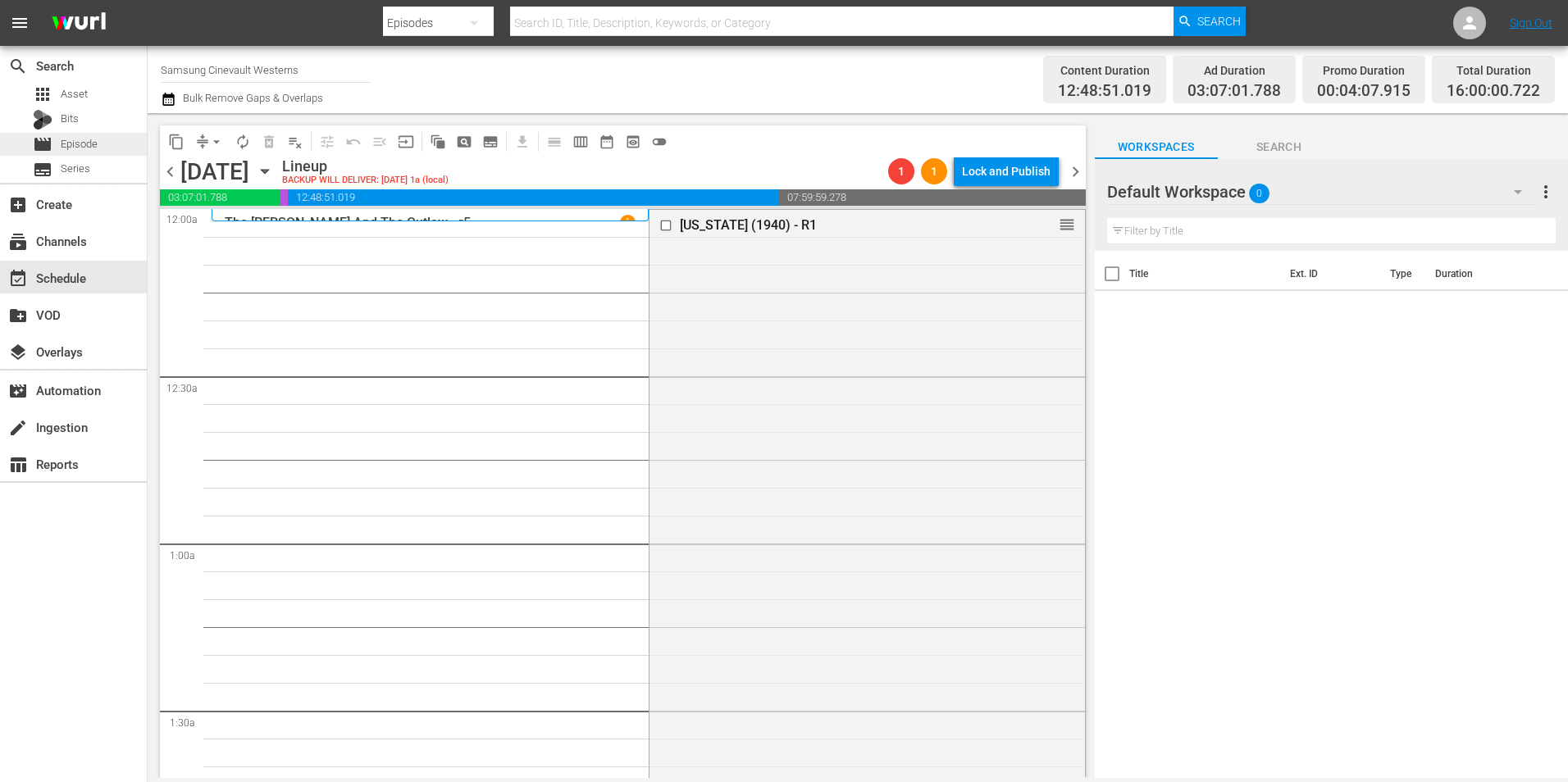 click on "Episode" at bounding box center [79, 144] 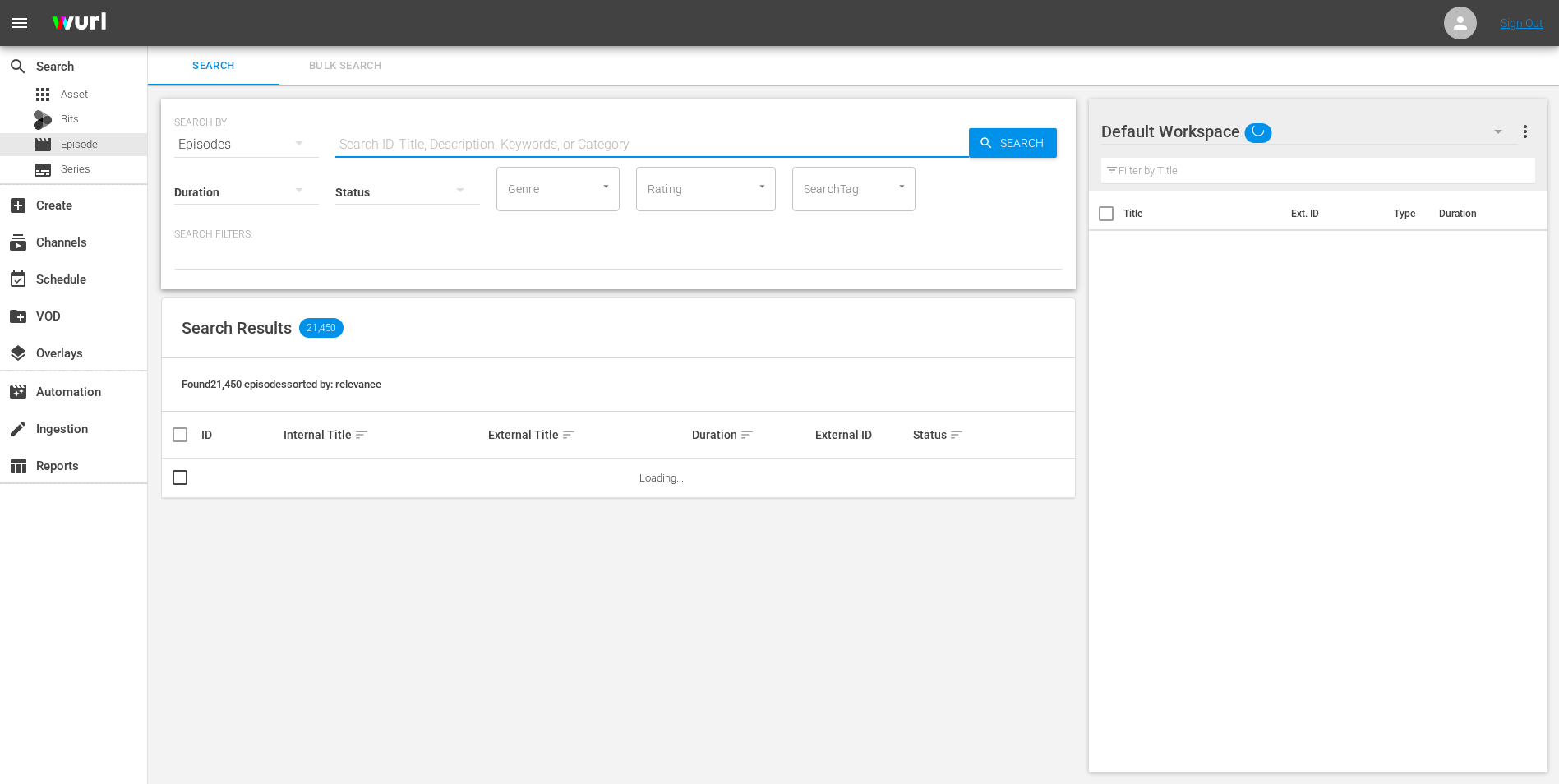 click at bounding box center (652, 145) 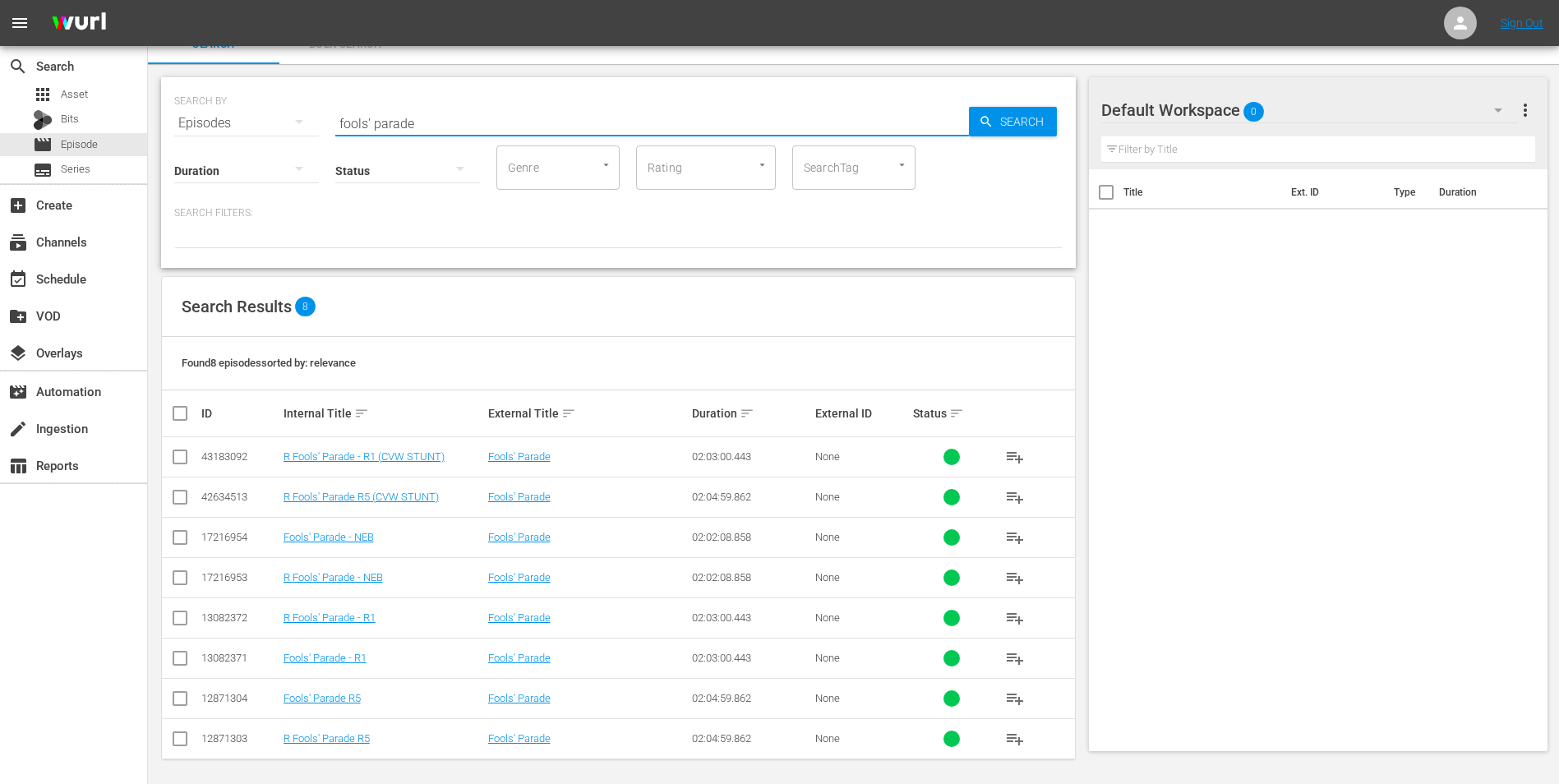 scroll, scrollTop: 27, scrollLeft: 0, axis: vertical 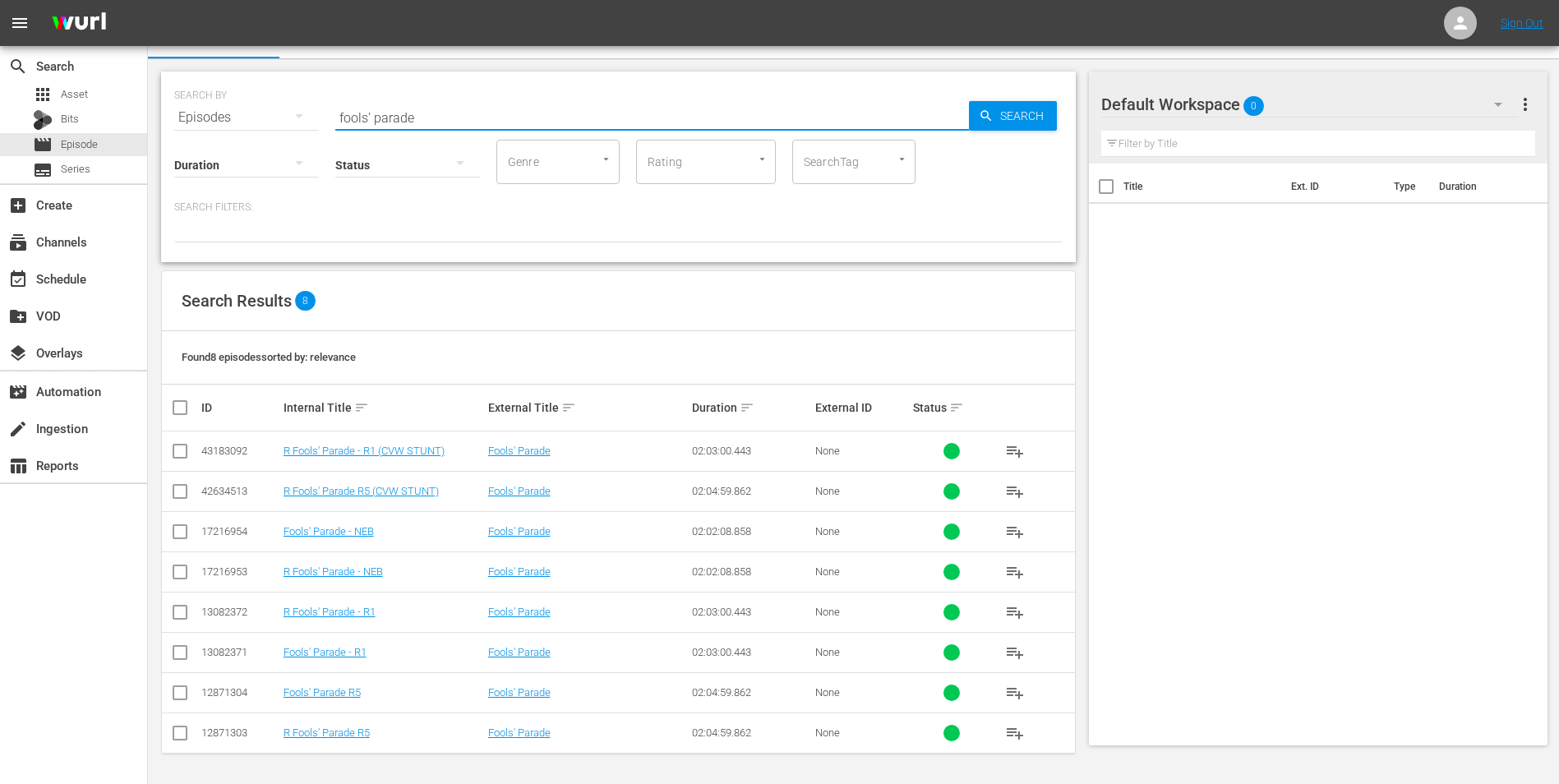 type on "fools' parade" 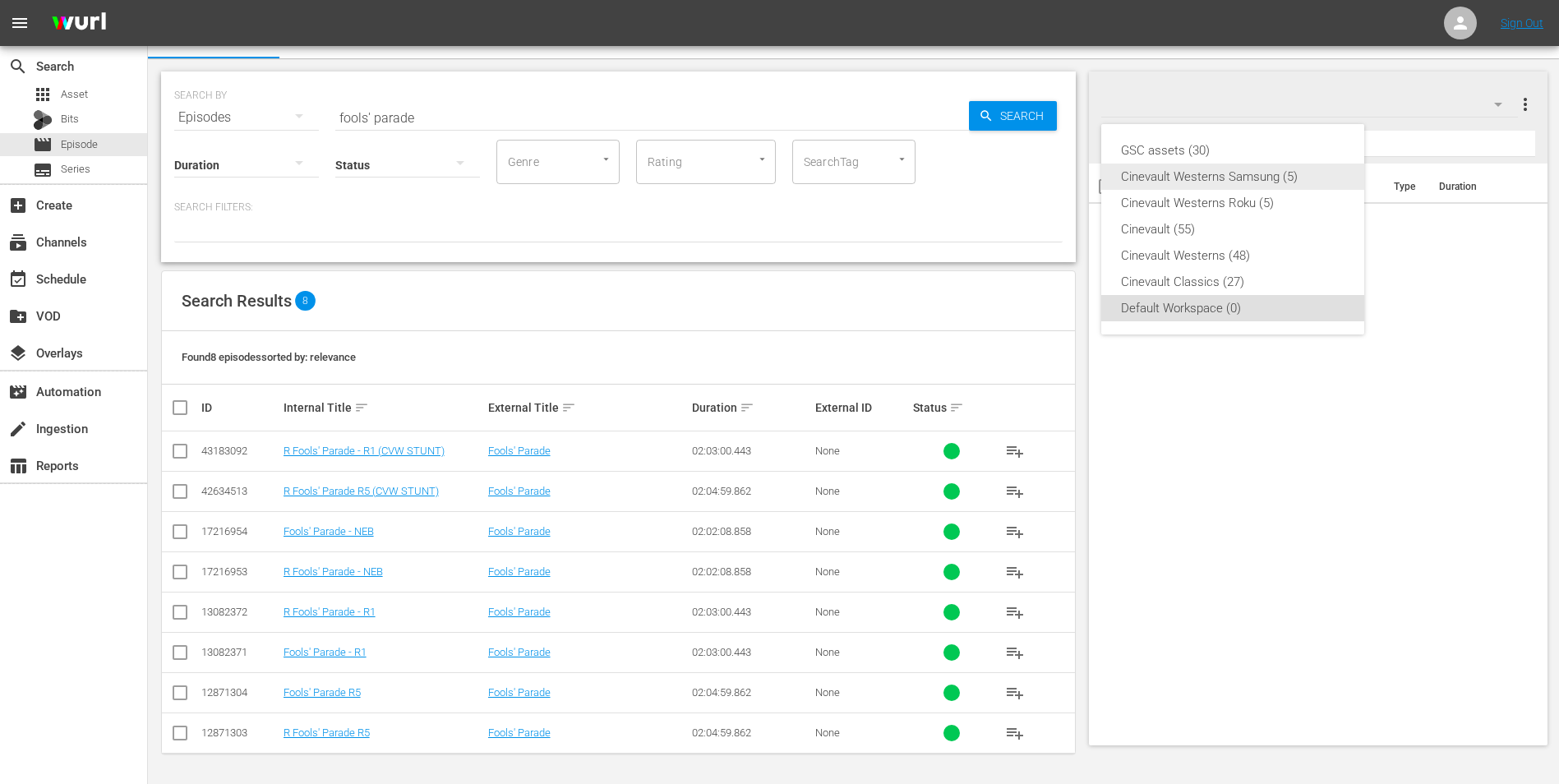 click on "Cinevault Westerns Samsung (5)" at bounding box center (1233, 177) 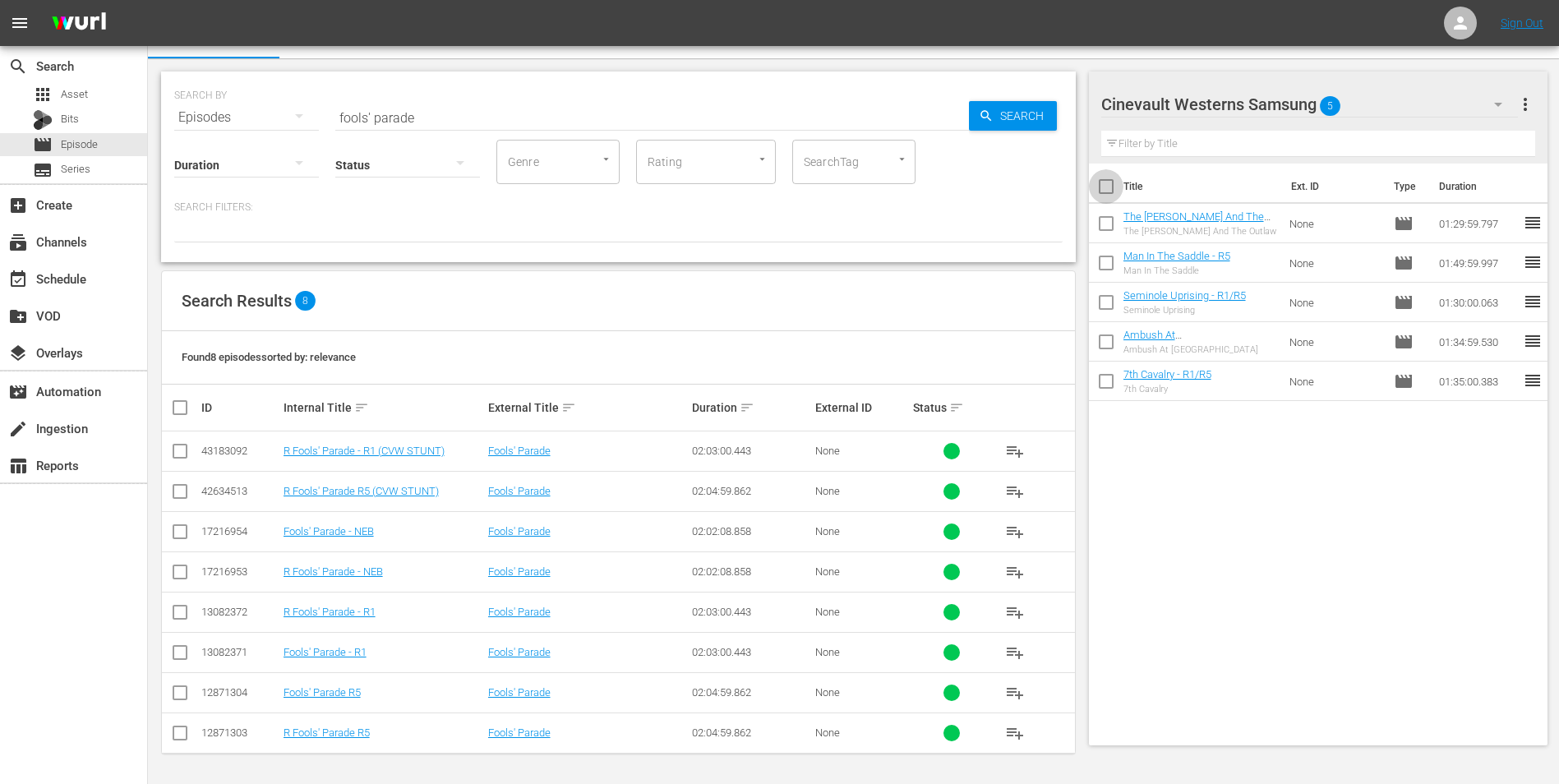 click at bounding box center [1106, 190] 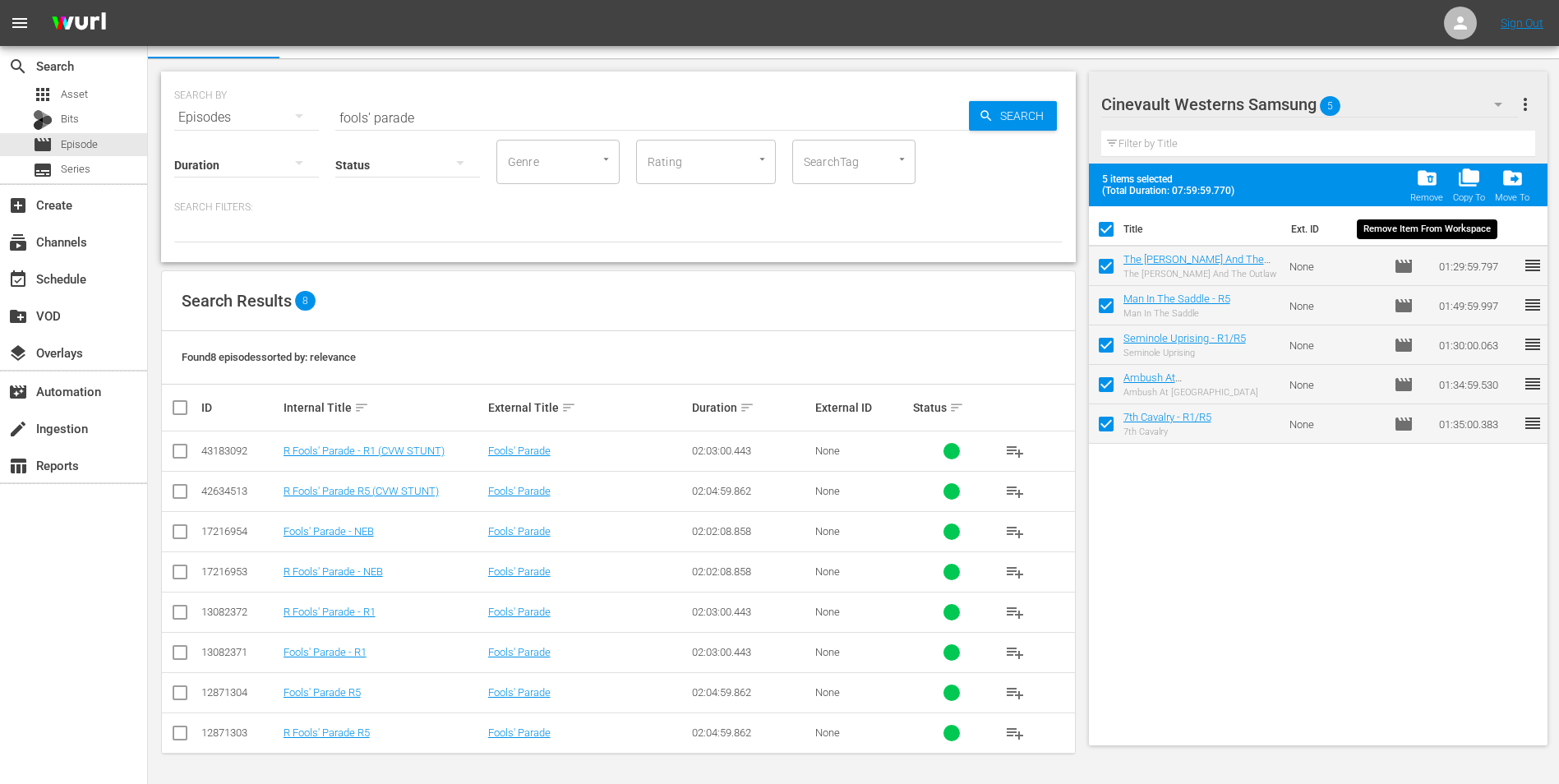 click on "folder_delete" at bounding box center (1427, 178) 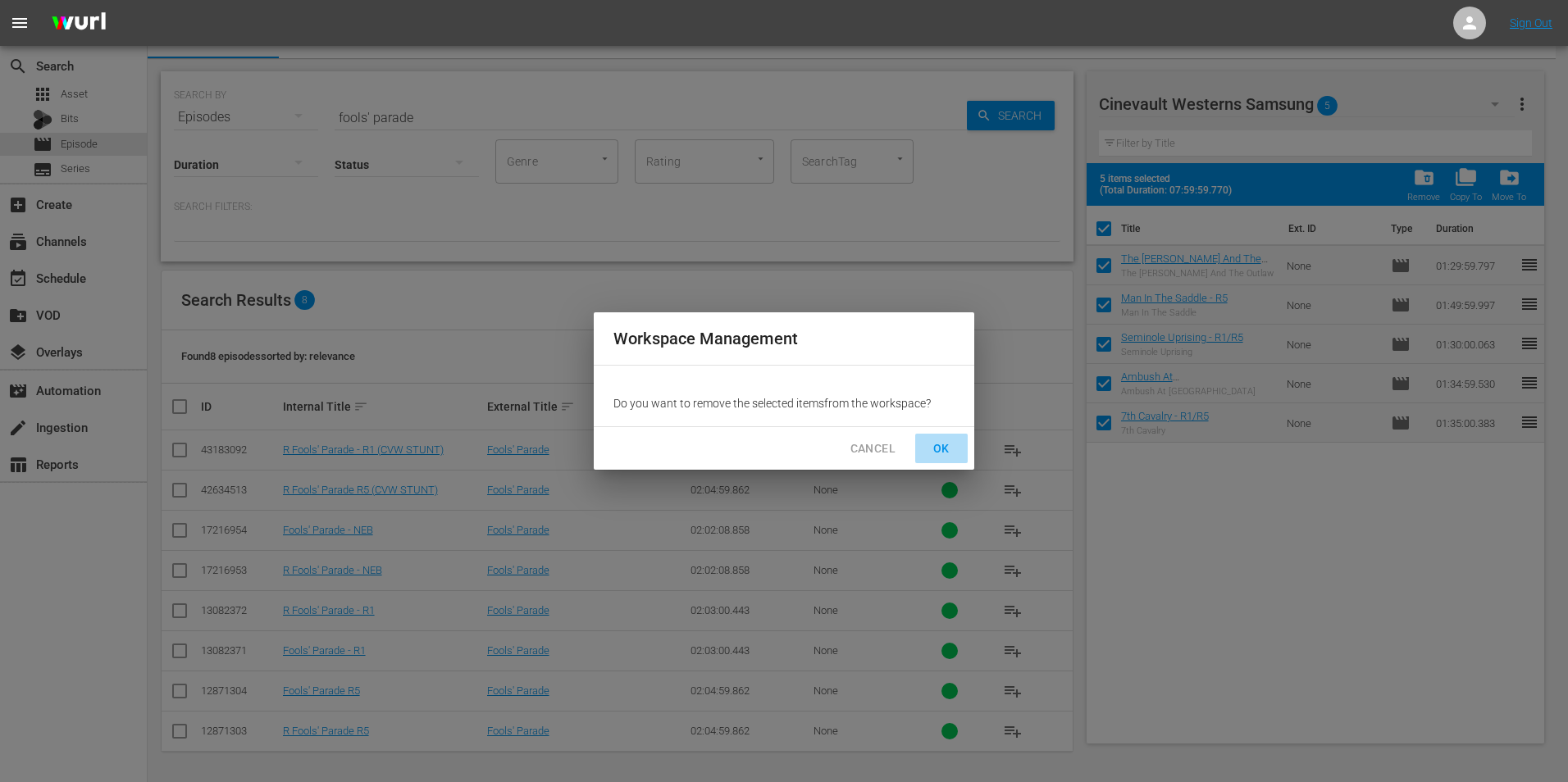 click on "OK" at bounding box center (941, 448) 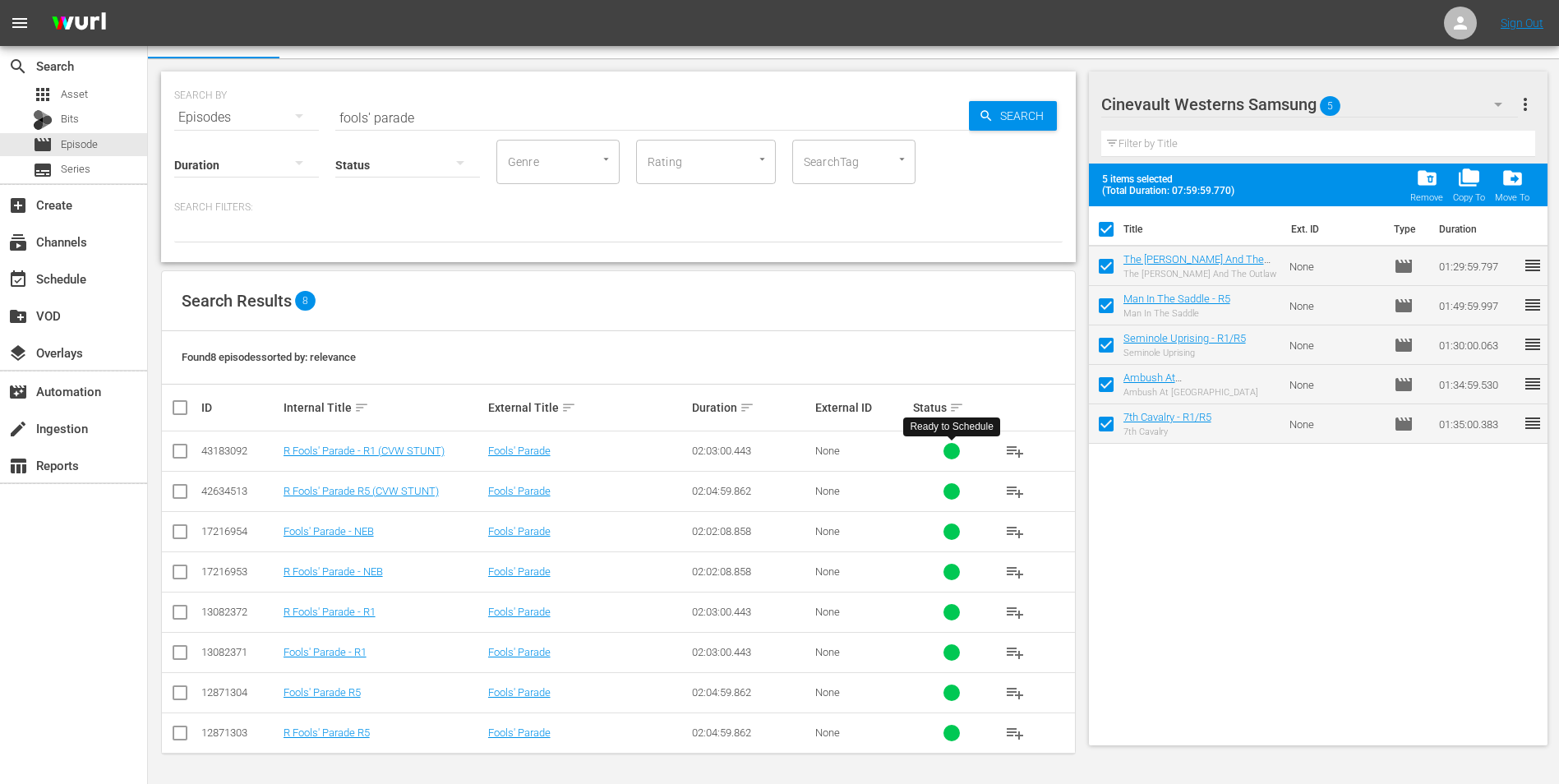 checkbox on "false" 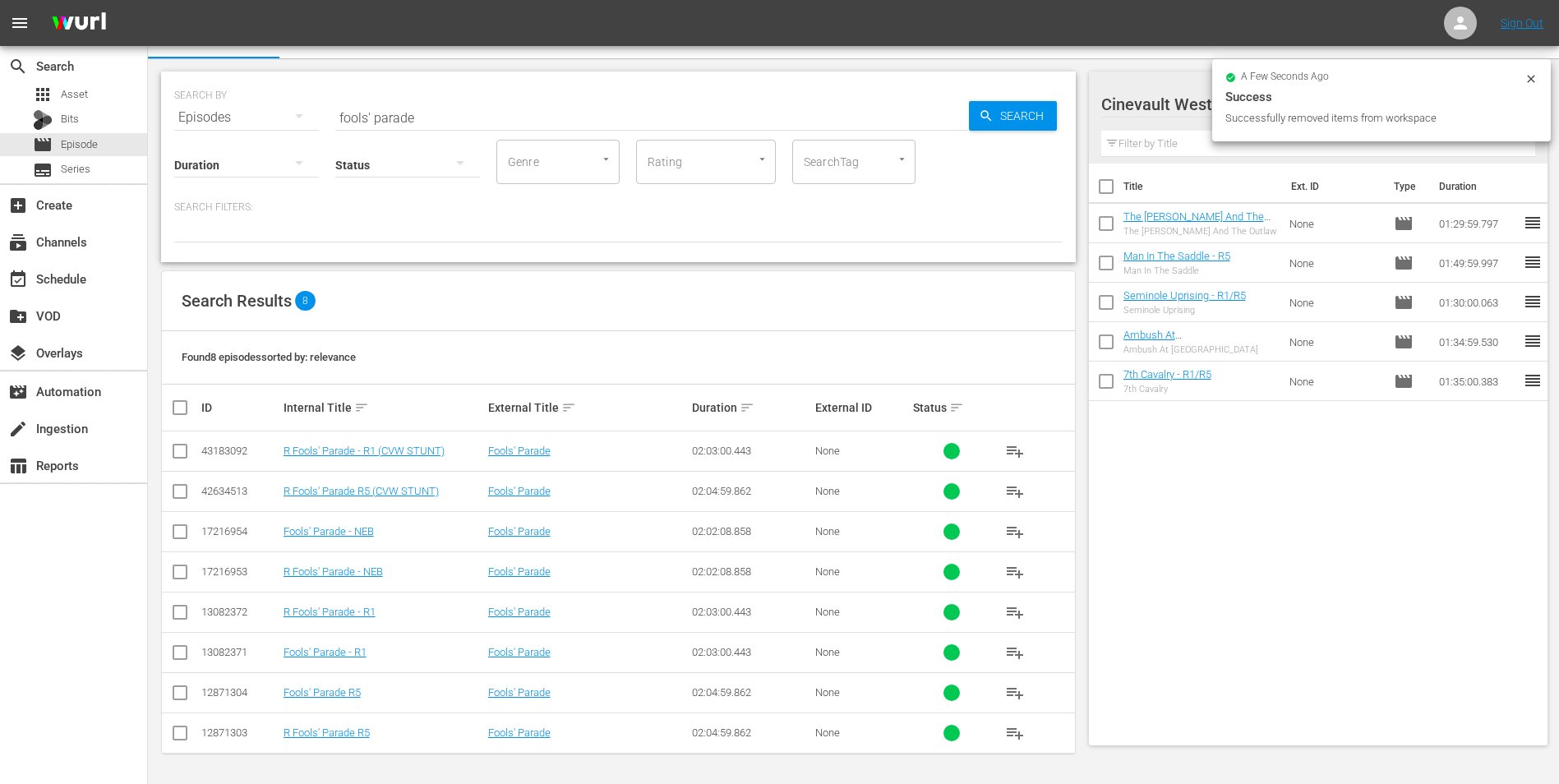 click 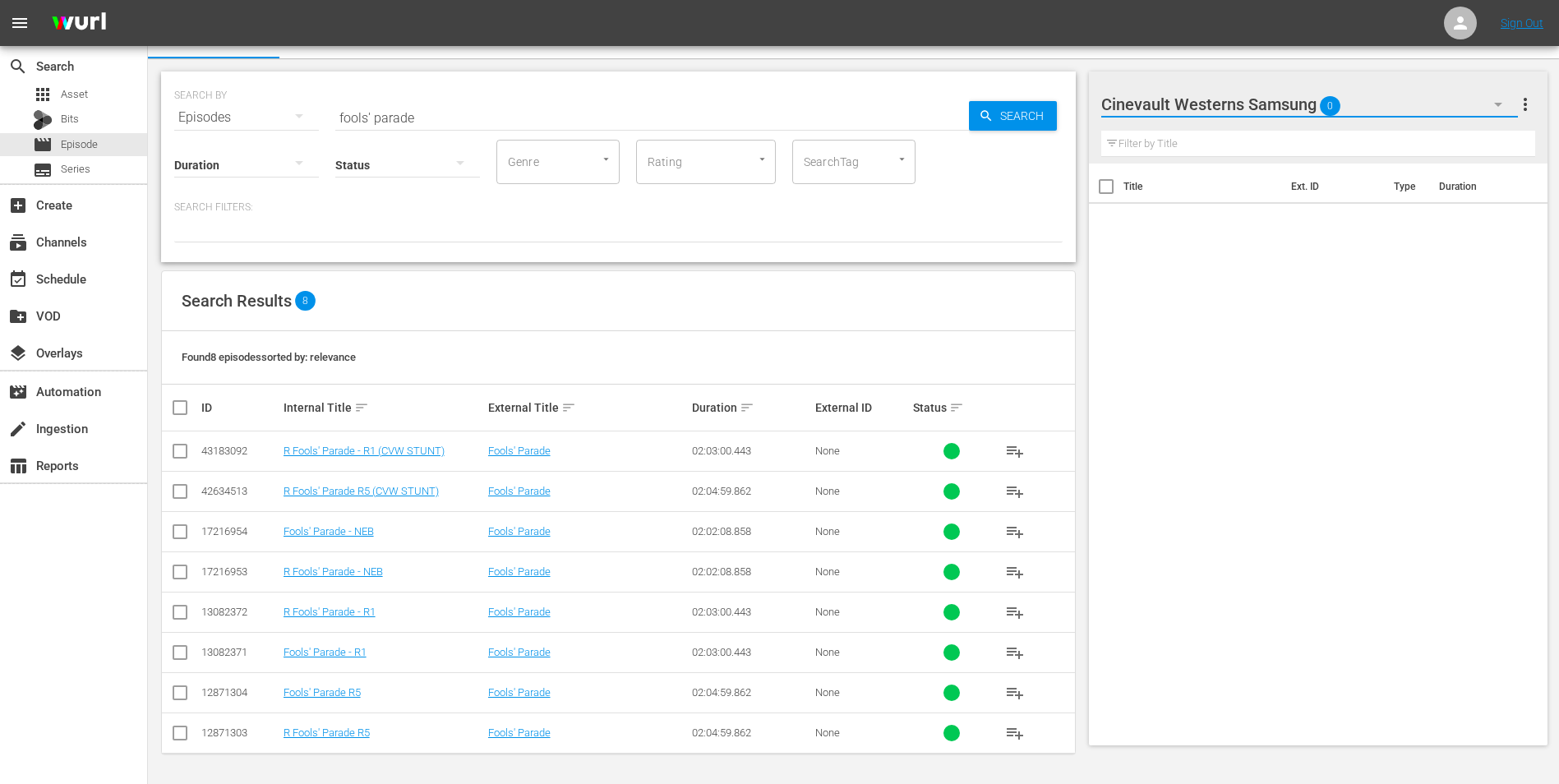 click at bounding box center (1498, 104) 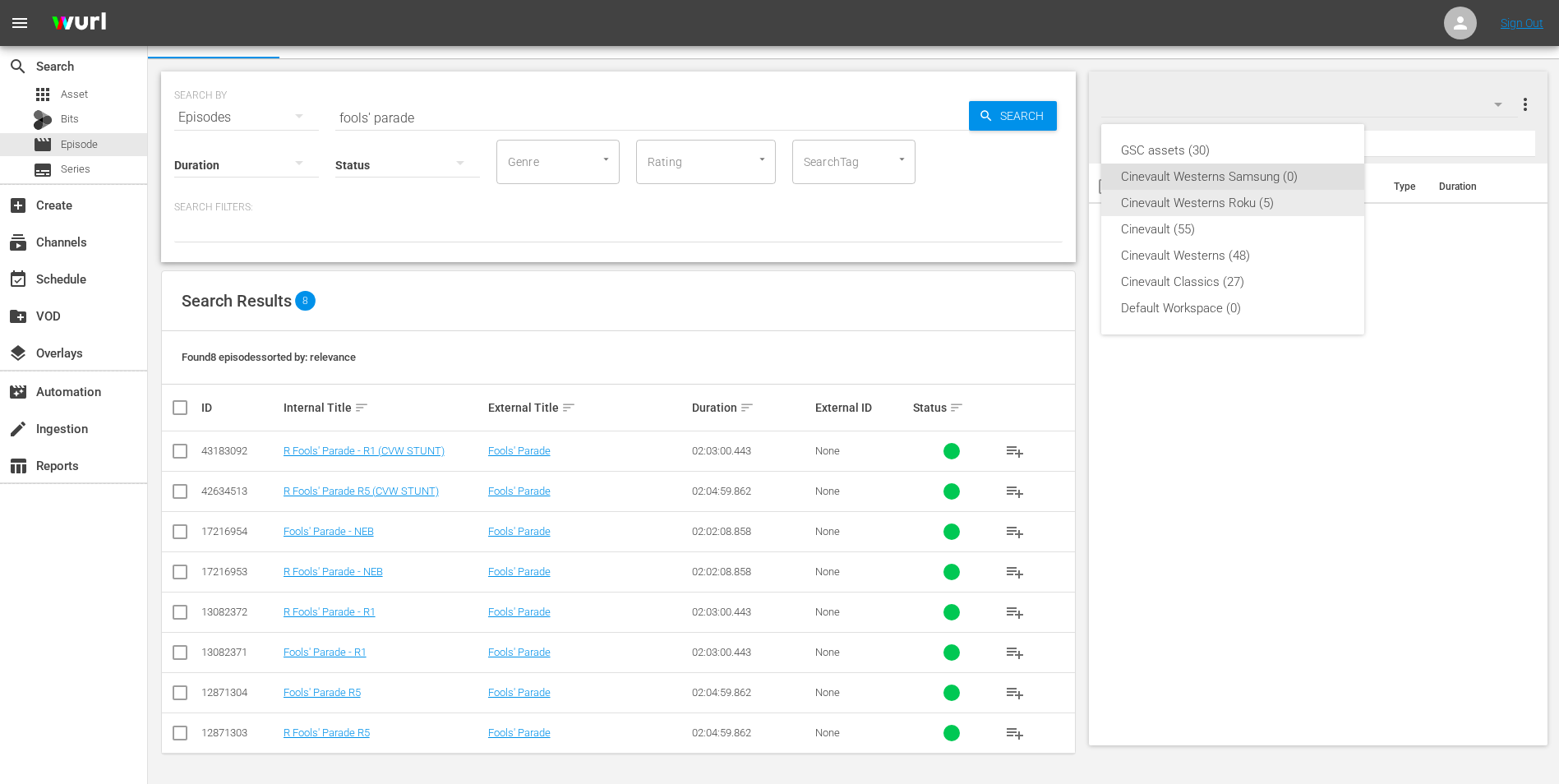 click on "Cinevault Westerns Roku  (5)" at bounding box center (1233, 203) 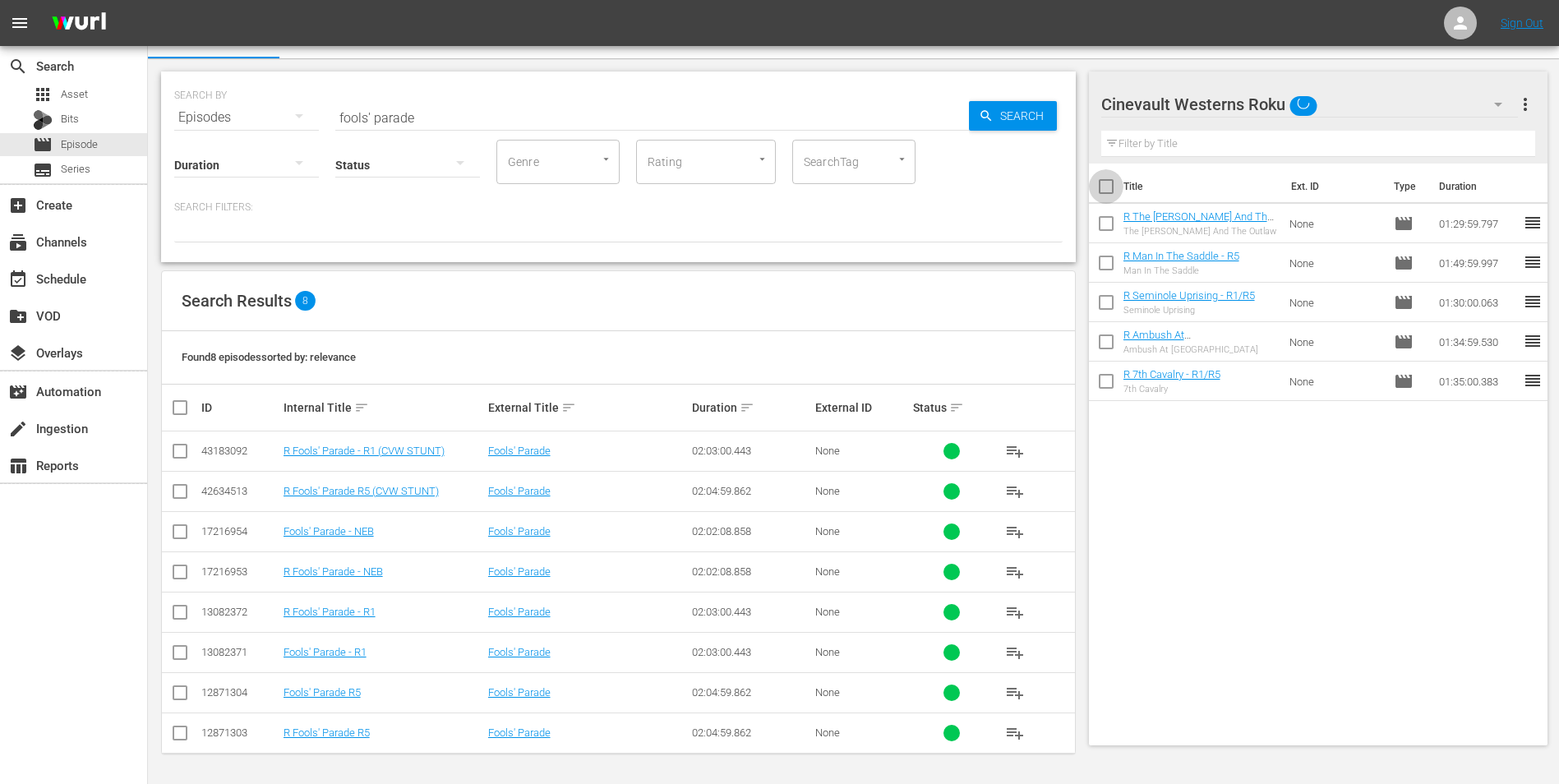 click at bounding box center [1106, 190] 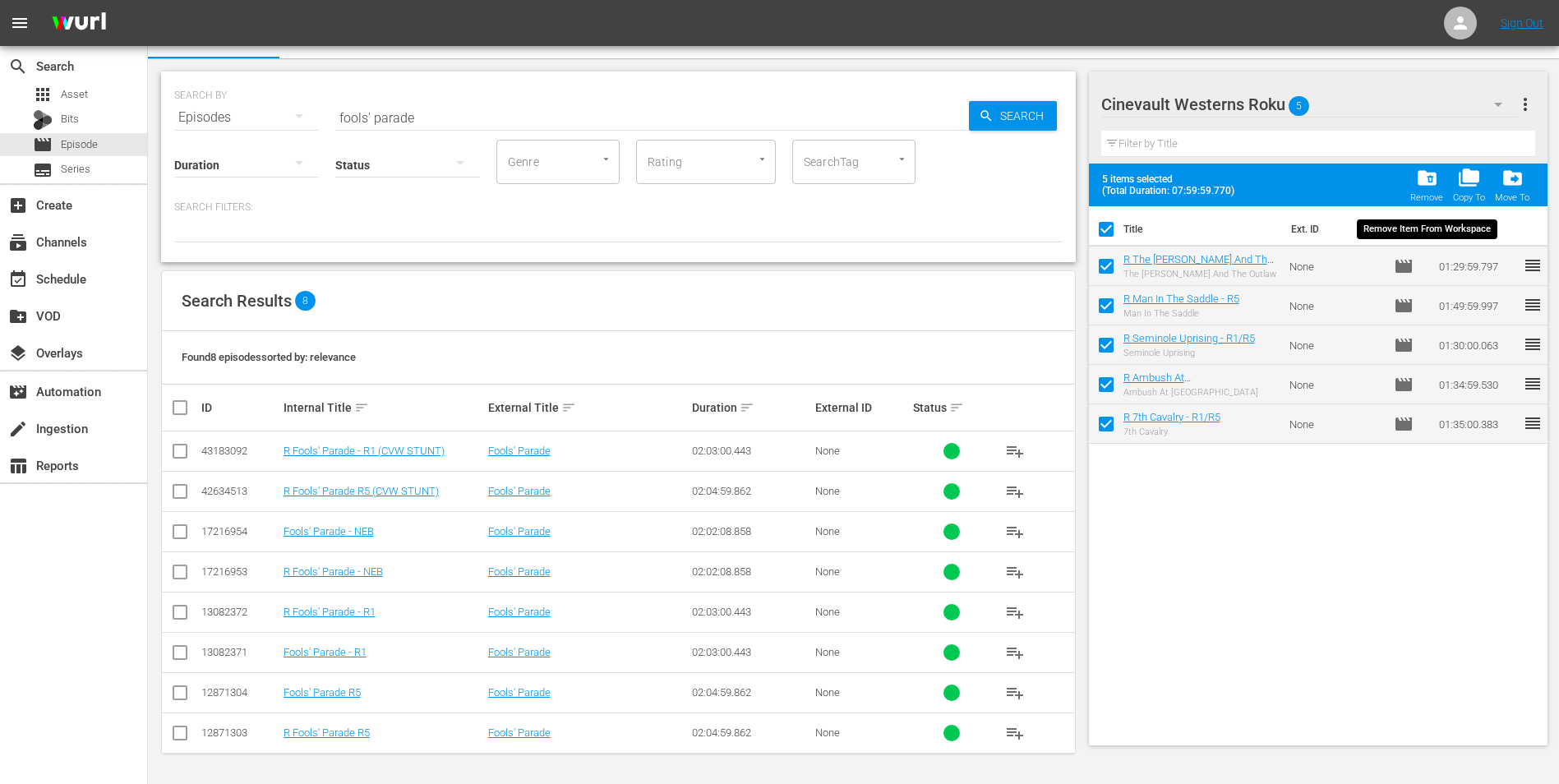 click on "folder_delete" at bounding box center [1427, 178] 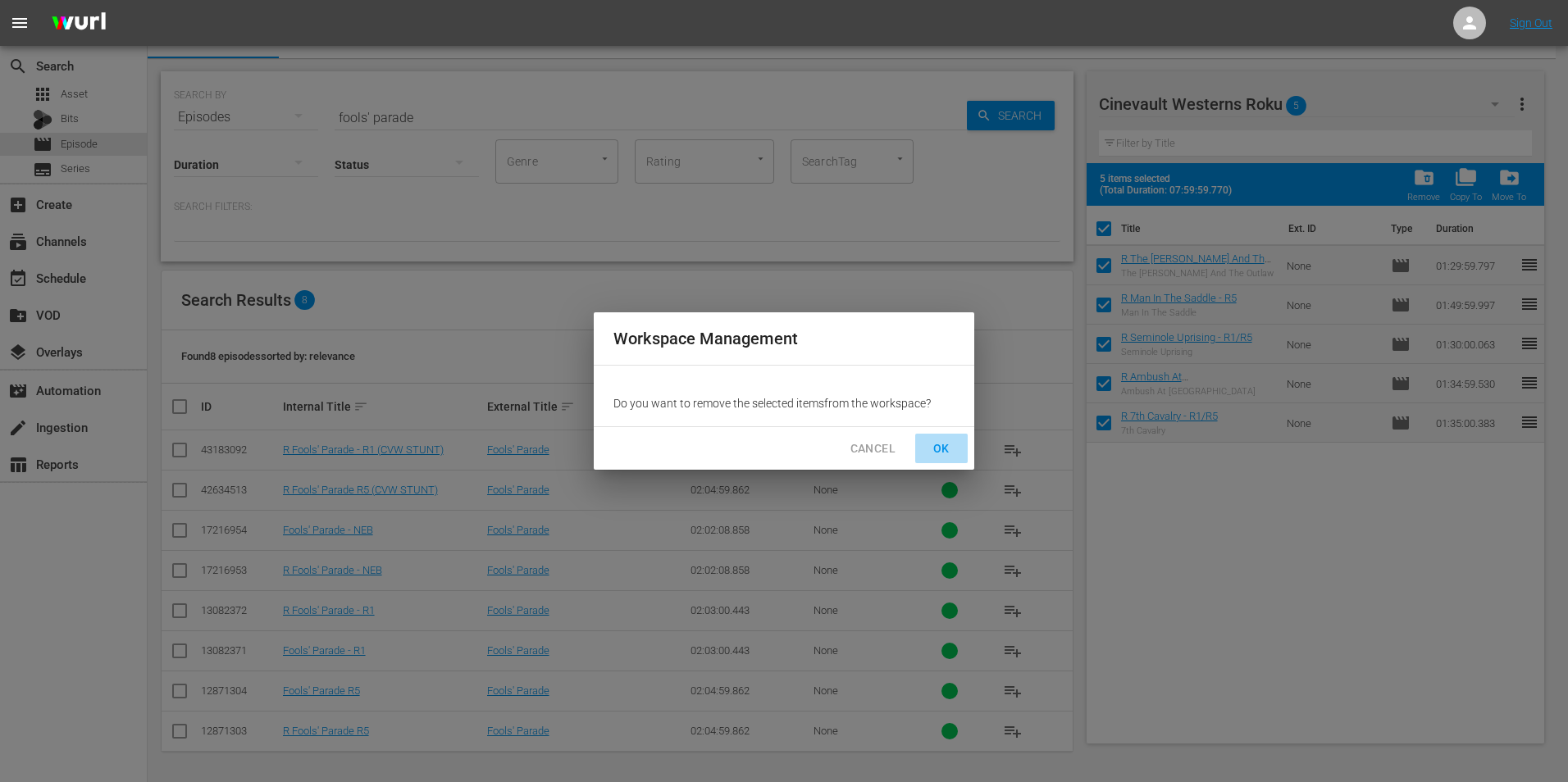 click on "OK" at bounding box center [941, 448] 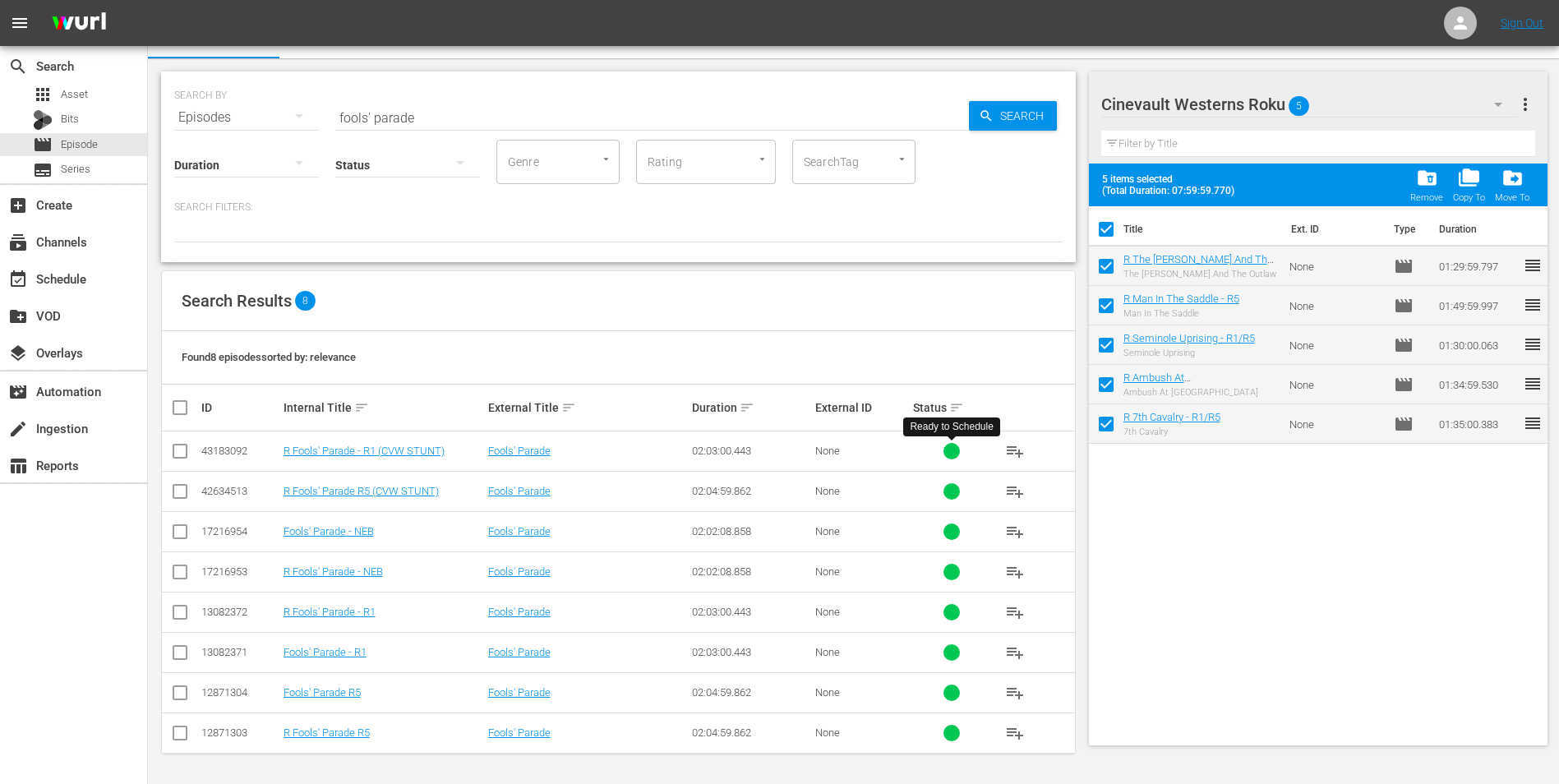 checkbox on "false" 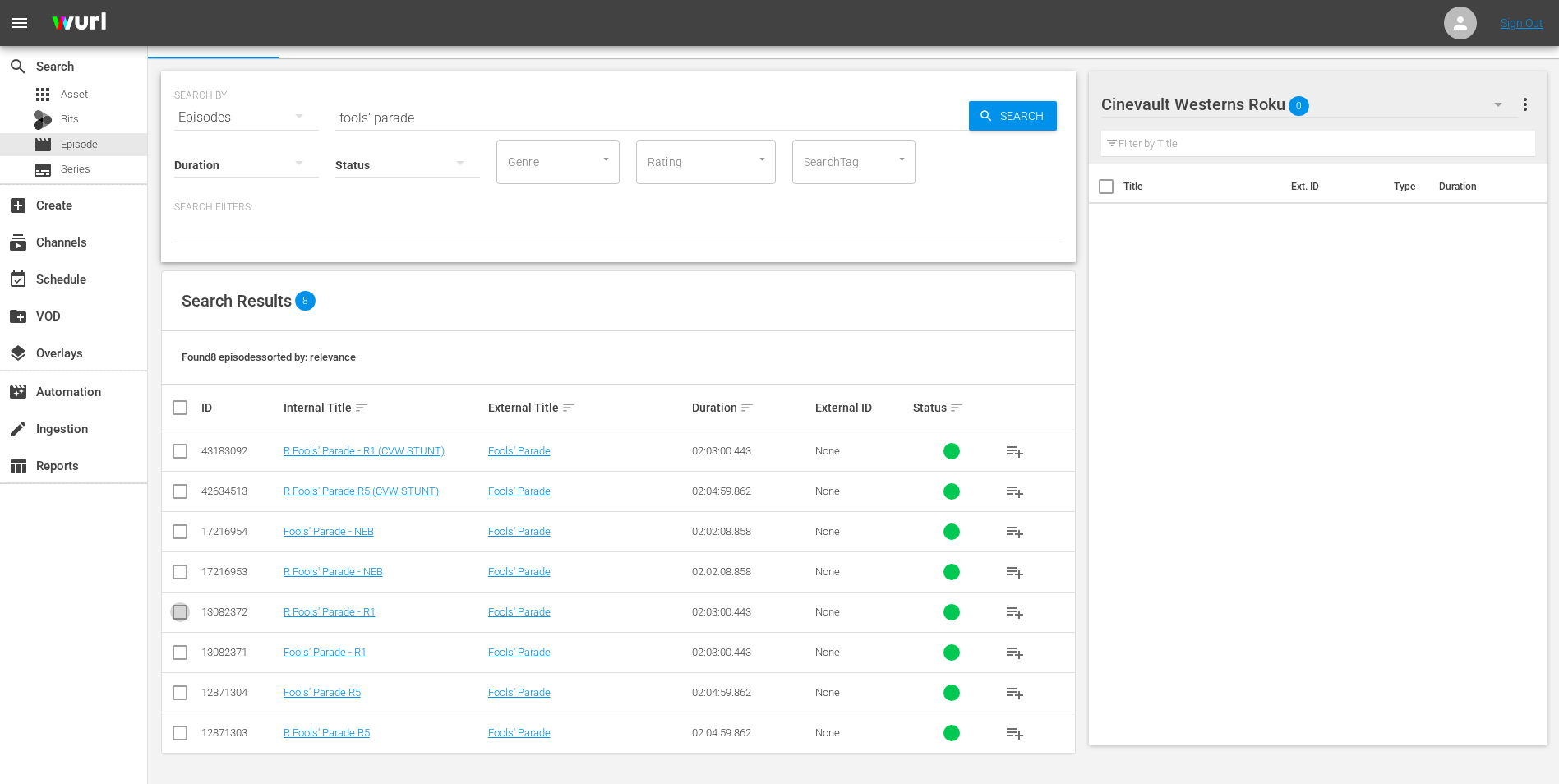 click at bounding box center (180, 616) 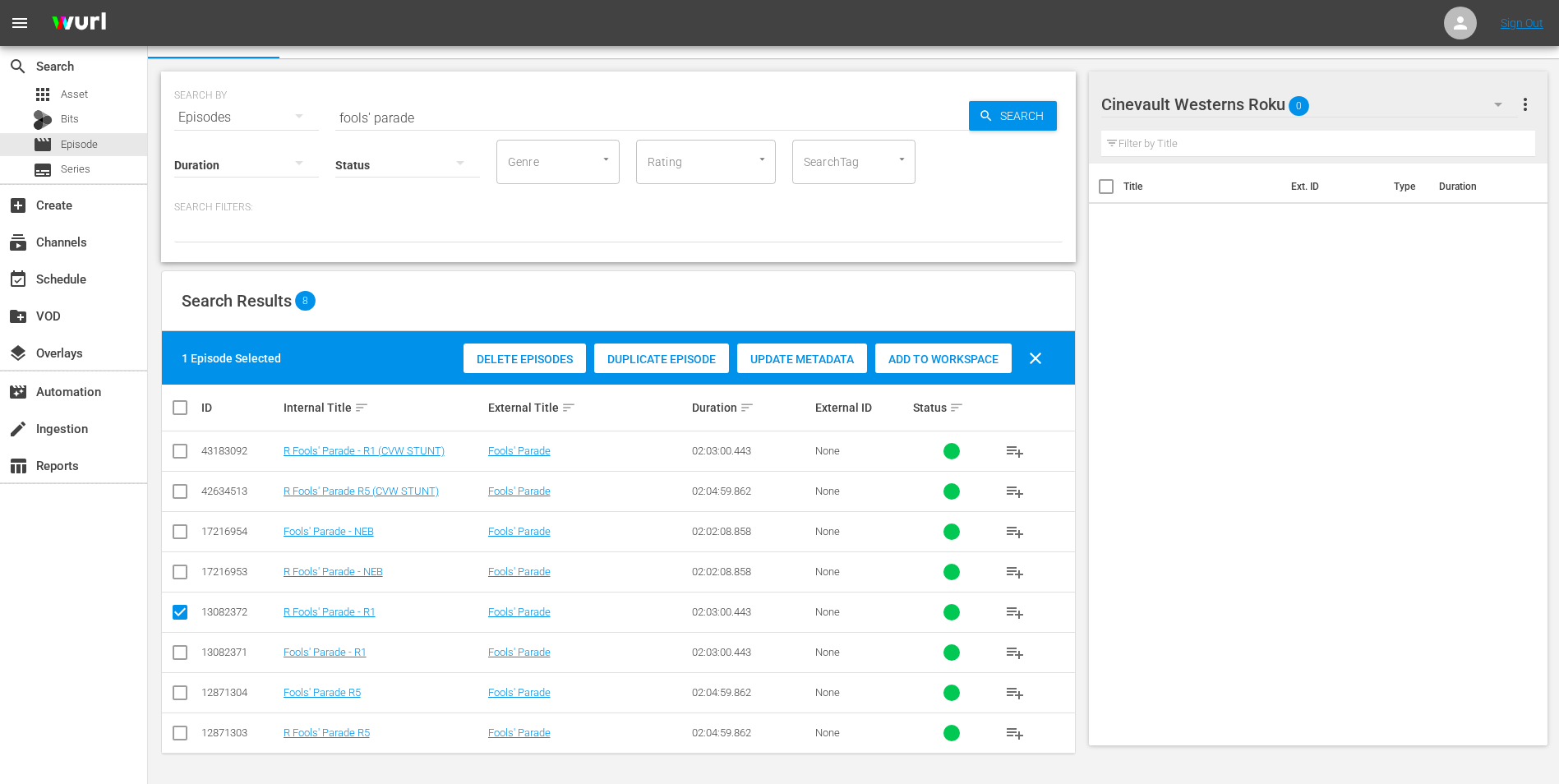 click on "Add to Workspace" at bounding box center (943, 359) 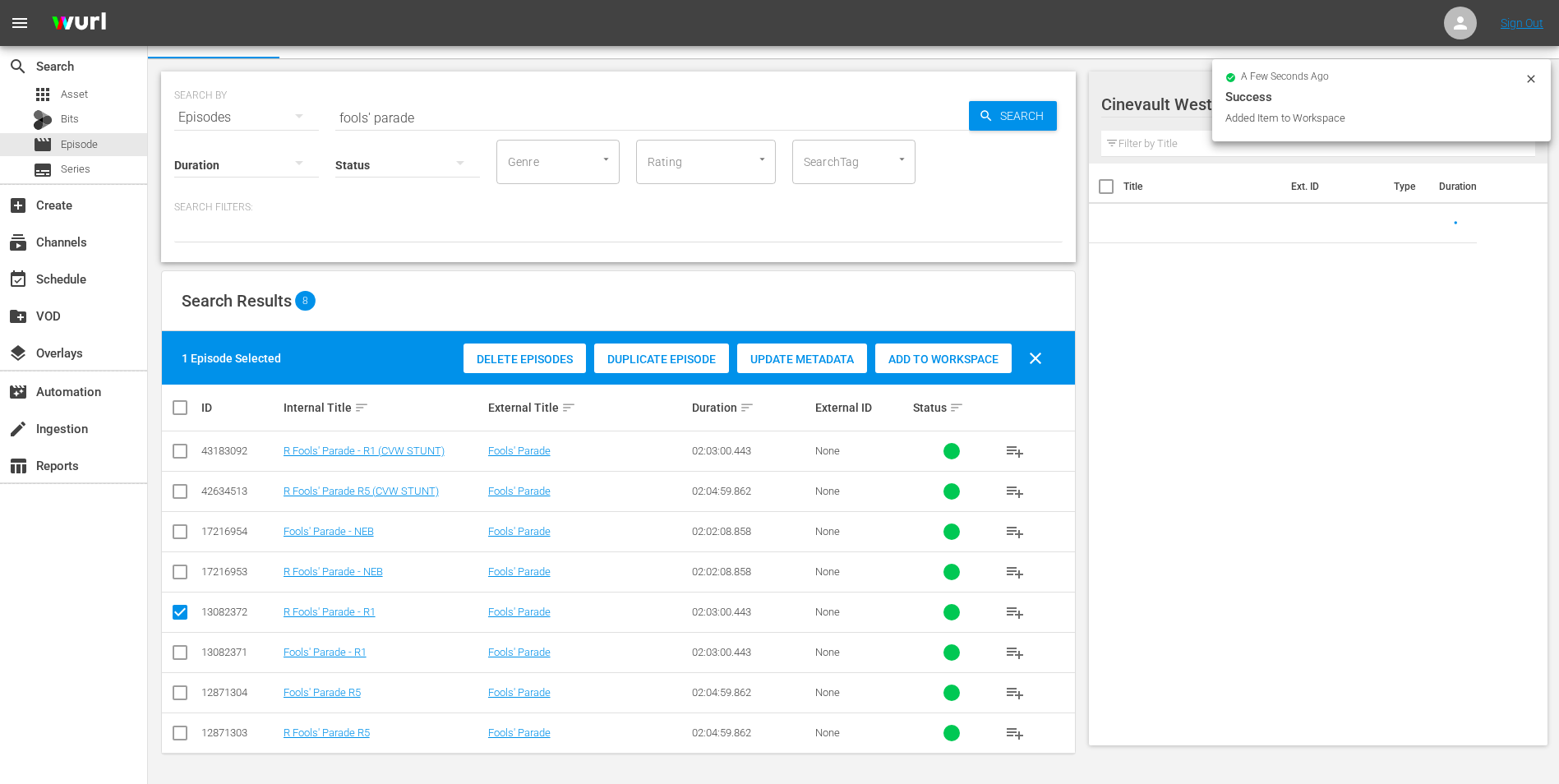 click 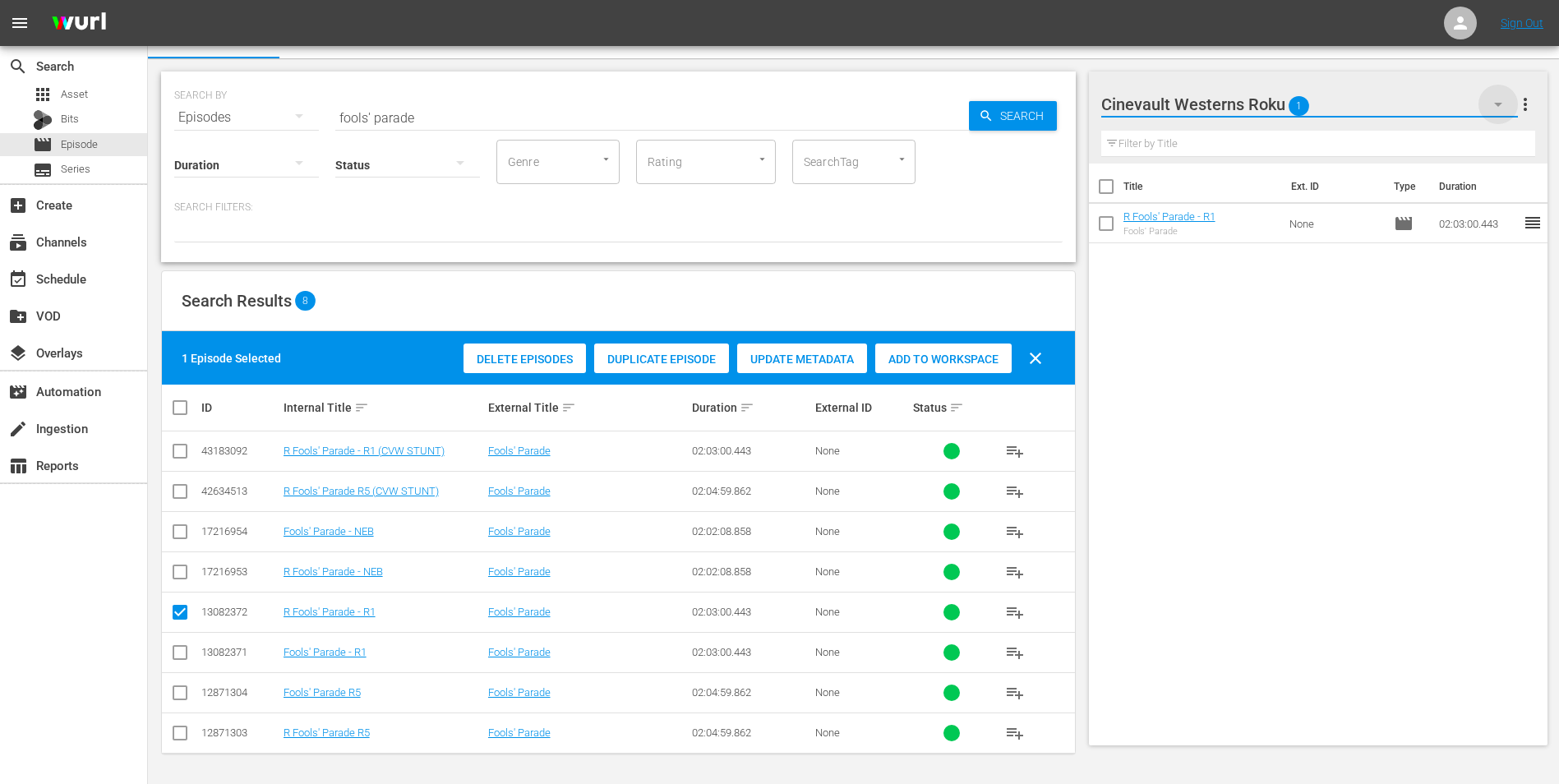 click 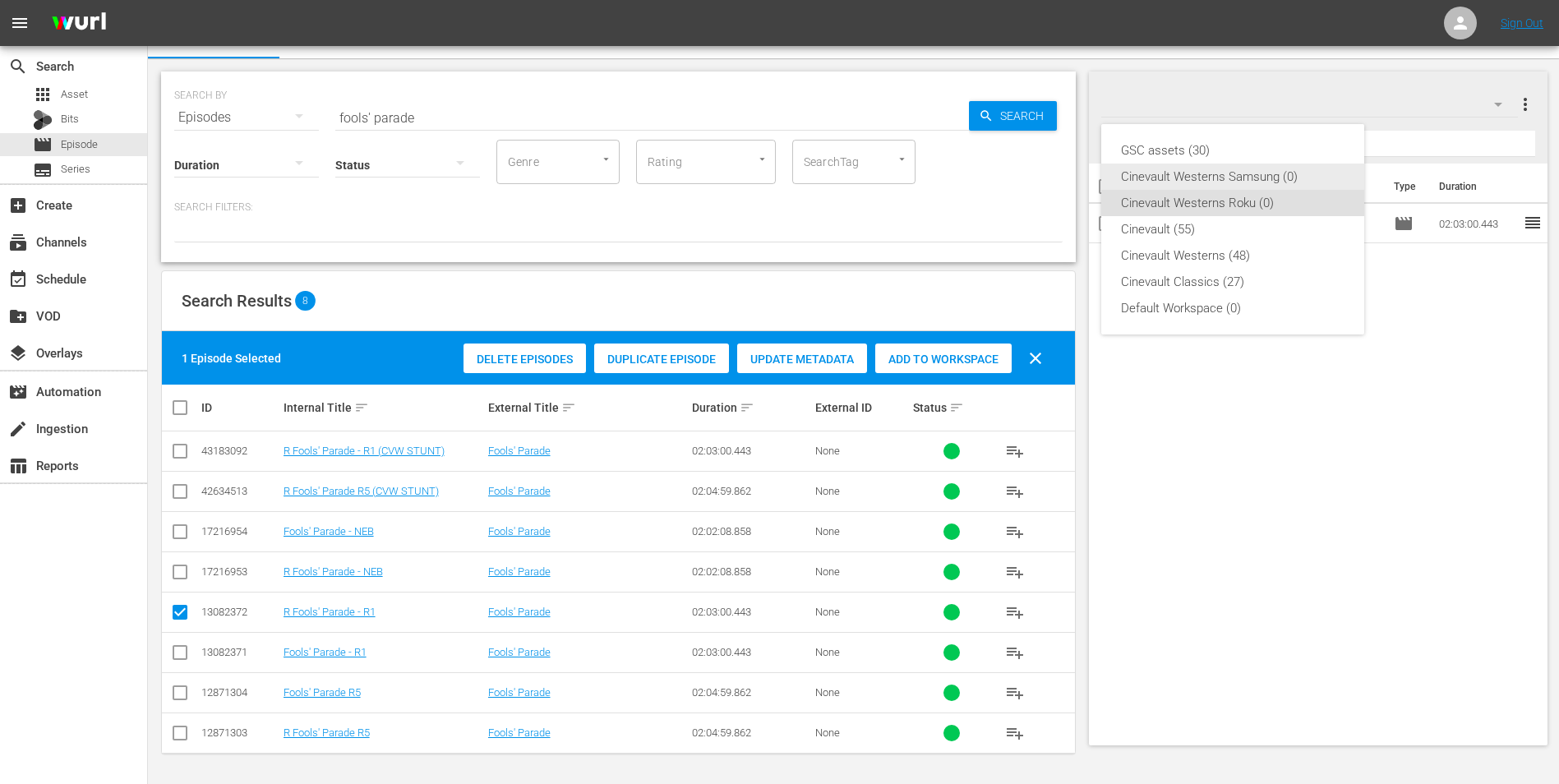 click on "Cinevault Westerns Samsung (0)" at bounding box center [1233, 177] 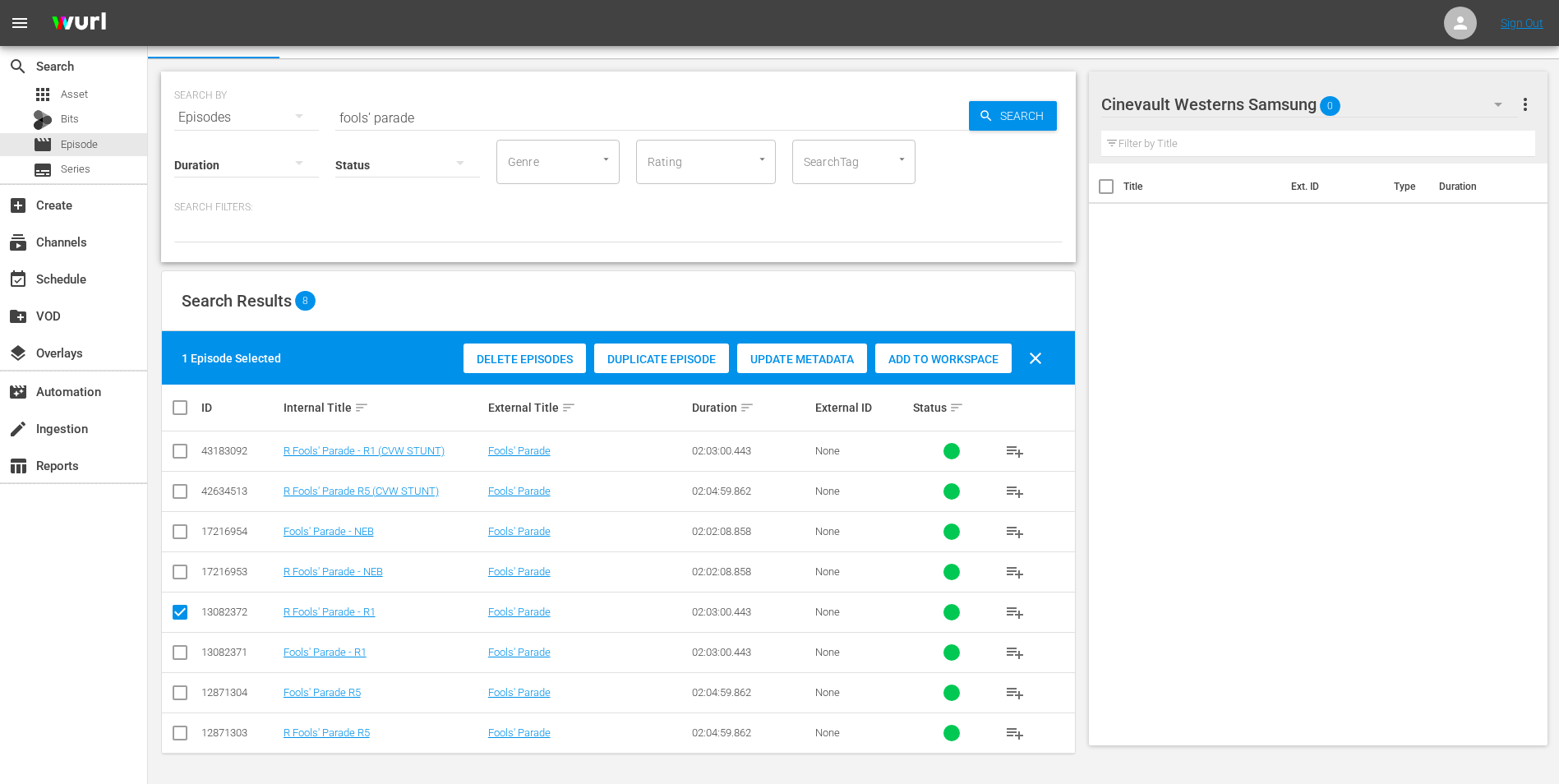 click at bounding box center (180, 656) 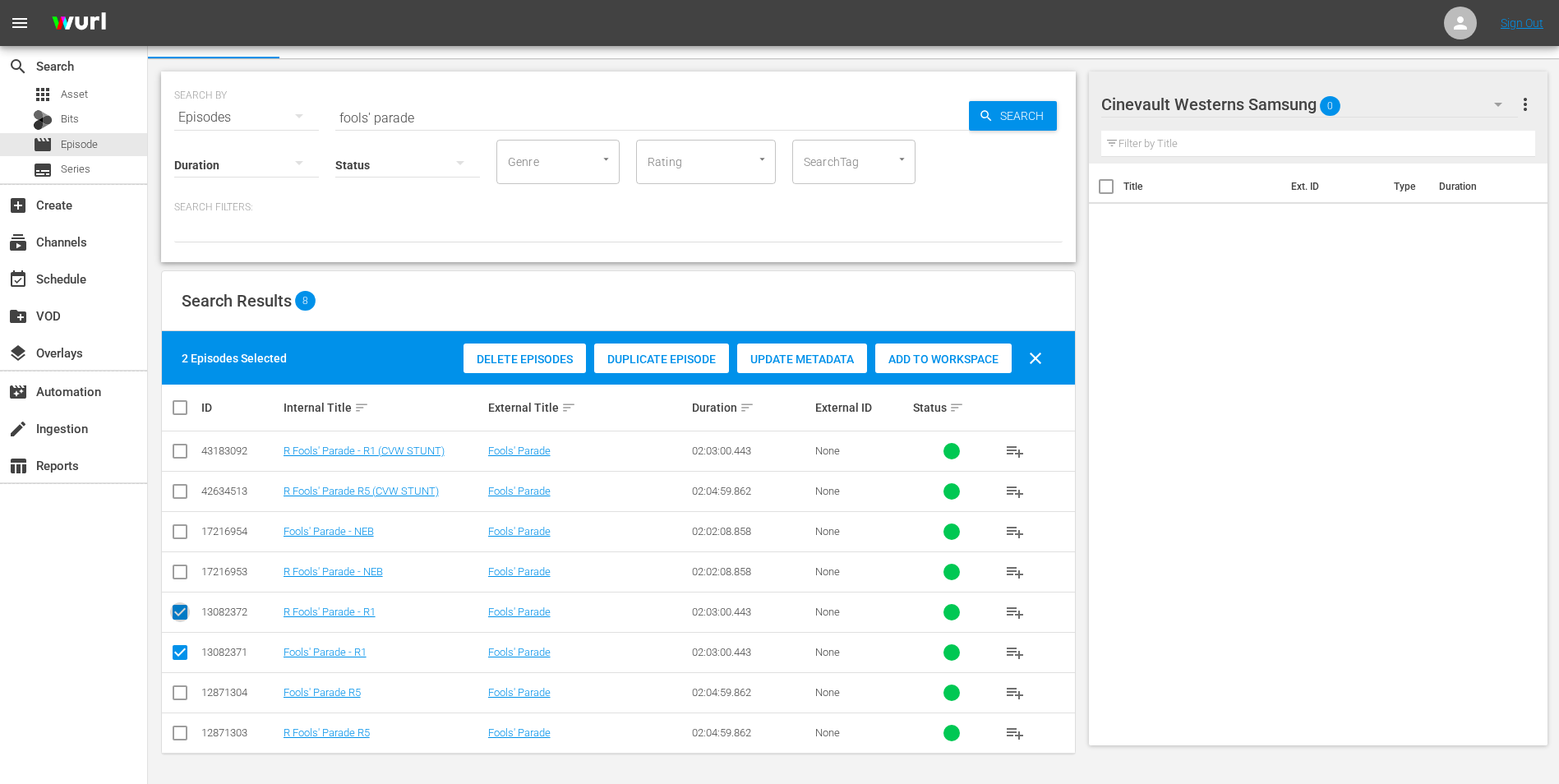 click at bounding box center [180, 616] 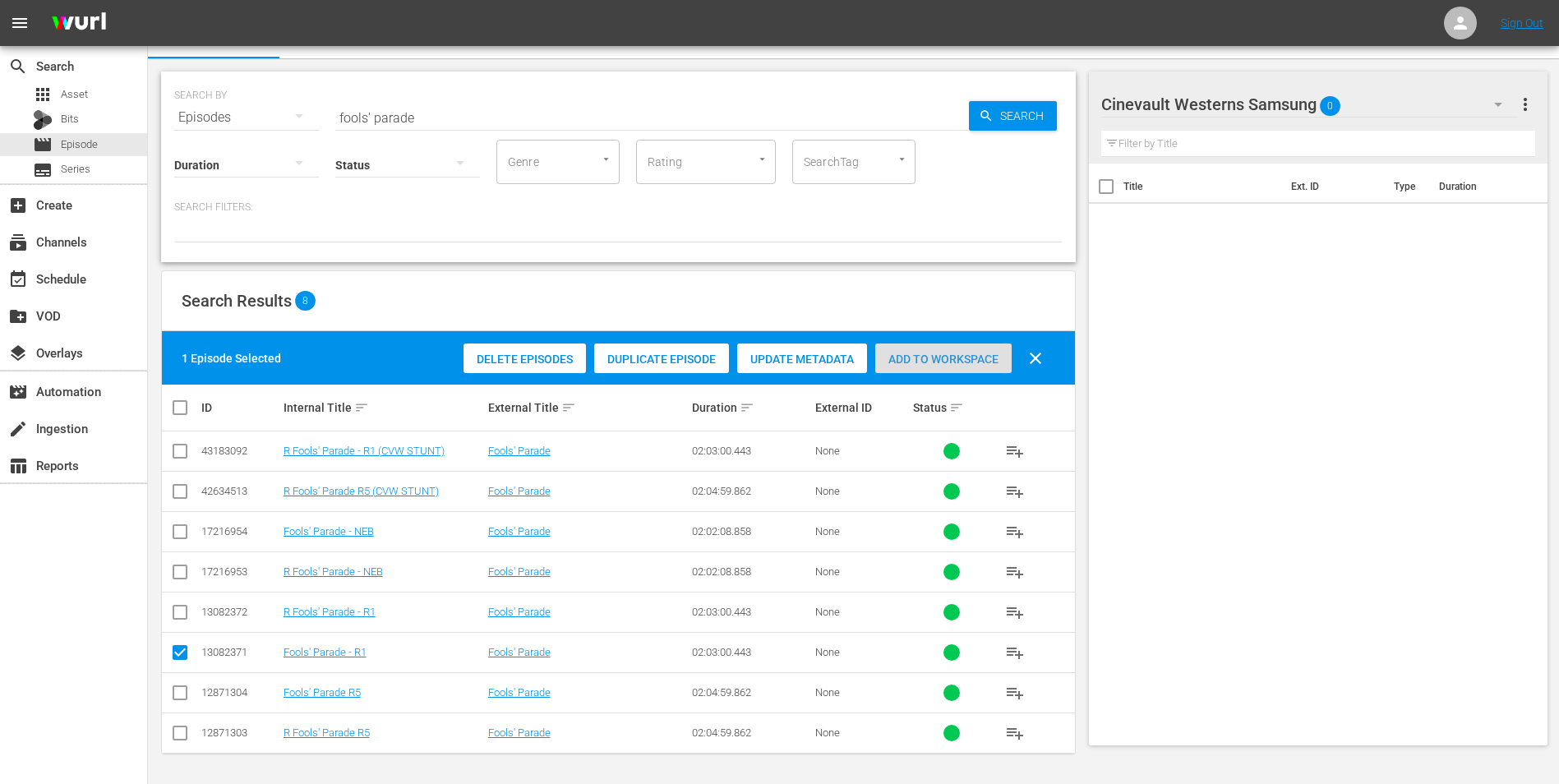 click on "Add to Workspace" at bounding box center [943, 359] 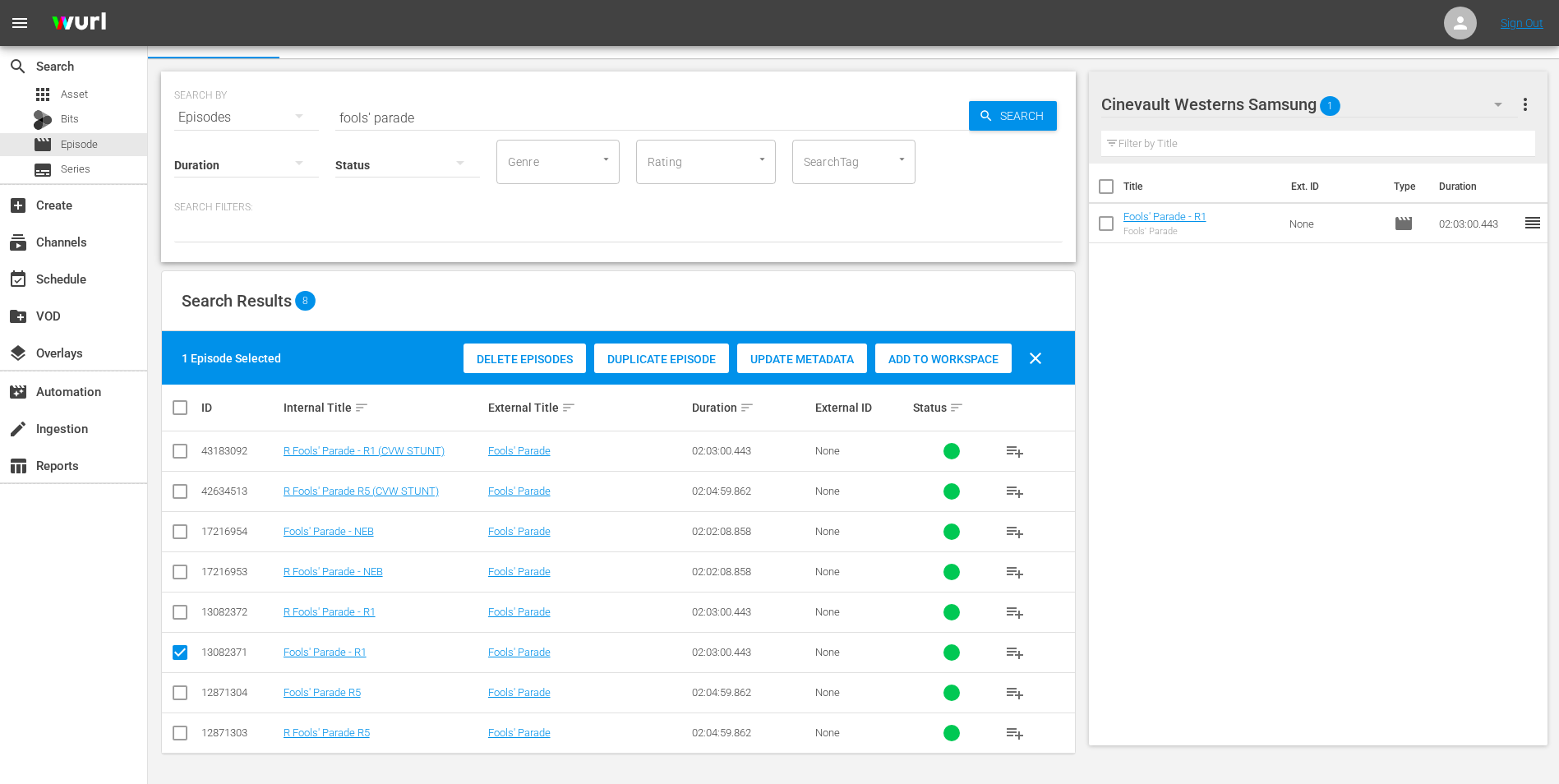 click on "SEARCH BY Search By Episodes Search ID, Title, Description, Keywords, or Category fools' parade Search" at bounding box center (618, 108) 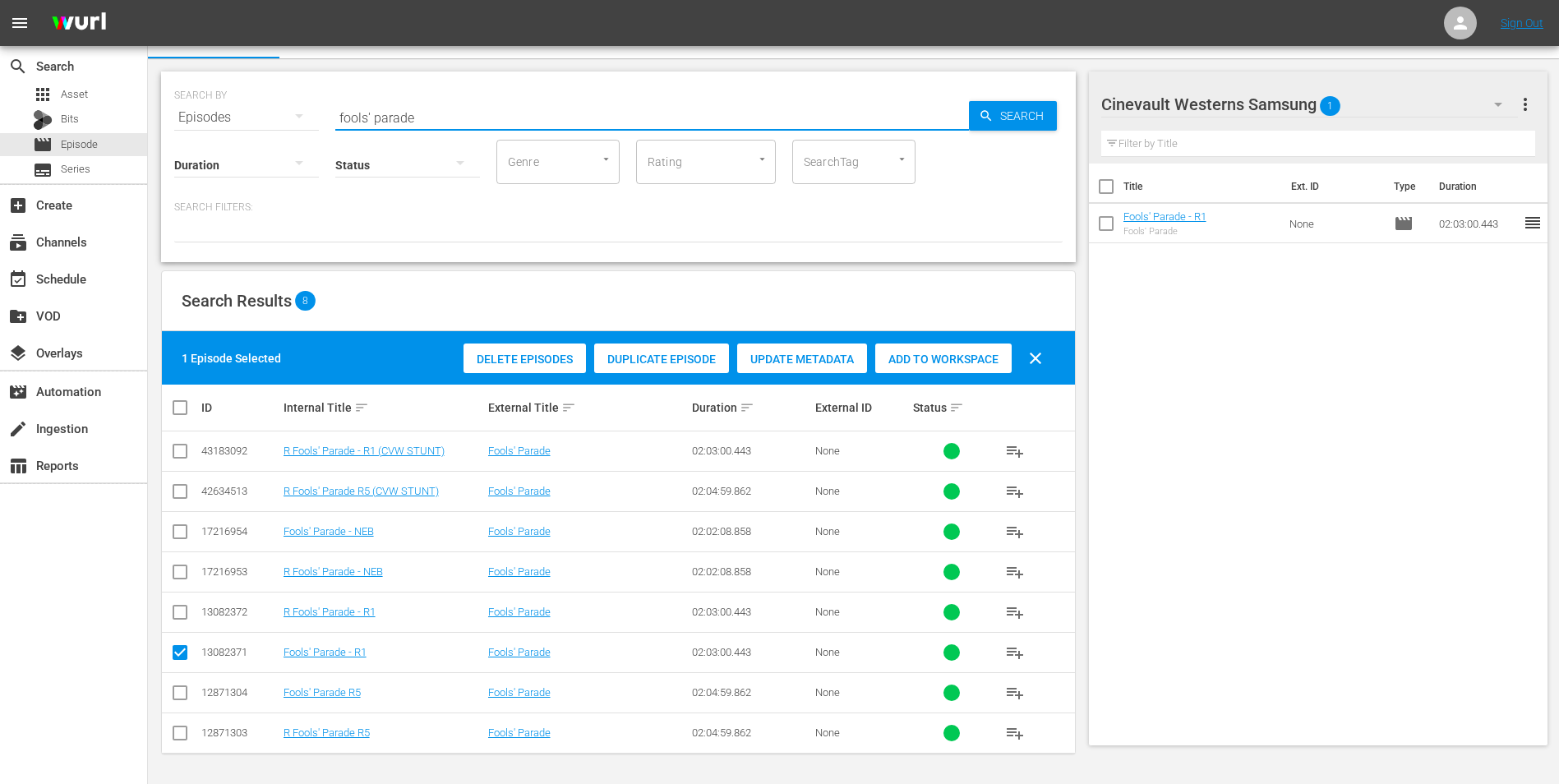 click on "fools' parade" at bounding box center (652, 118) 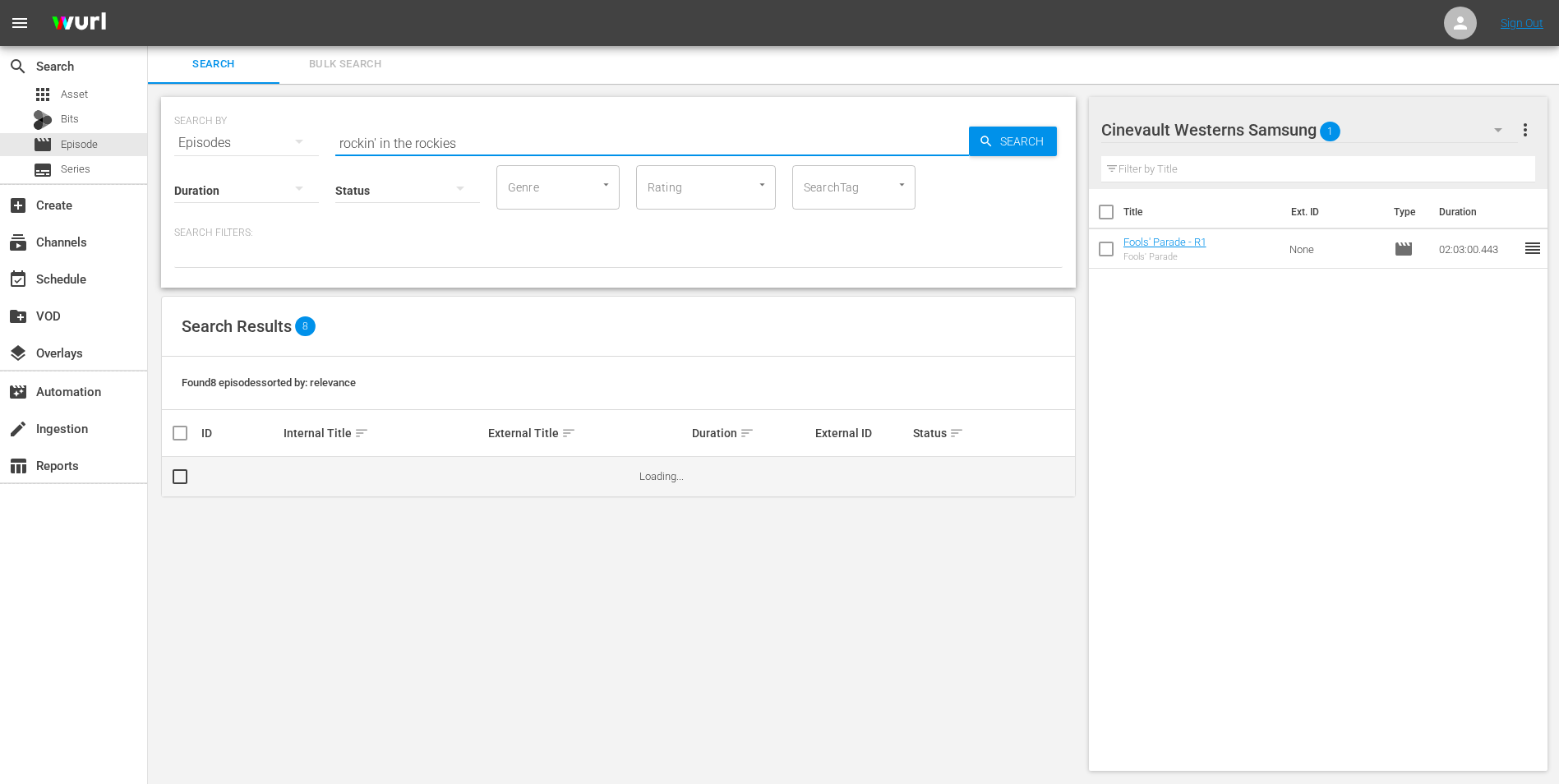 scroll, scrollTop: 27, scrollLeft: 0, axis: vertical 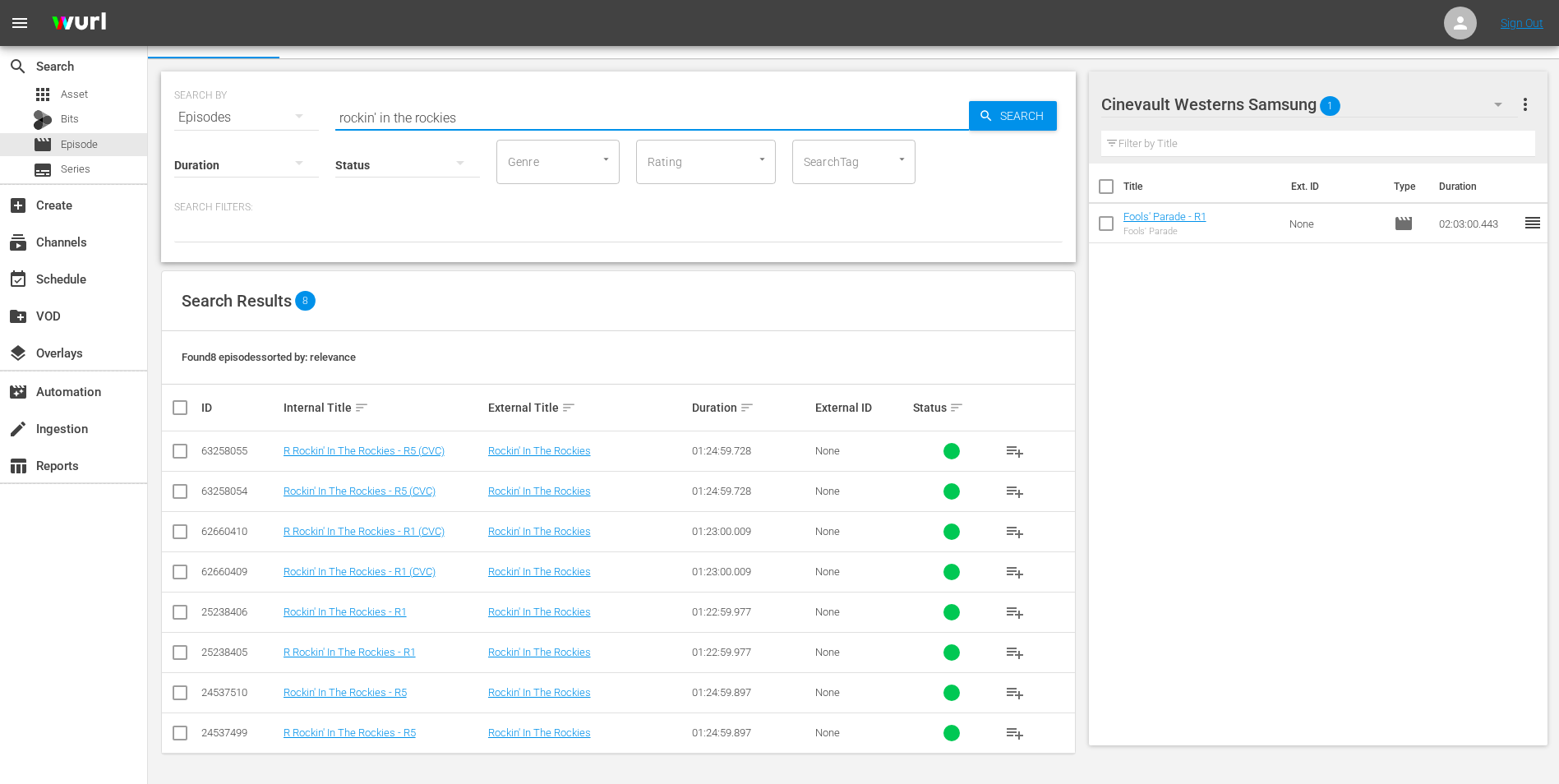 type on "rockin' in the rockies" 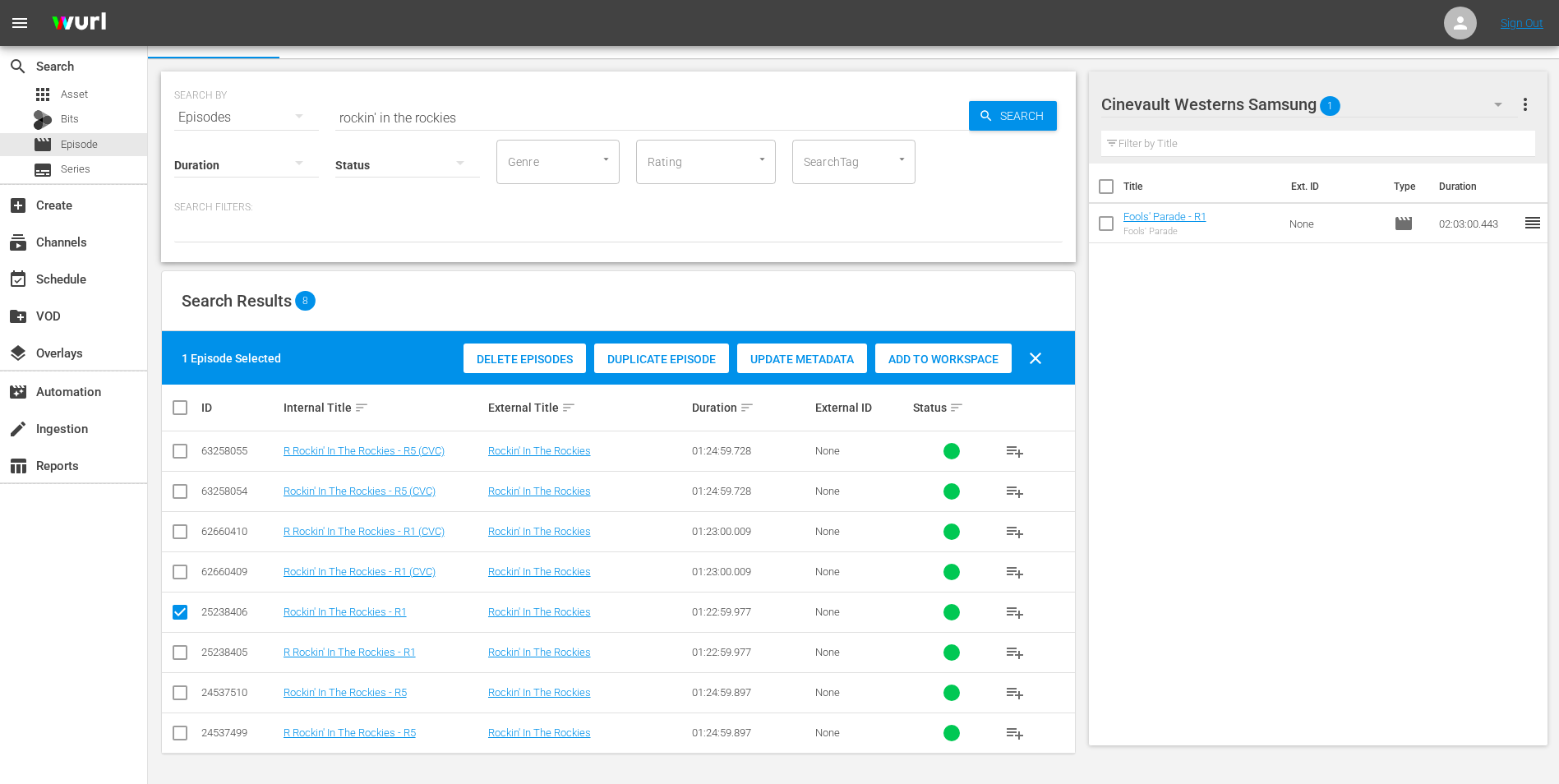 click on "Add to Workspace" at bounding box center [943, 359] 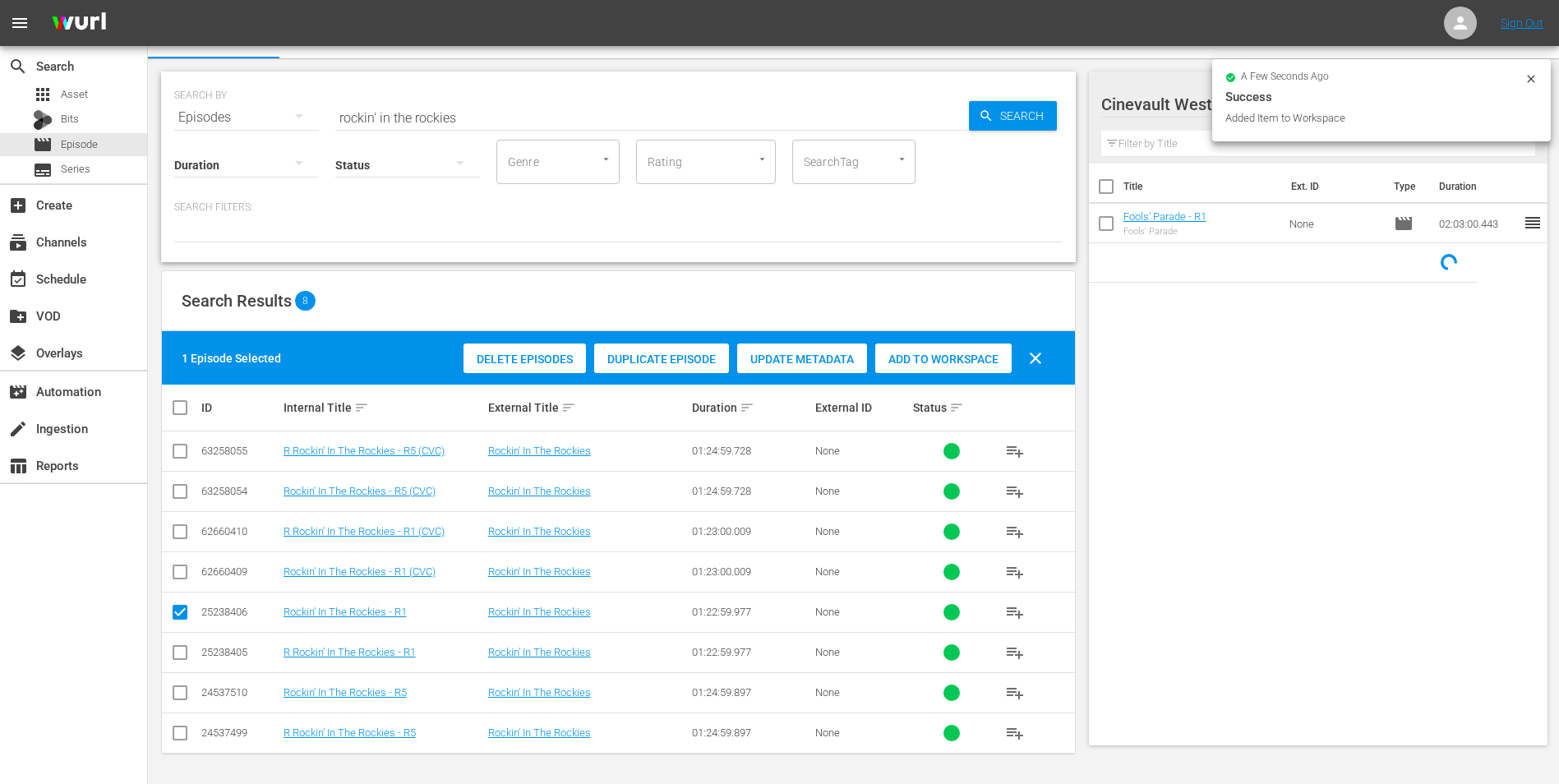 click 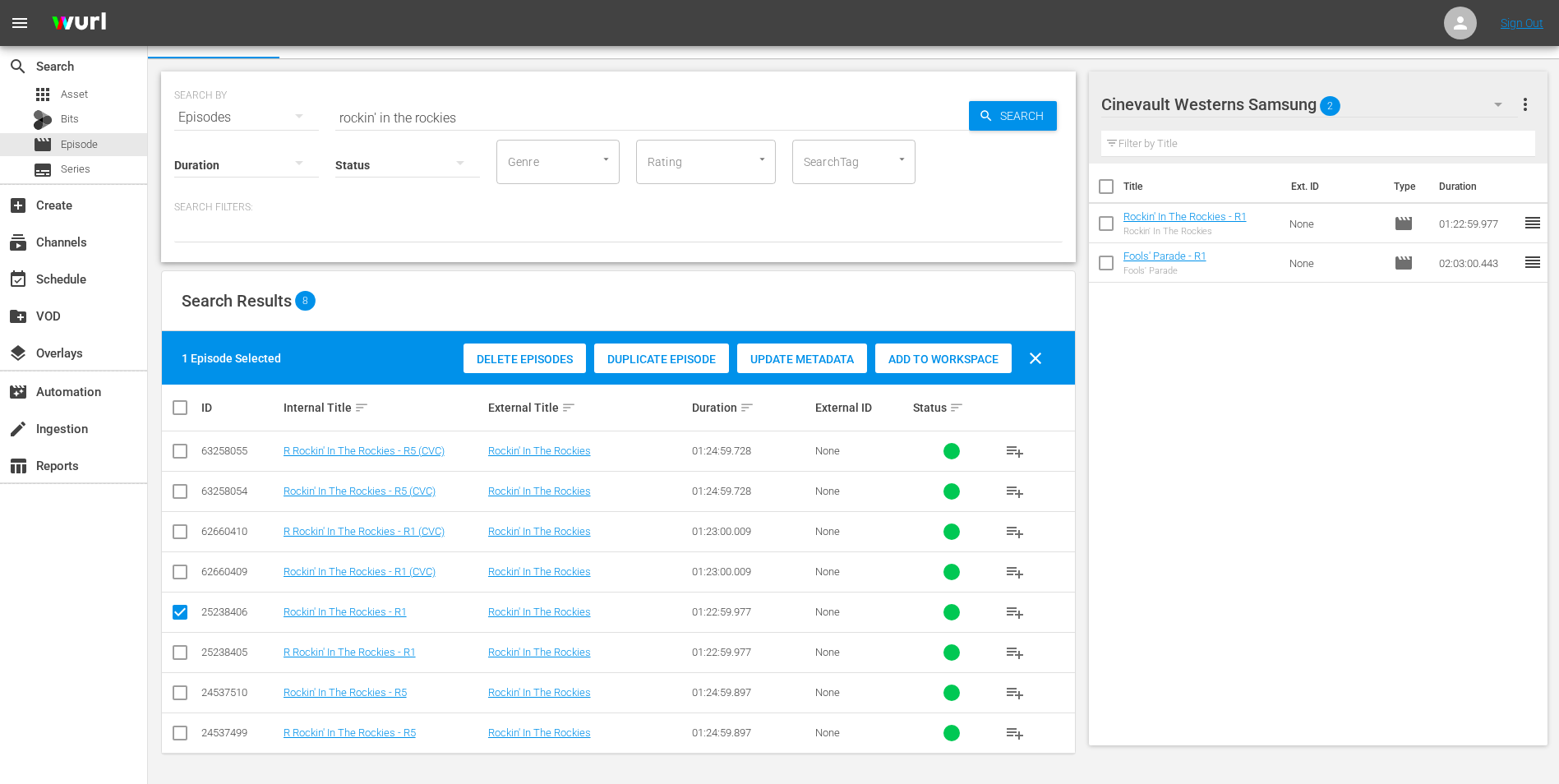 click 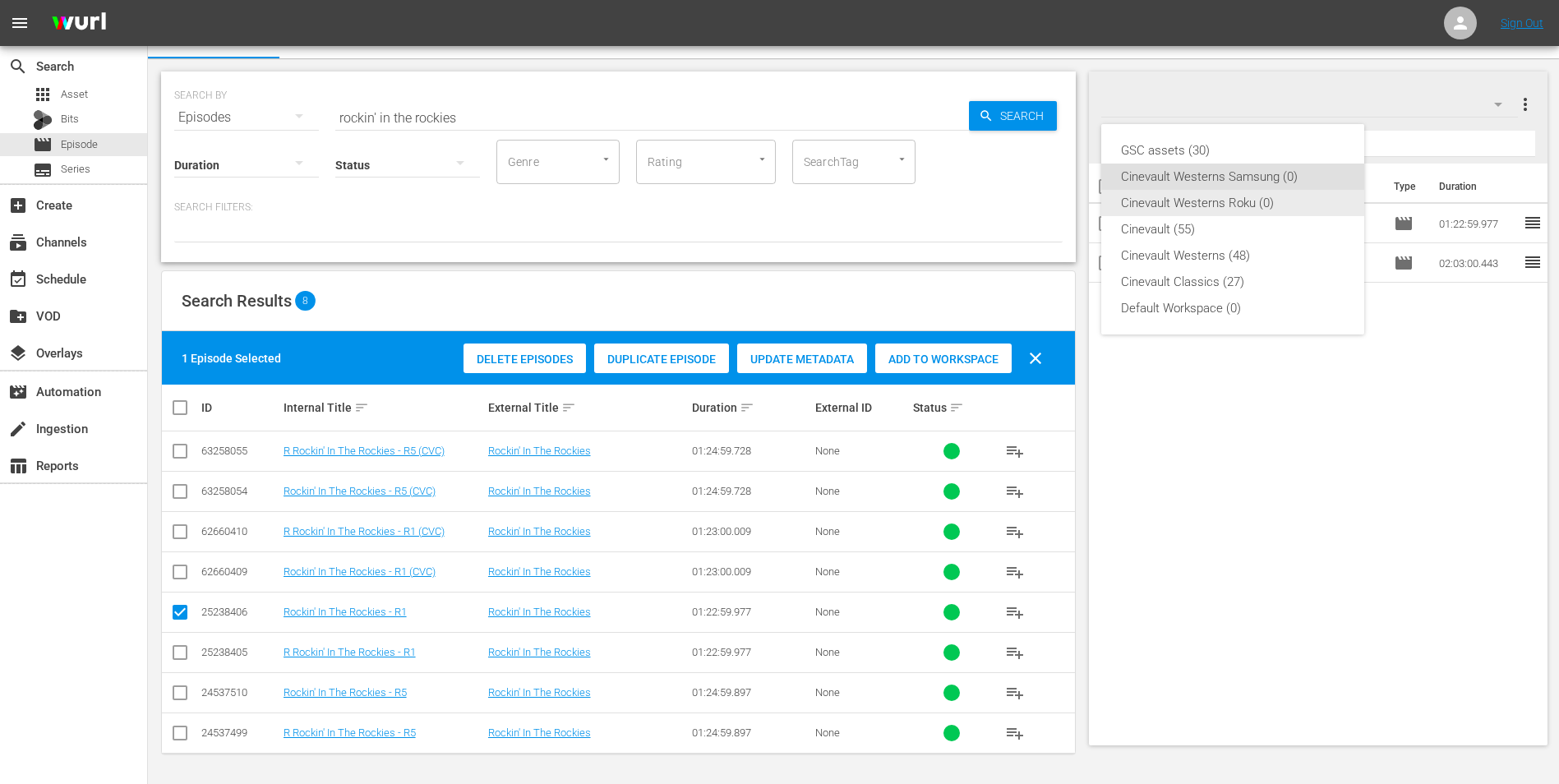 click on "Cinevault Westerns Roku  (0)" at bounding box center (1233, 203) 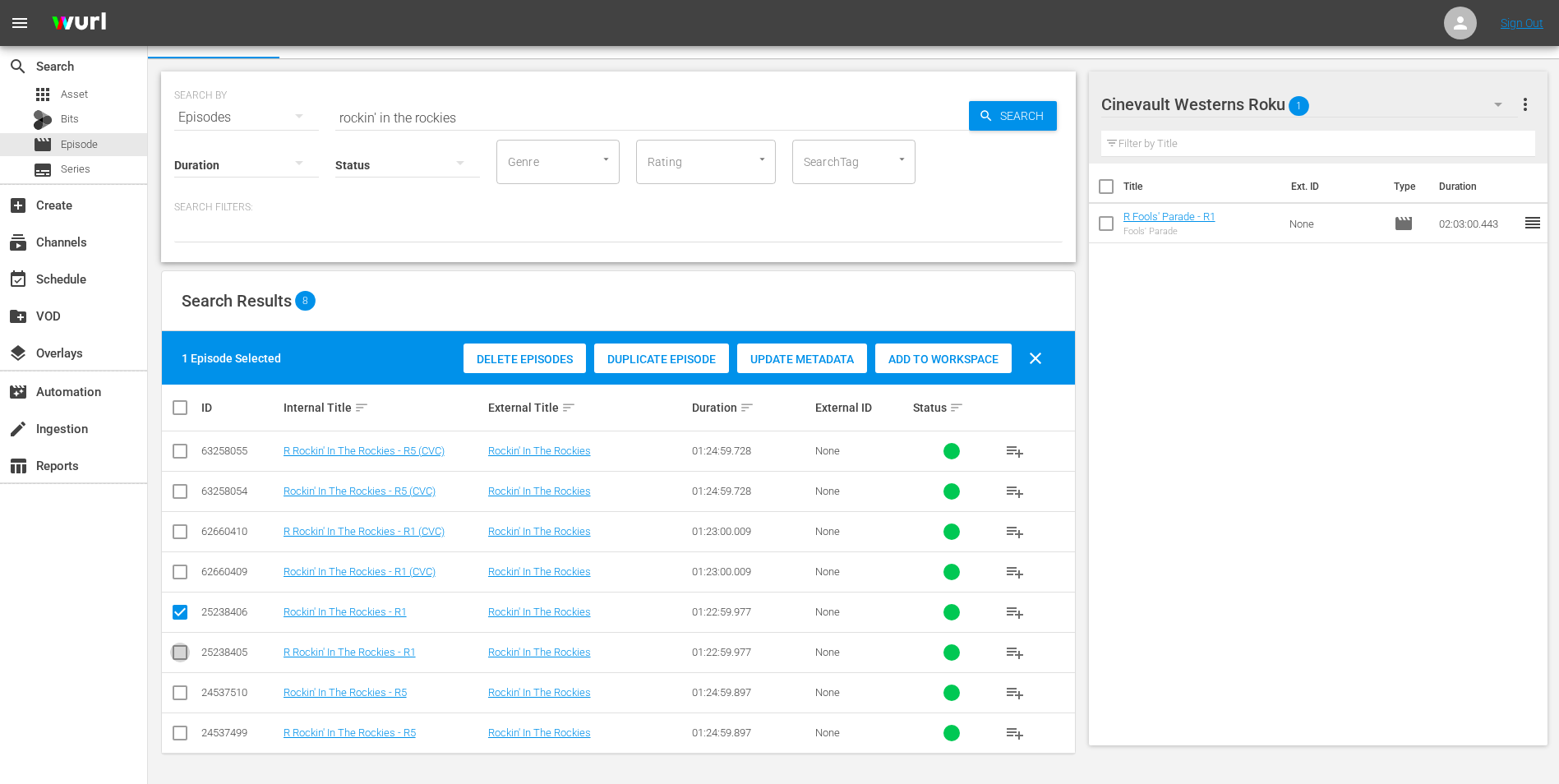 click at bounding box center (180, 656) 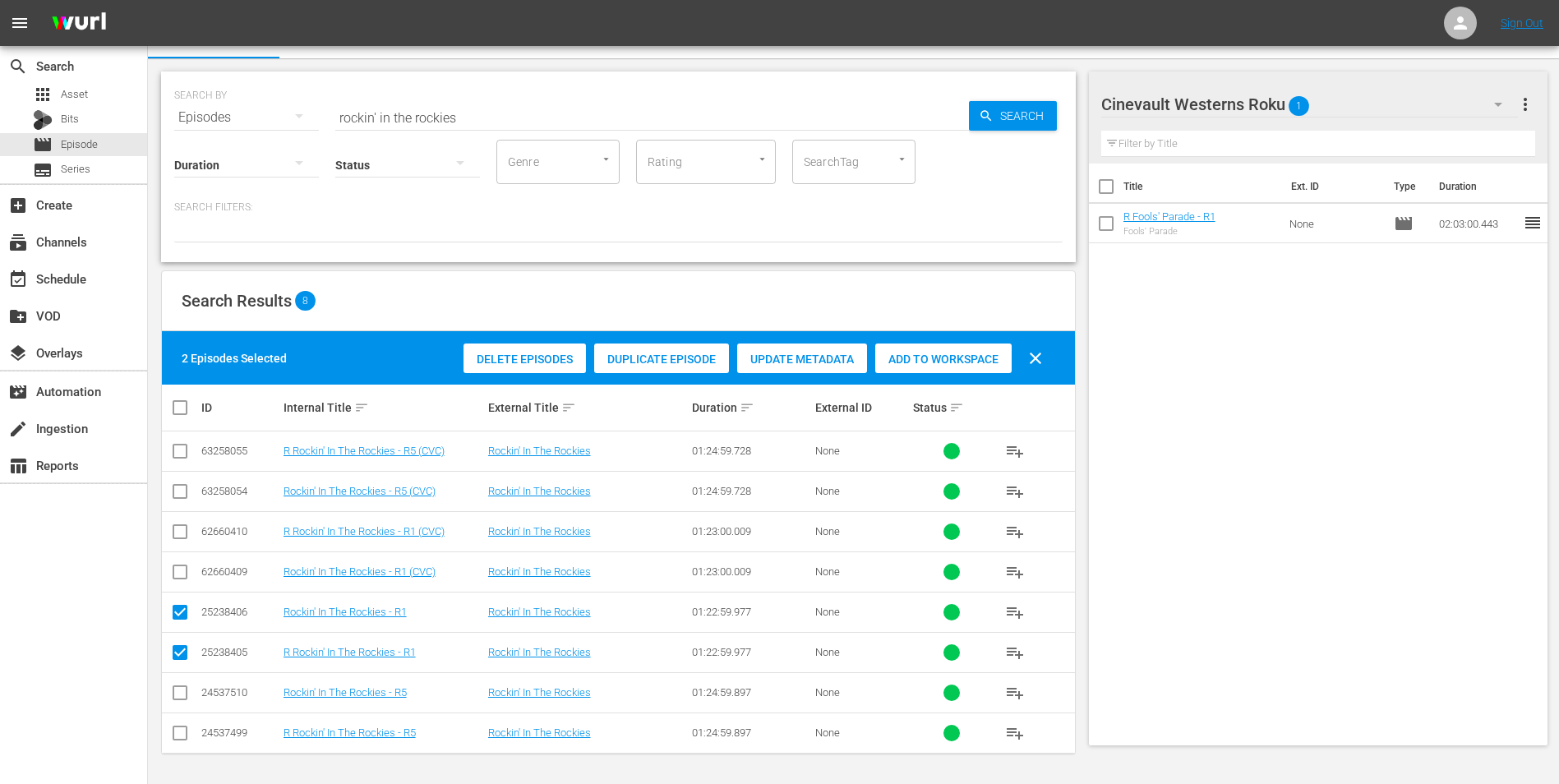 click at bounding box center [180, 616] 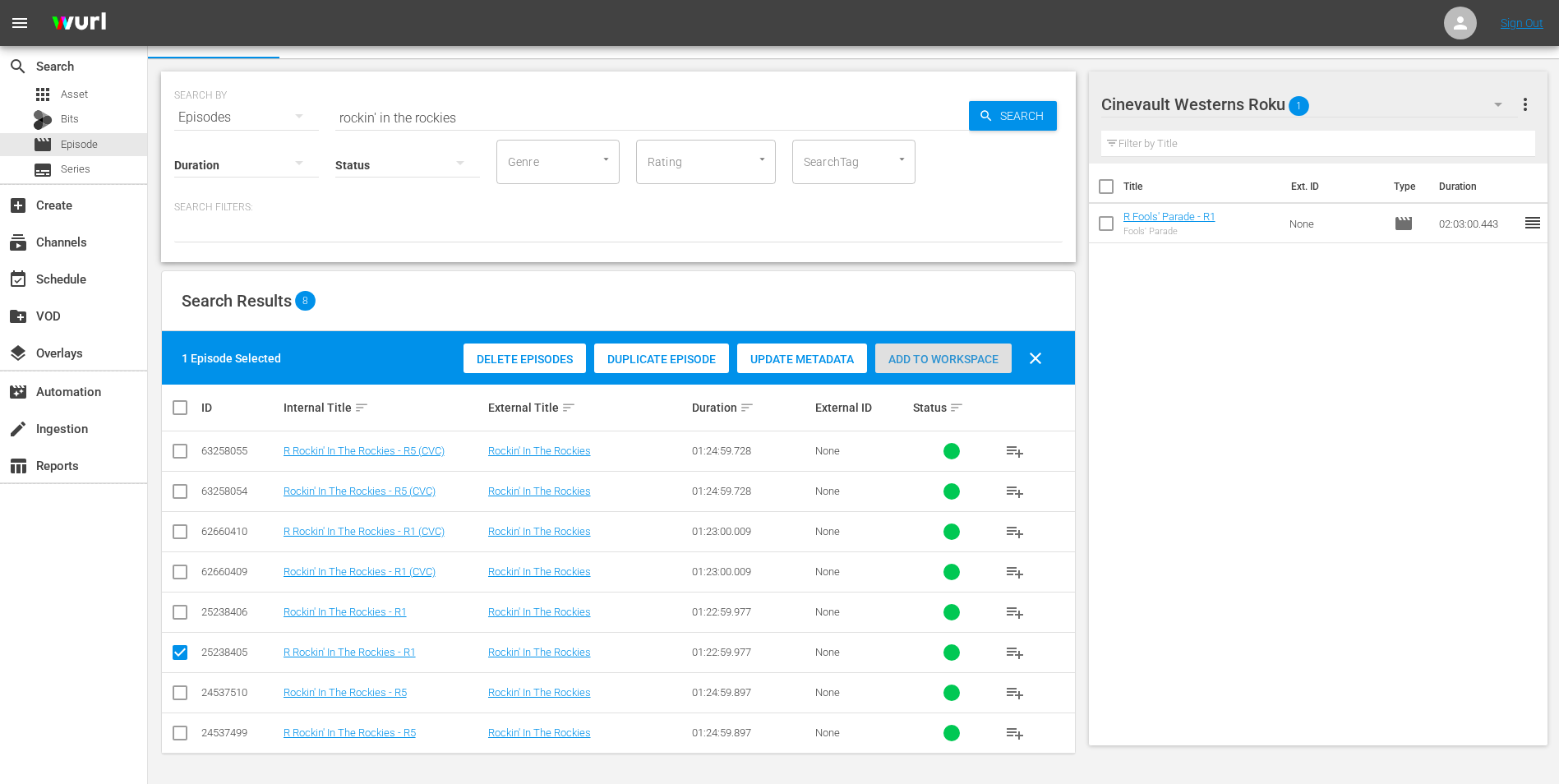 click on "Add to Workspace" at bounding box center [943, 359] 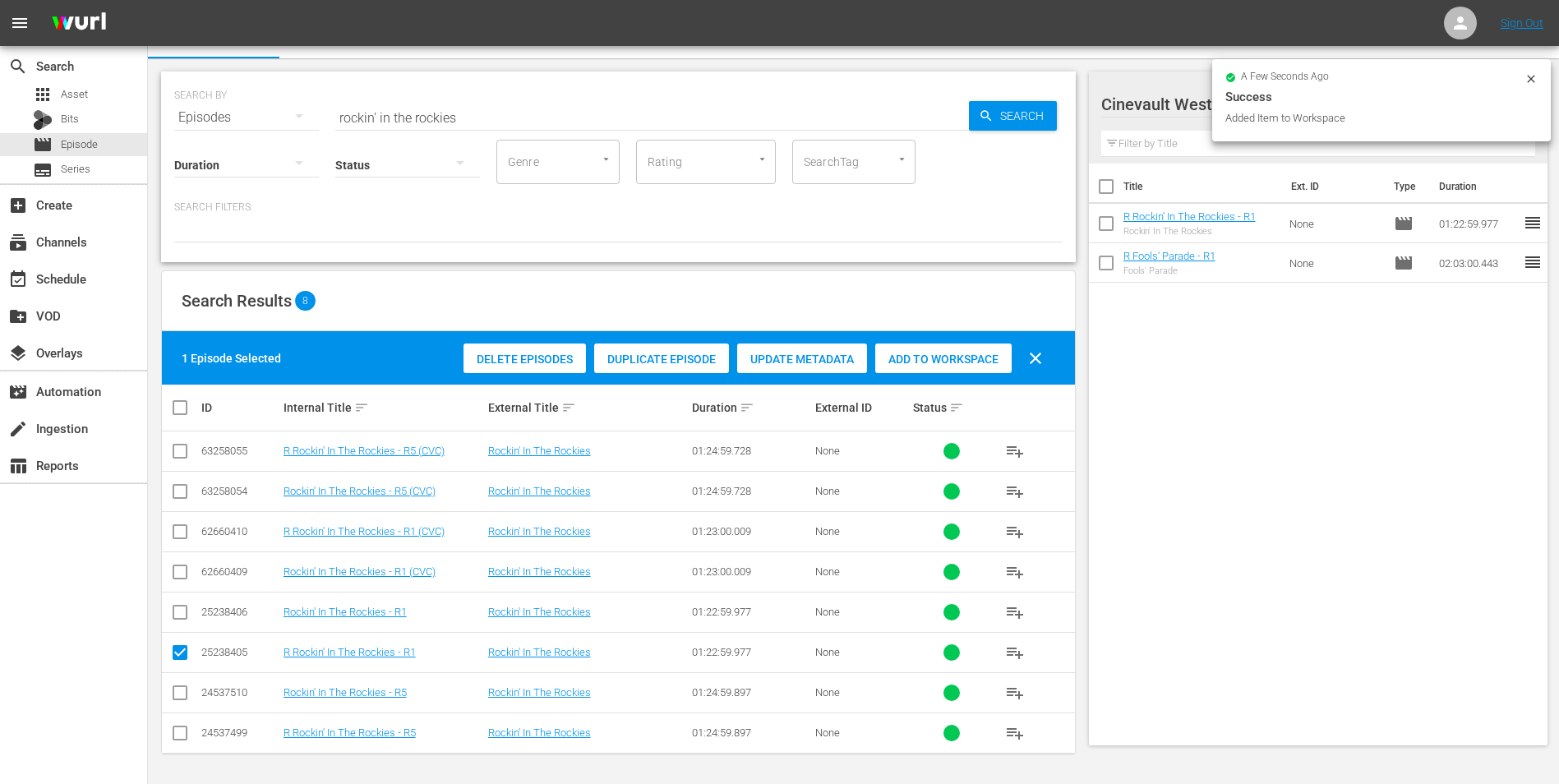 drag, startPoint x: 844, startPoint y: 104, endPoint x: 837, endPoint y: 109, distance: 8.602325 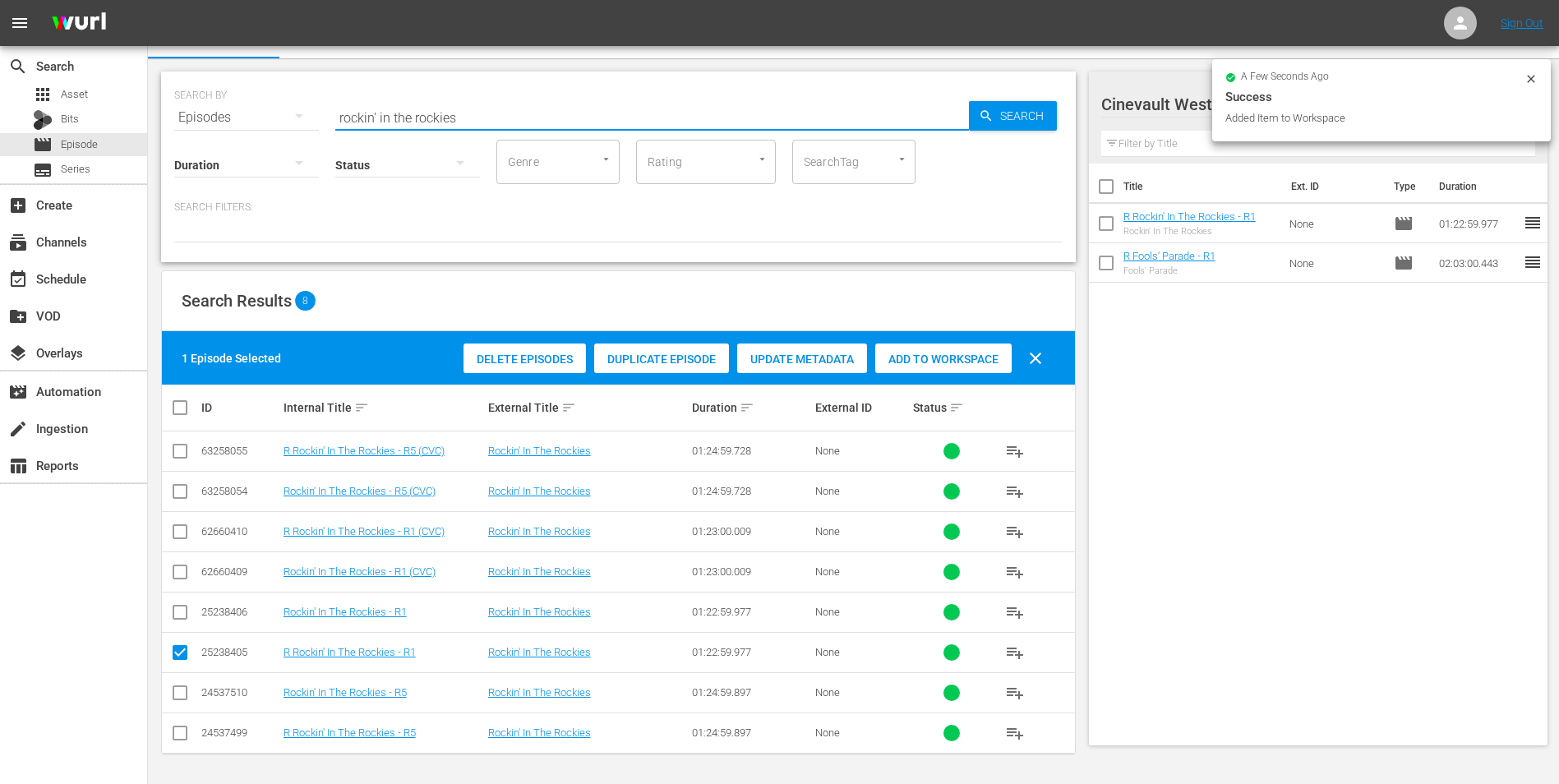 click on "rockin' in the rockies" at bounding box center (652, 118) 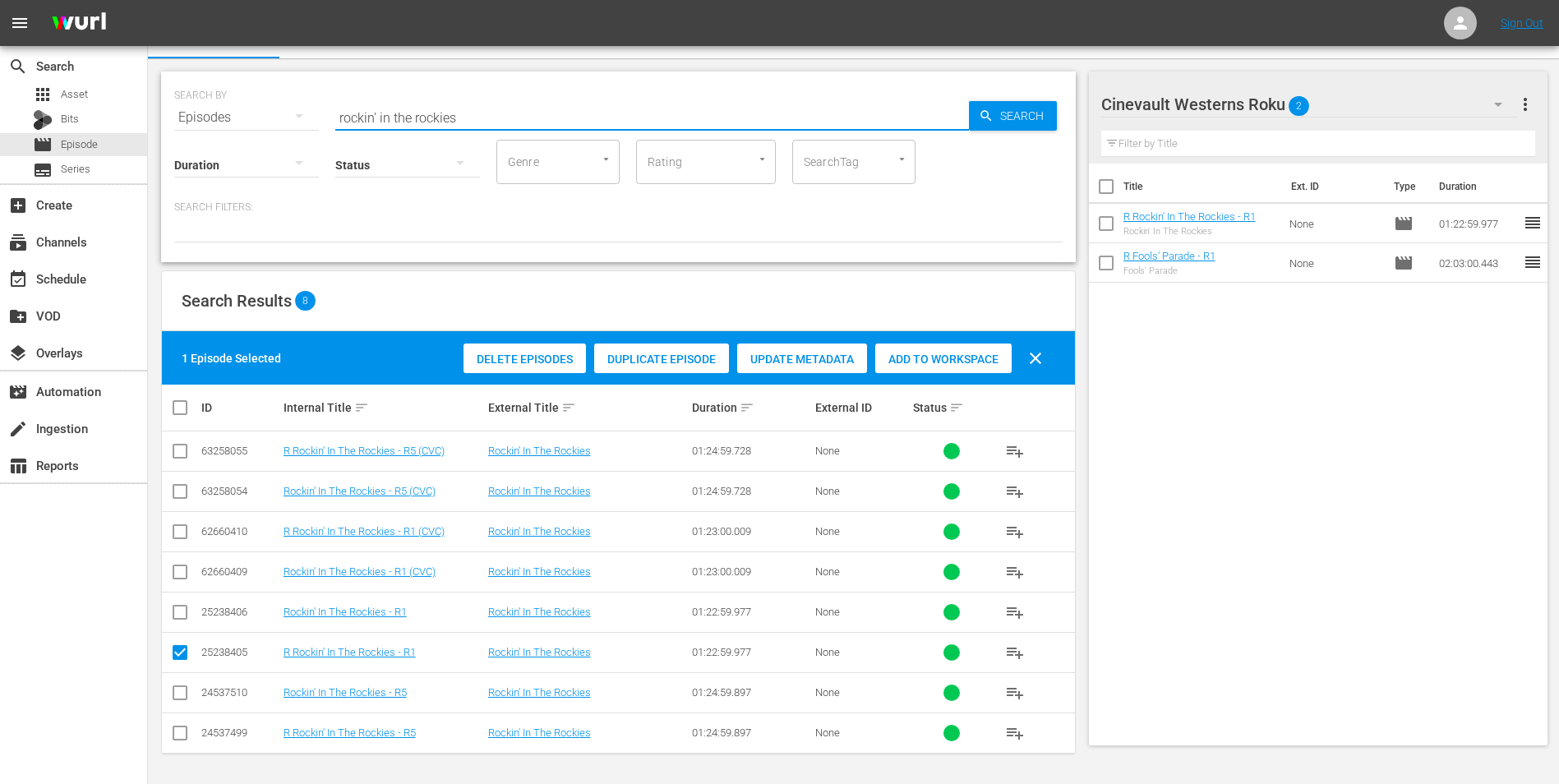click on "rockin' in the rockies" at bounding box center [652, 118] 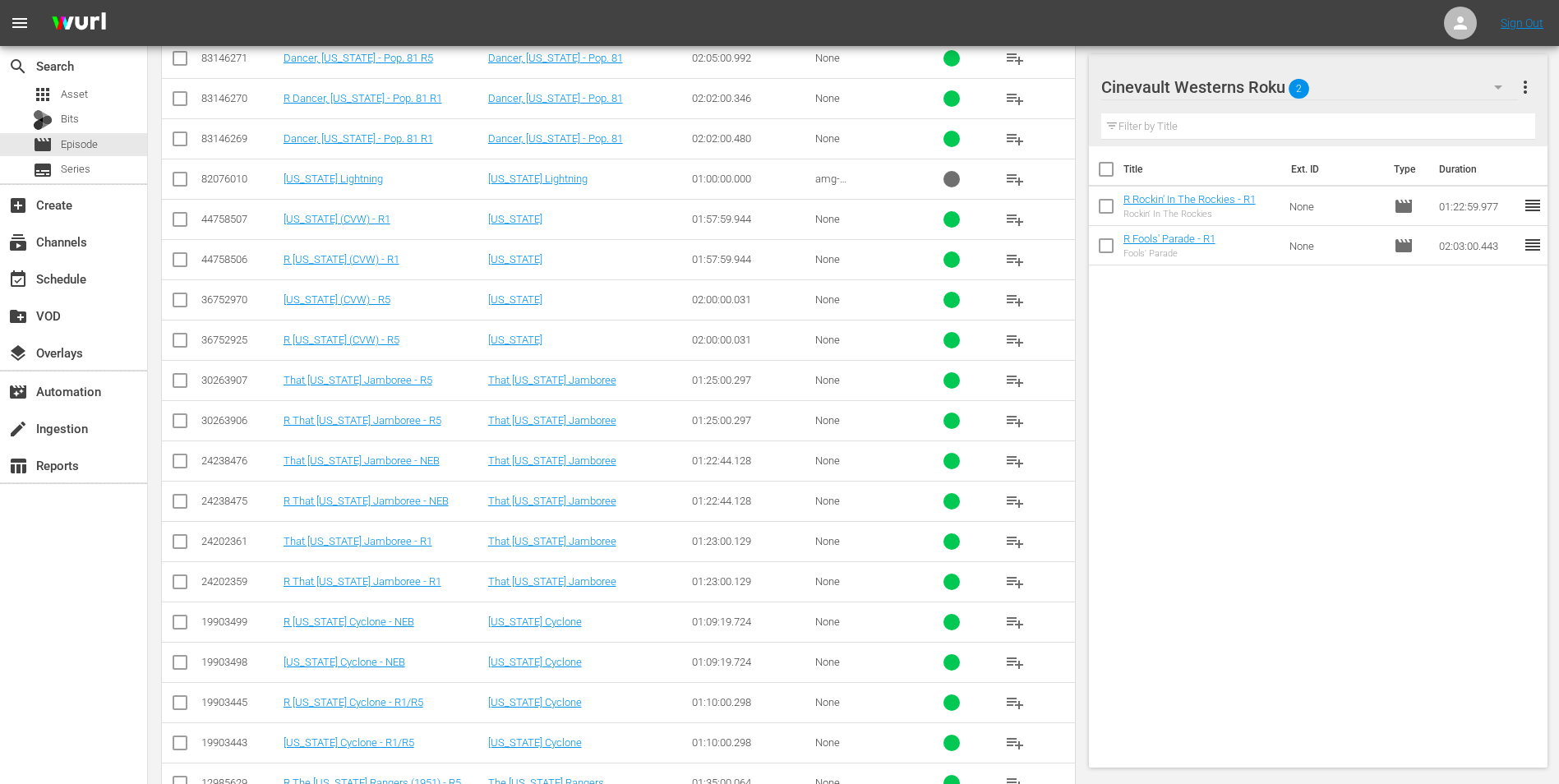 scroll, scrollTop: 376, scrollLeft: 0, axis: vertical 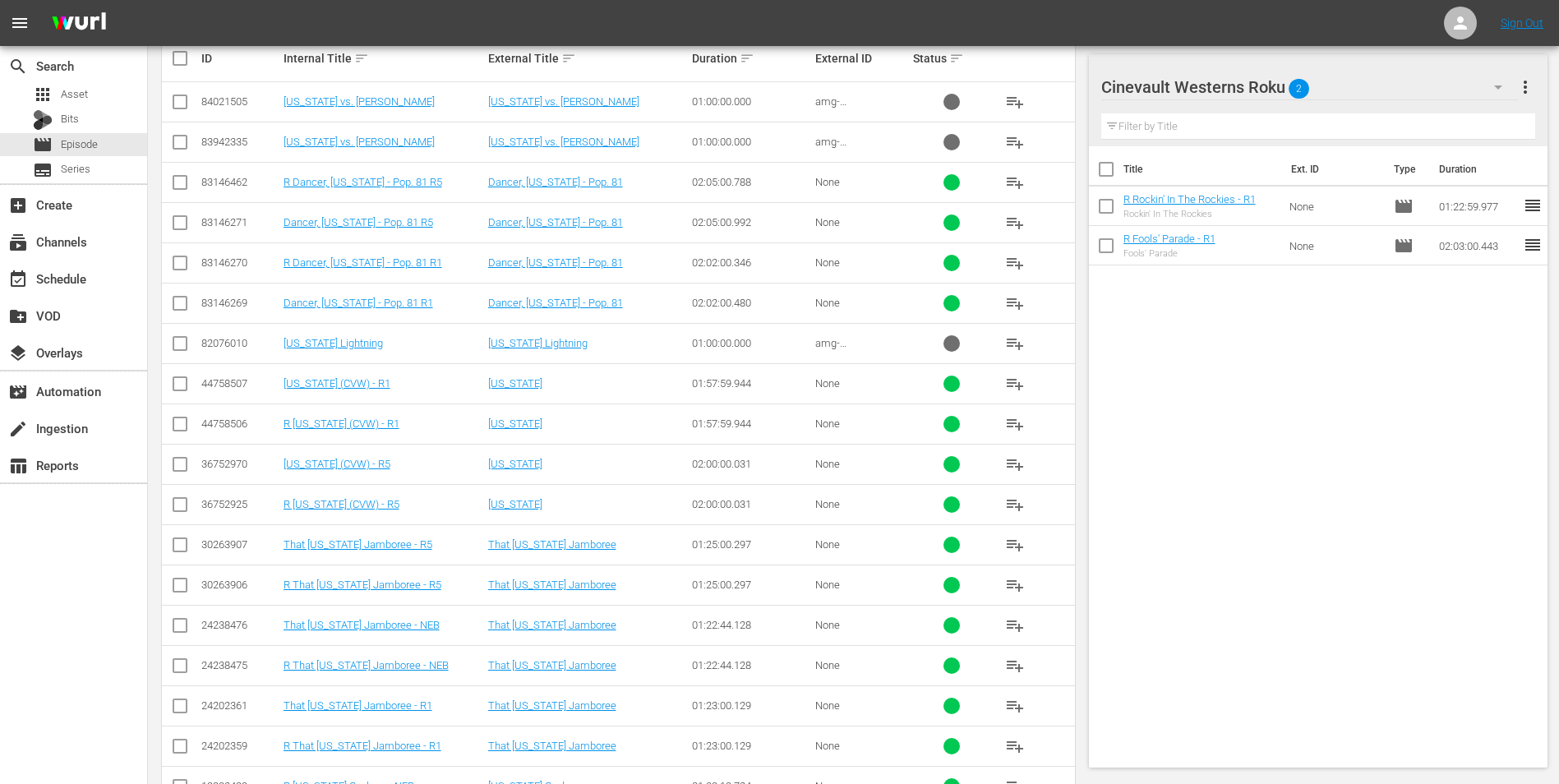 type on "[US_STATE]" 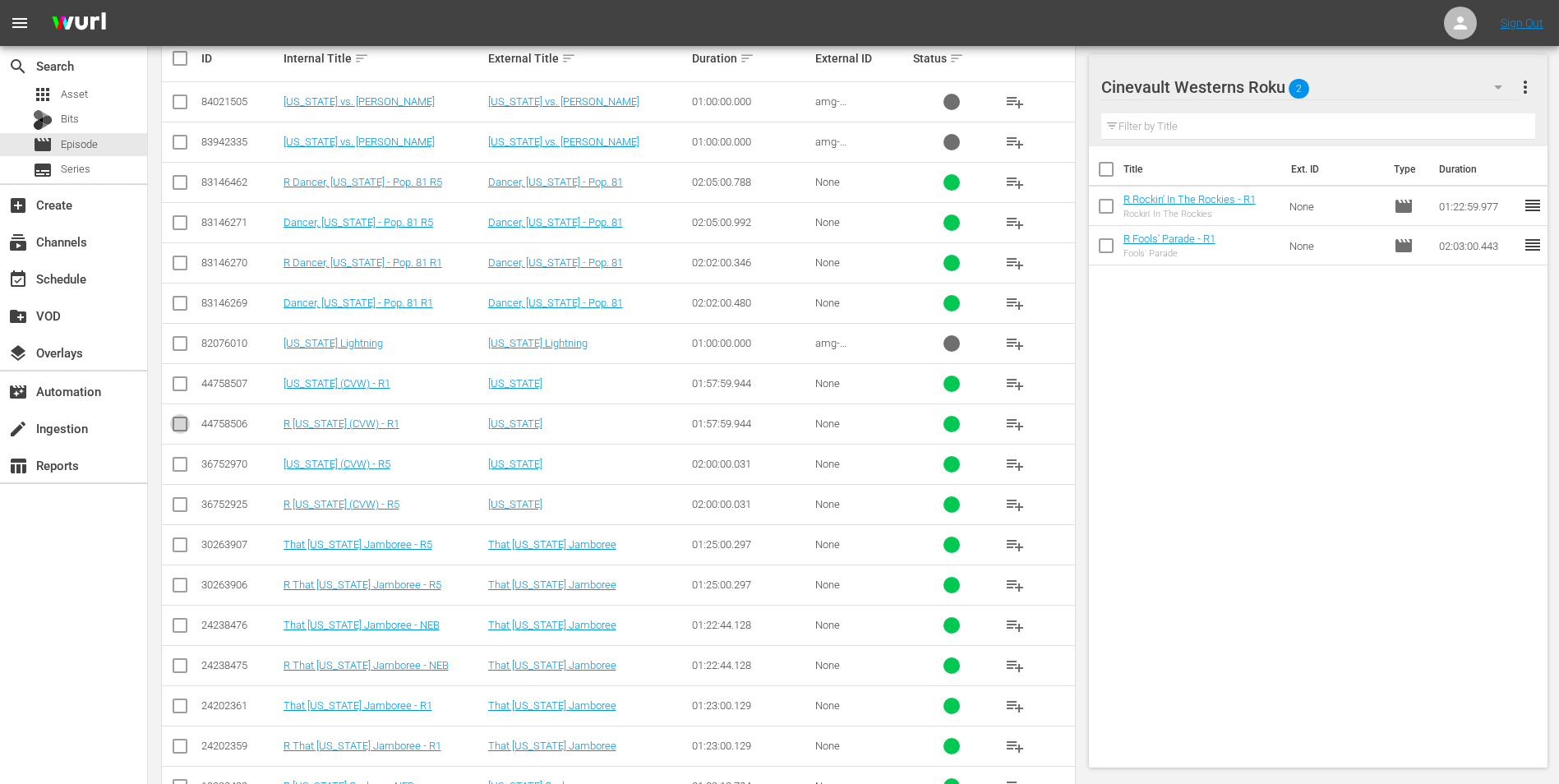 drag, startPoint x: 183, startPoint y: 423, endPoint x: 205, endPoint y: 417, distance: 22.803509 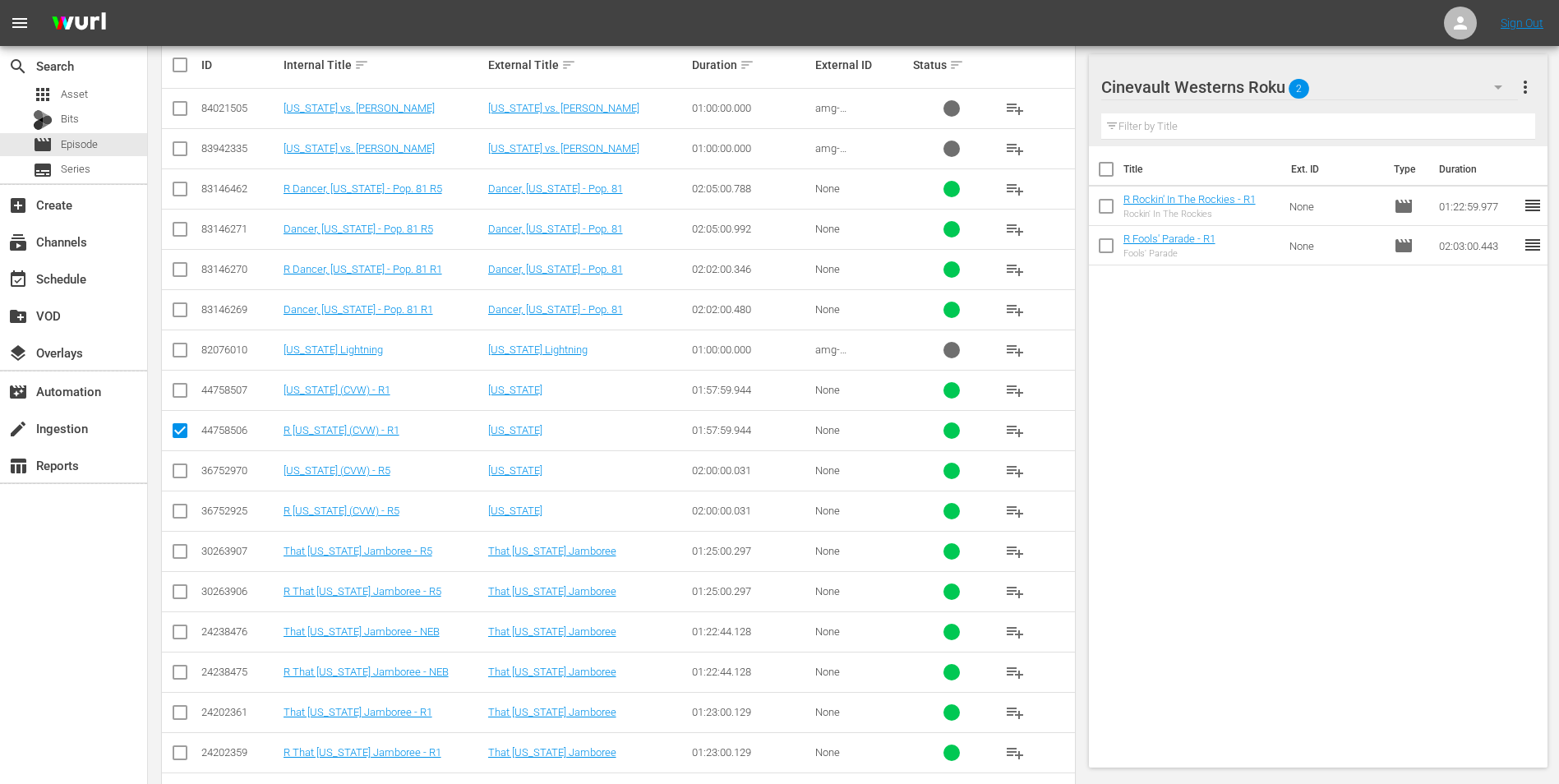 scroll, scrollTop: 0, scrollLeft: 0, axis: both 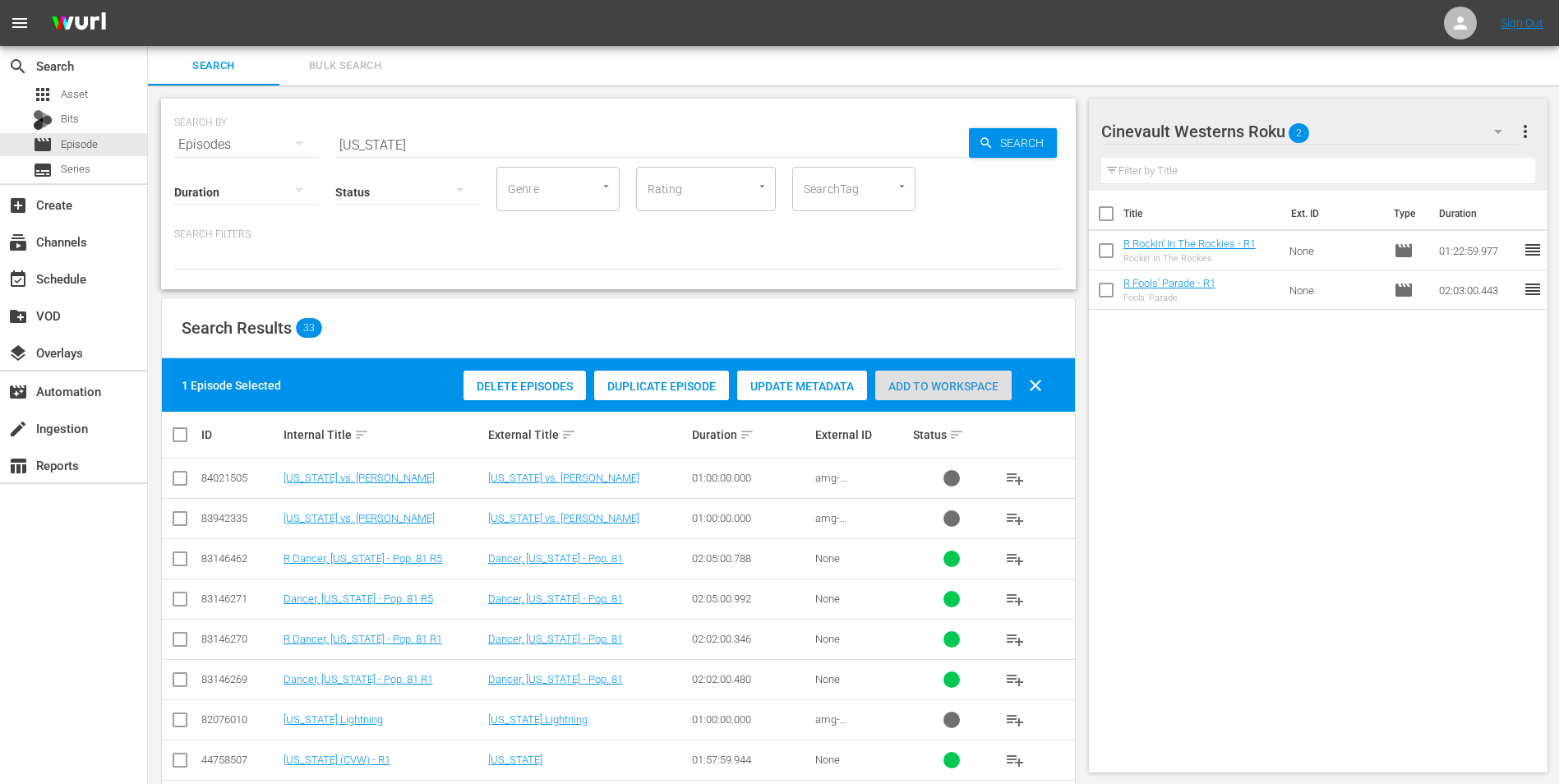 click on "Add to Workspace" at bounding box center (943, 386) 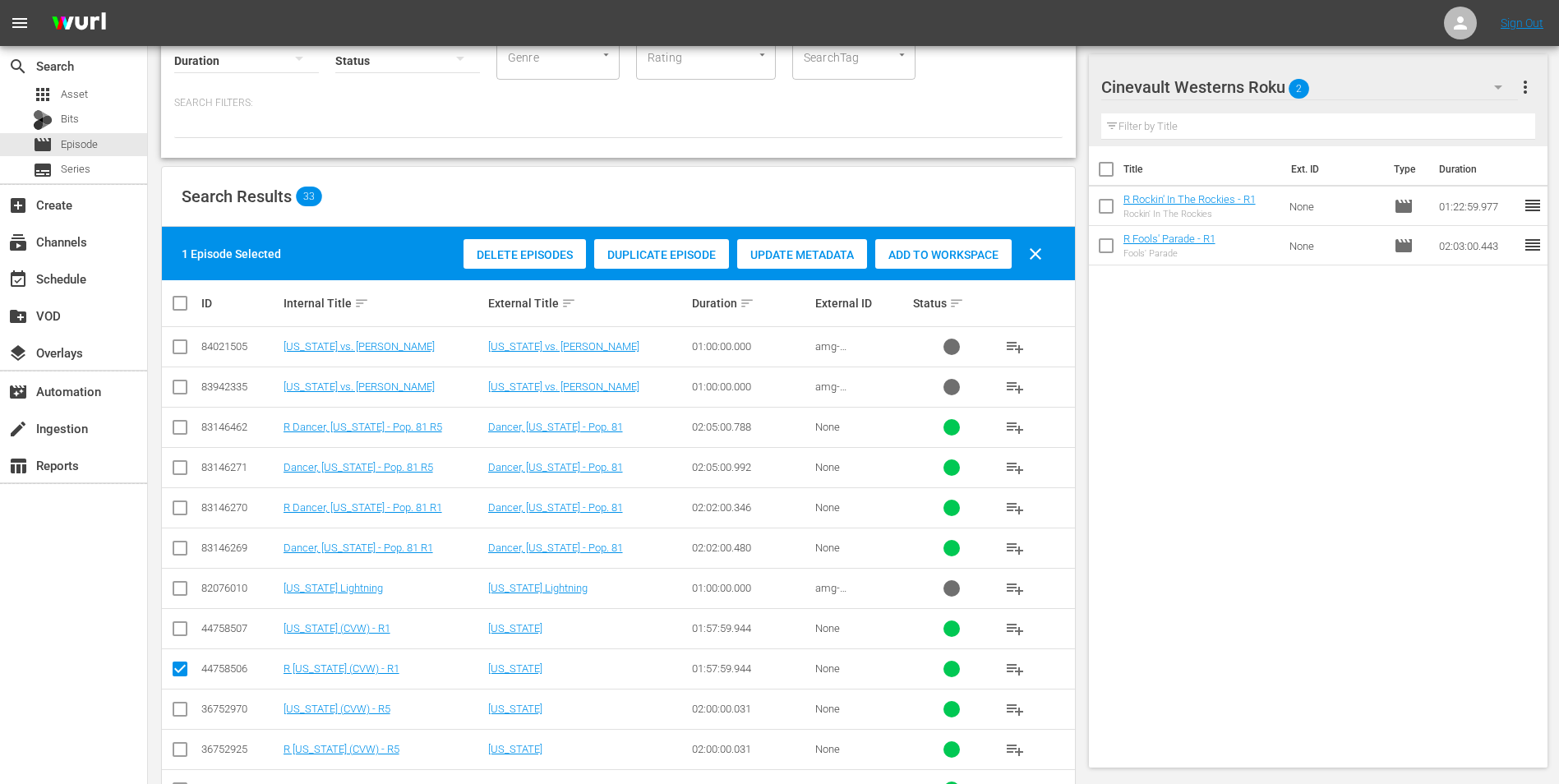 scroll, scrollTop: 164, scrollLeft: 0, axis: vertical 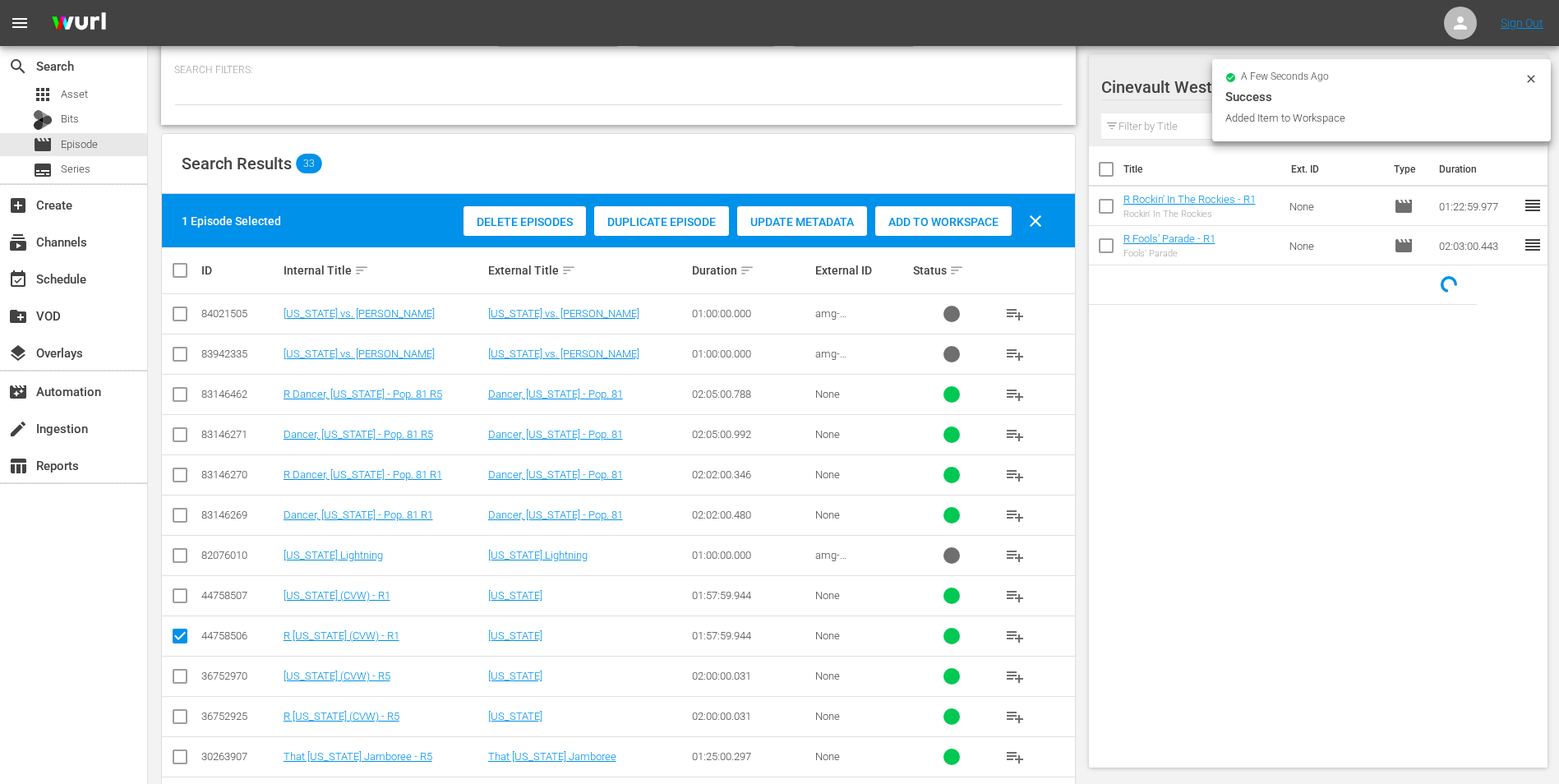 click 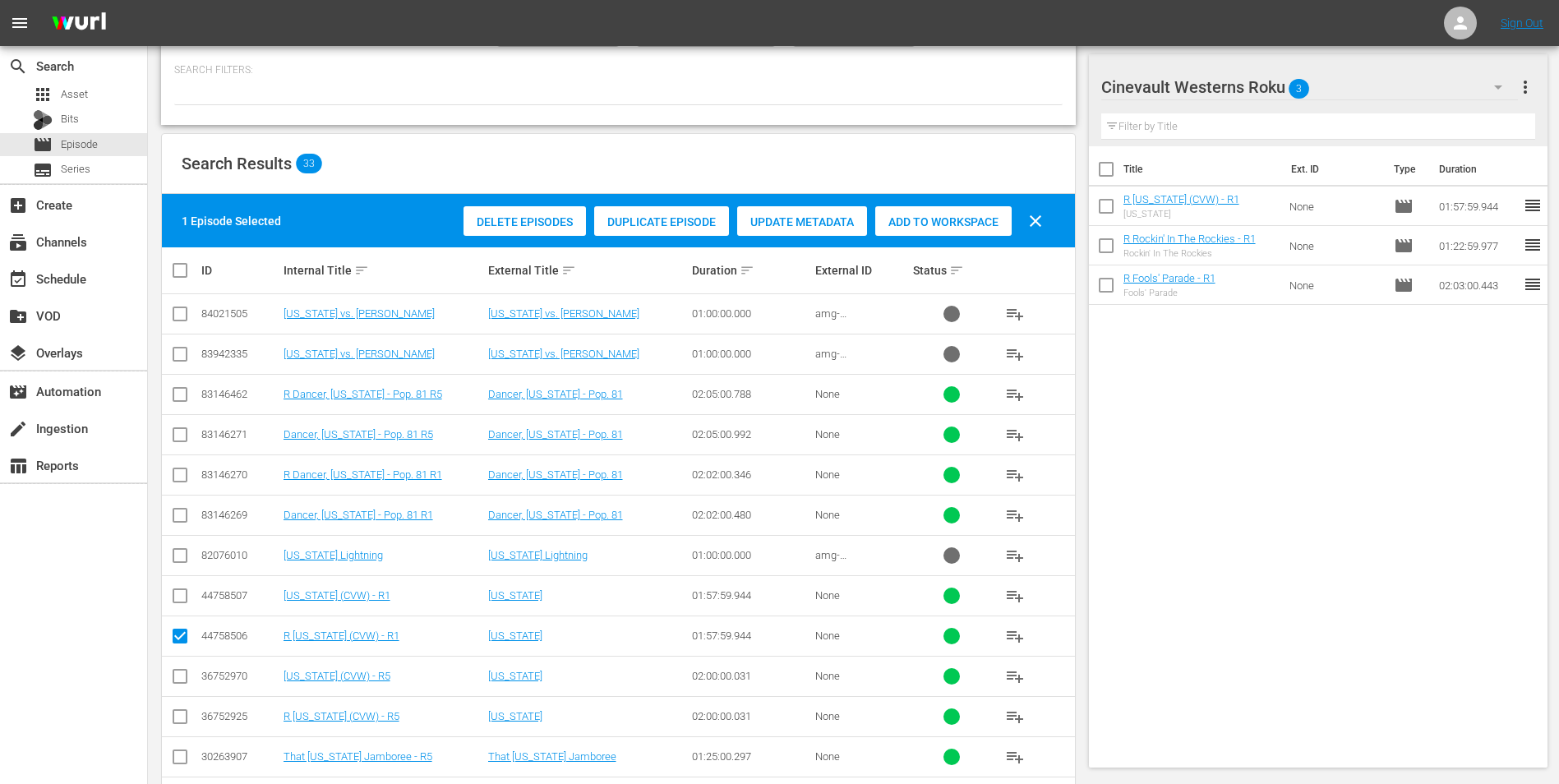 click on "Cinevault Westerns Roku  3" at bounding box center (1310, 87) 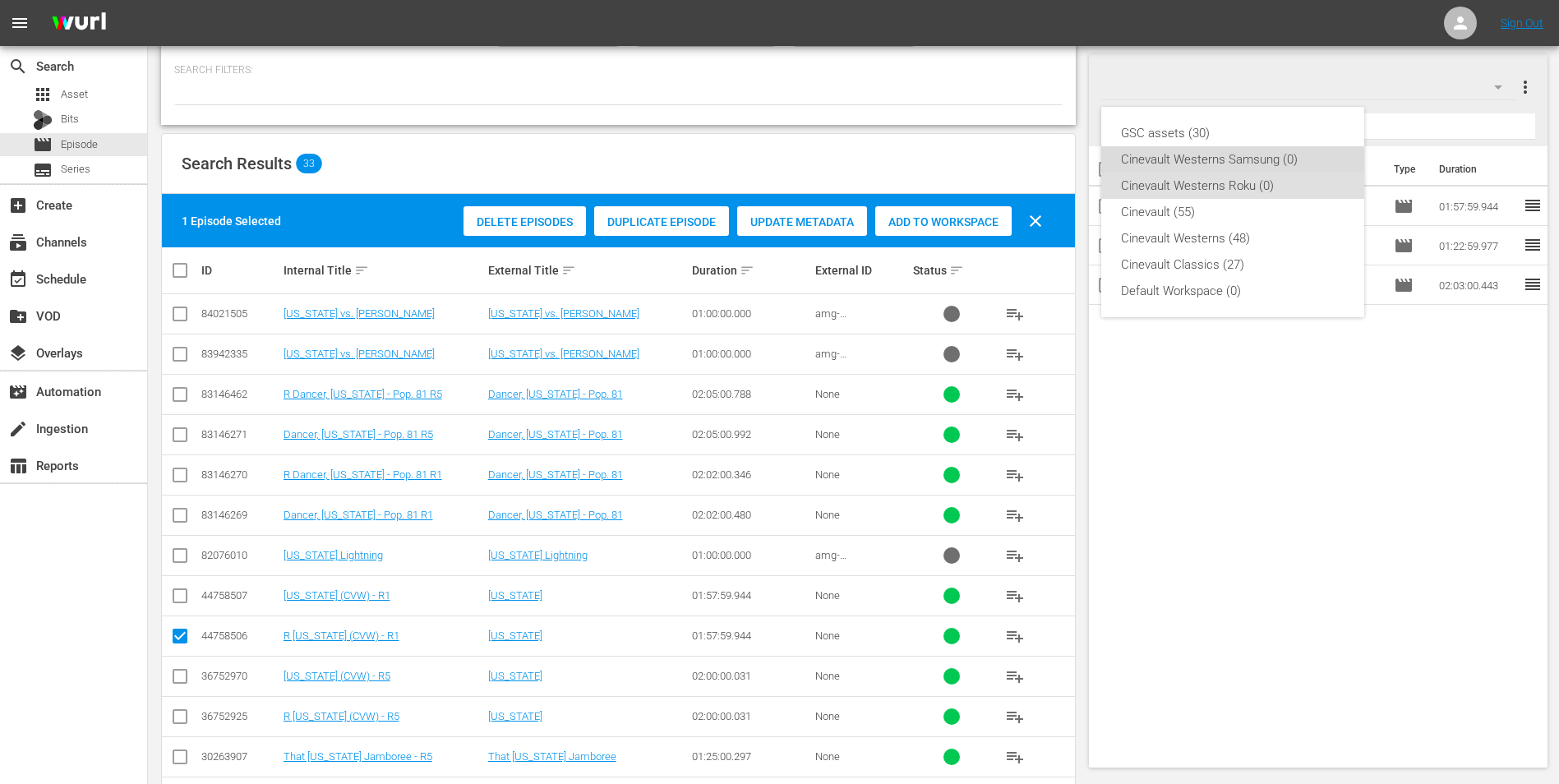 click on "Cinevault Westerns Samsung (0)" at bounding box center (1233, 159) 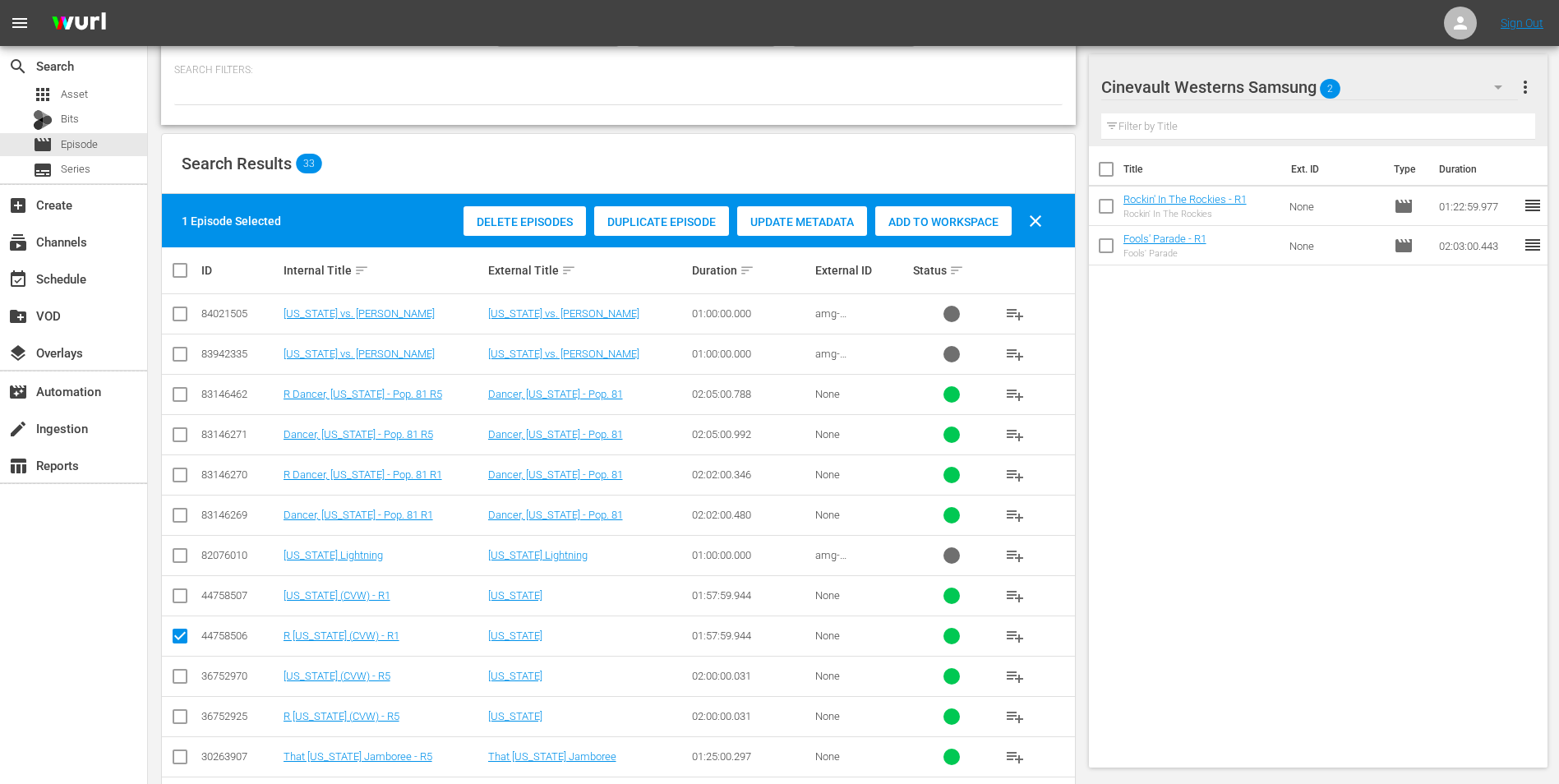 click at bounding box center [180, 599] 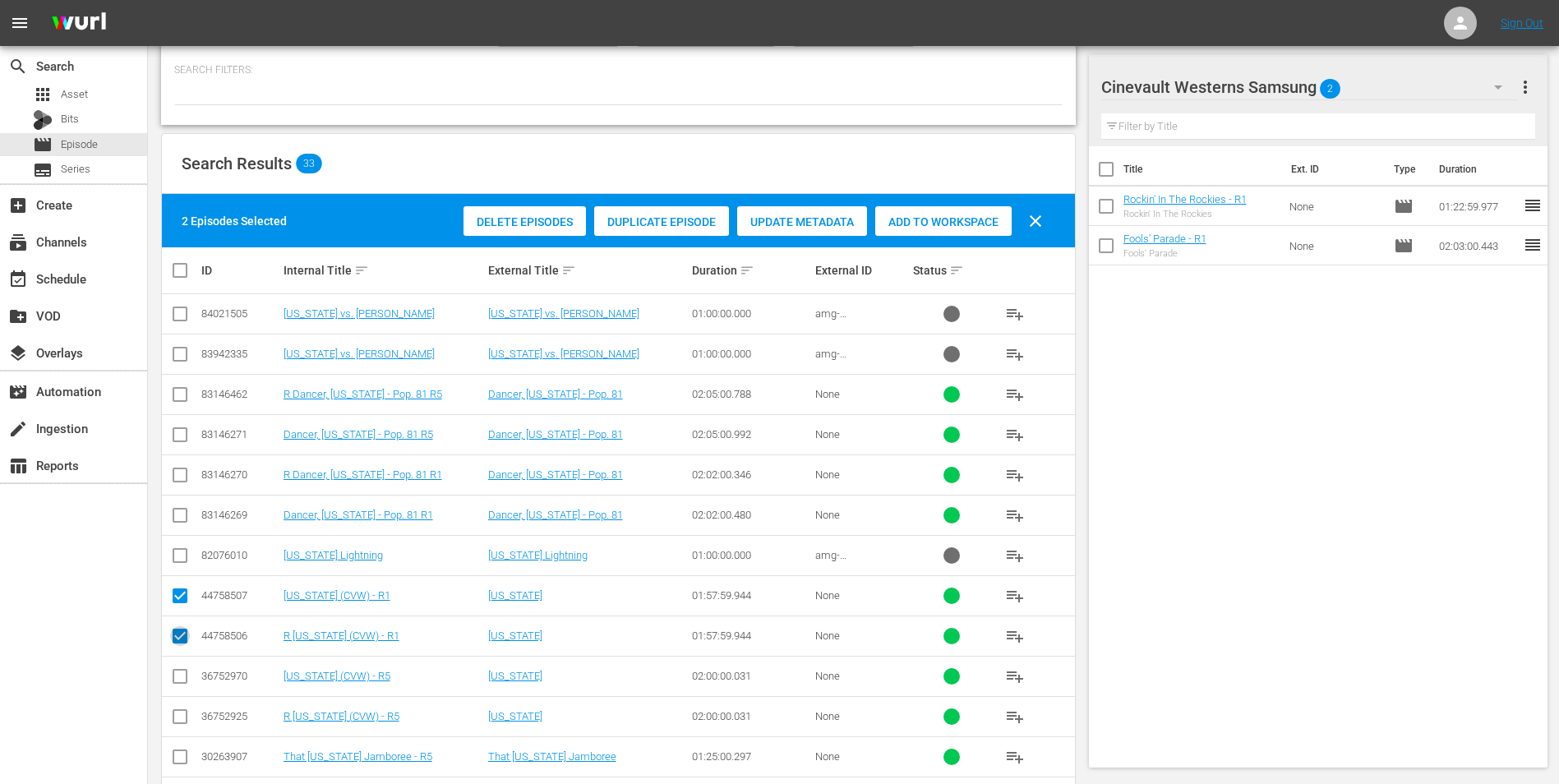 click at bounding box center (180, 639) 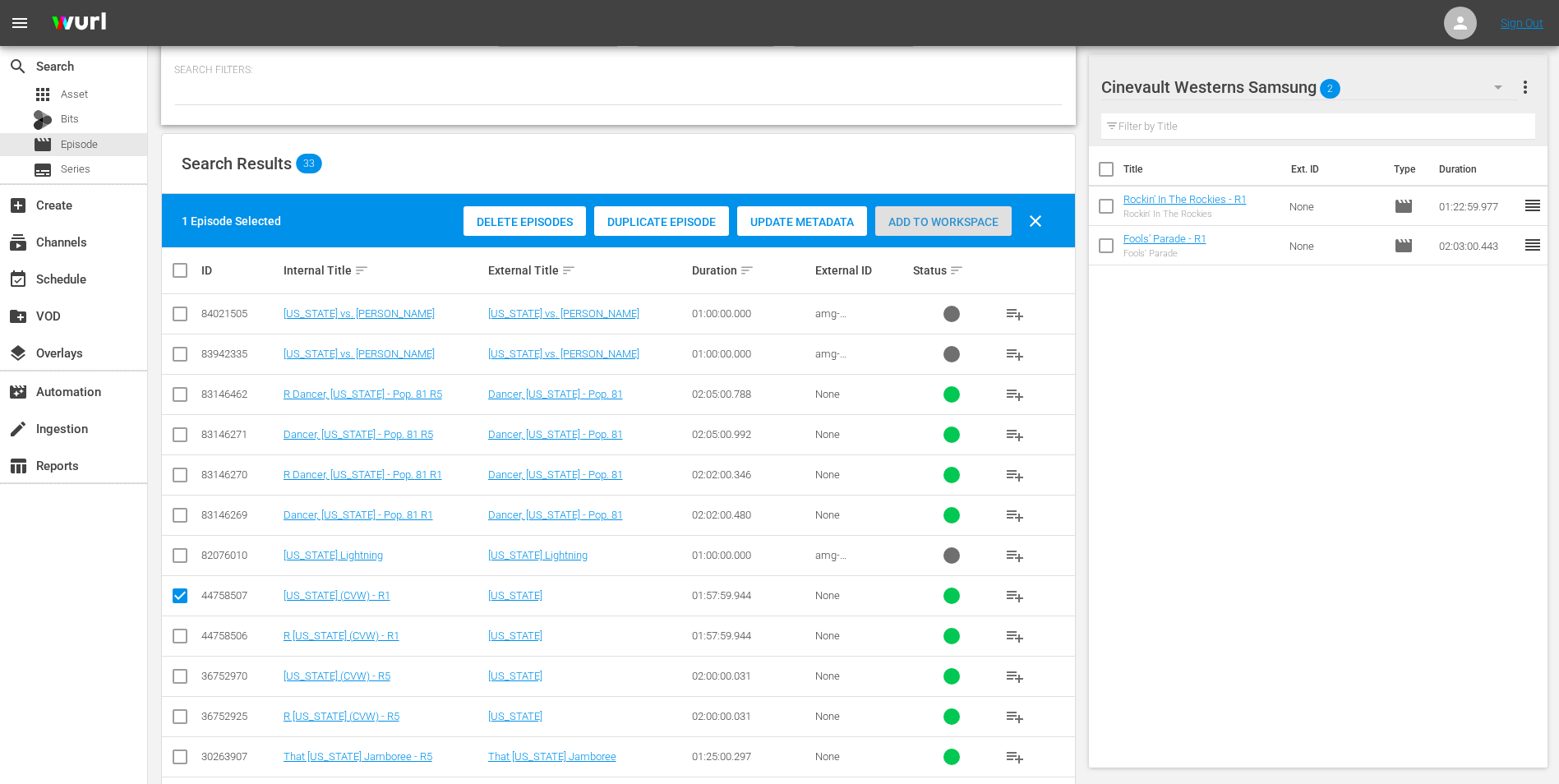 click on "Add to Workspace" at bounding box center [943, 222] 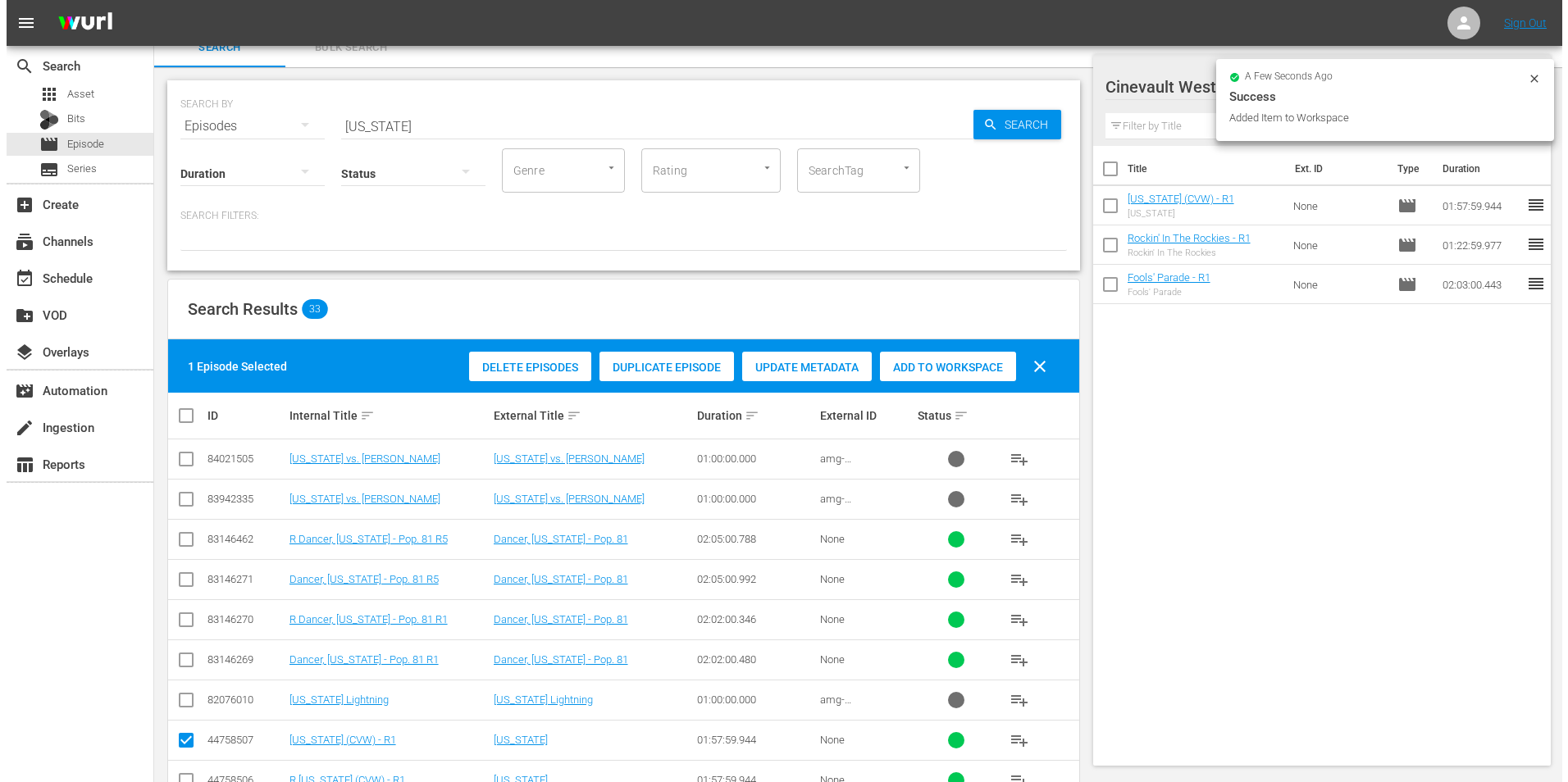 scroll, scrollTop: 0, scrollLeft: 0, axis: both 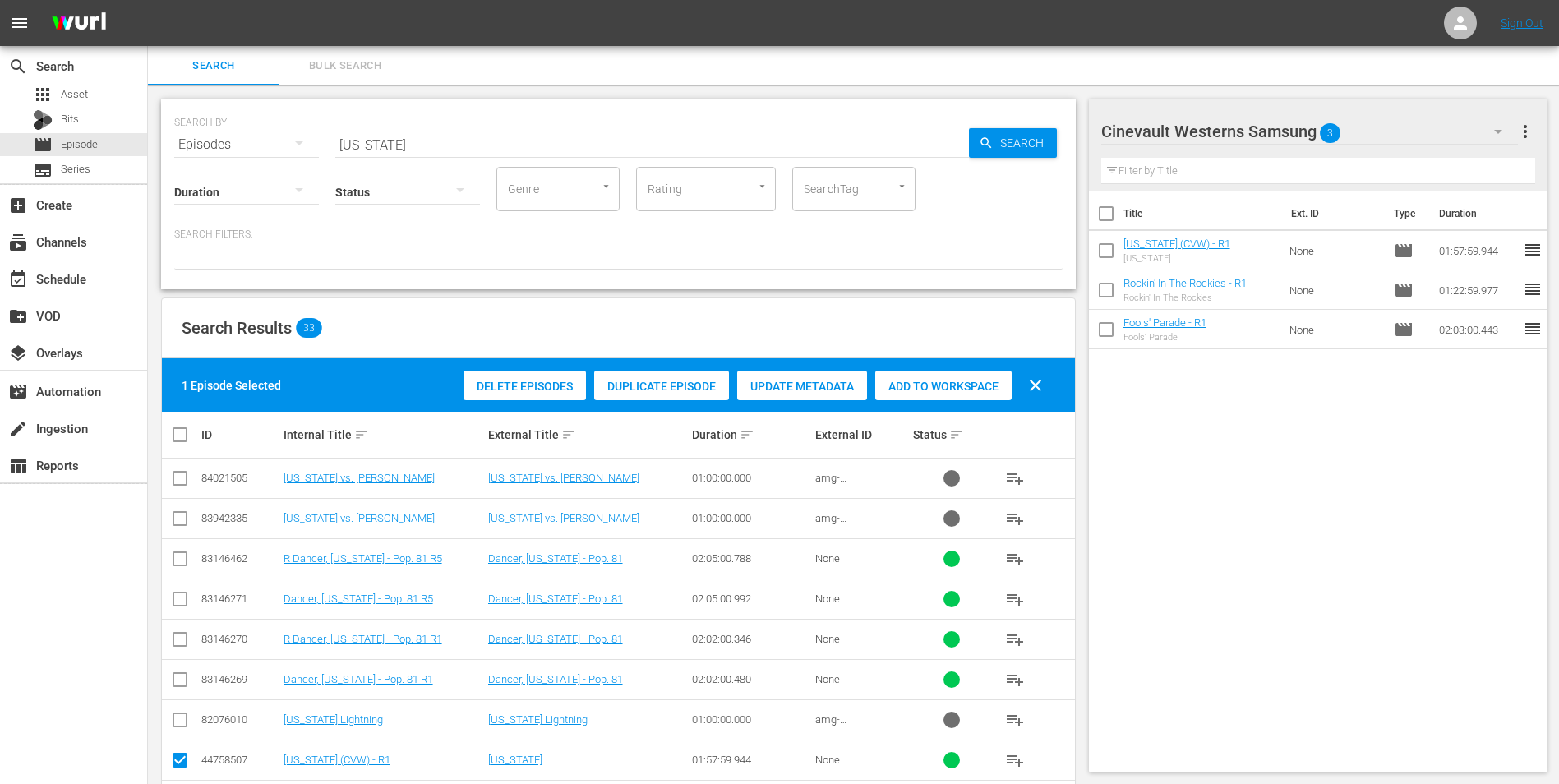 click on "[US_STATE]" at bounding box center (652, 145) 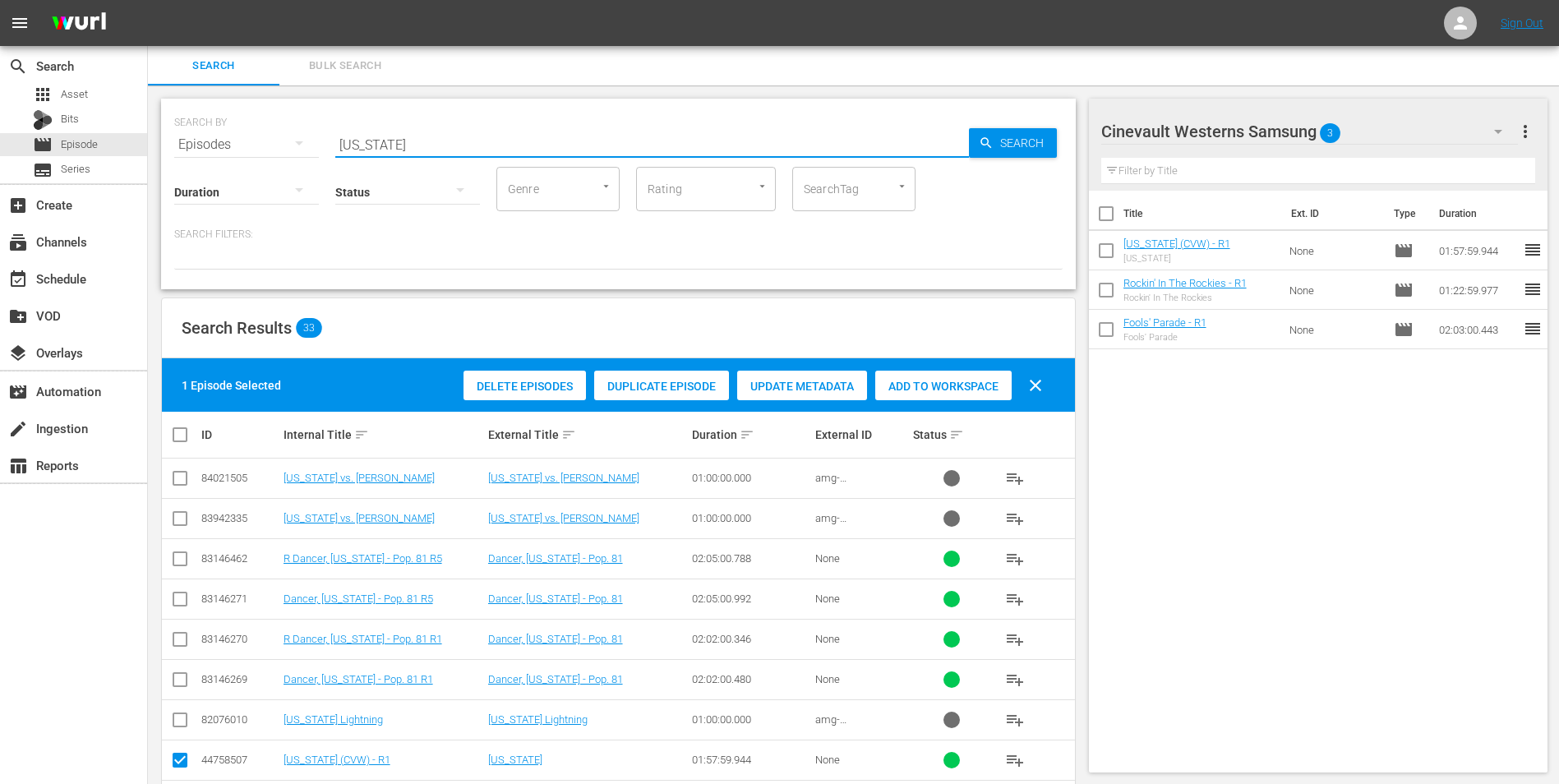 click on "[US_STATE]" at bounding box center (652, 145) 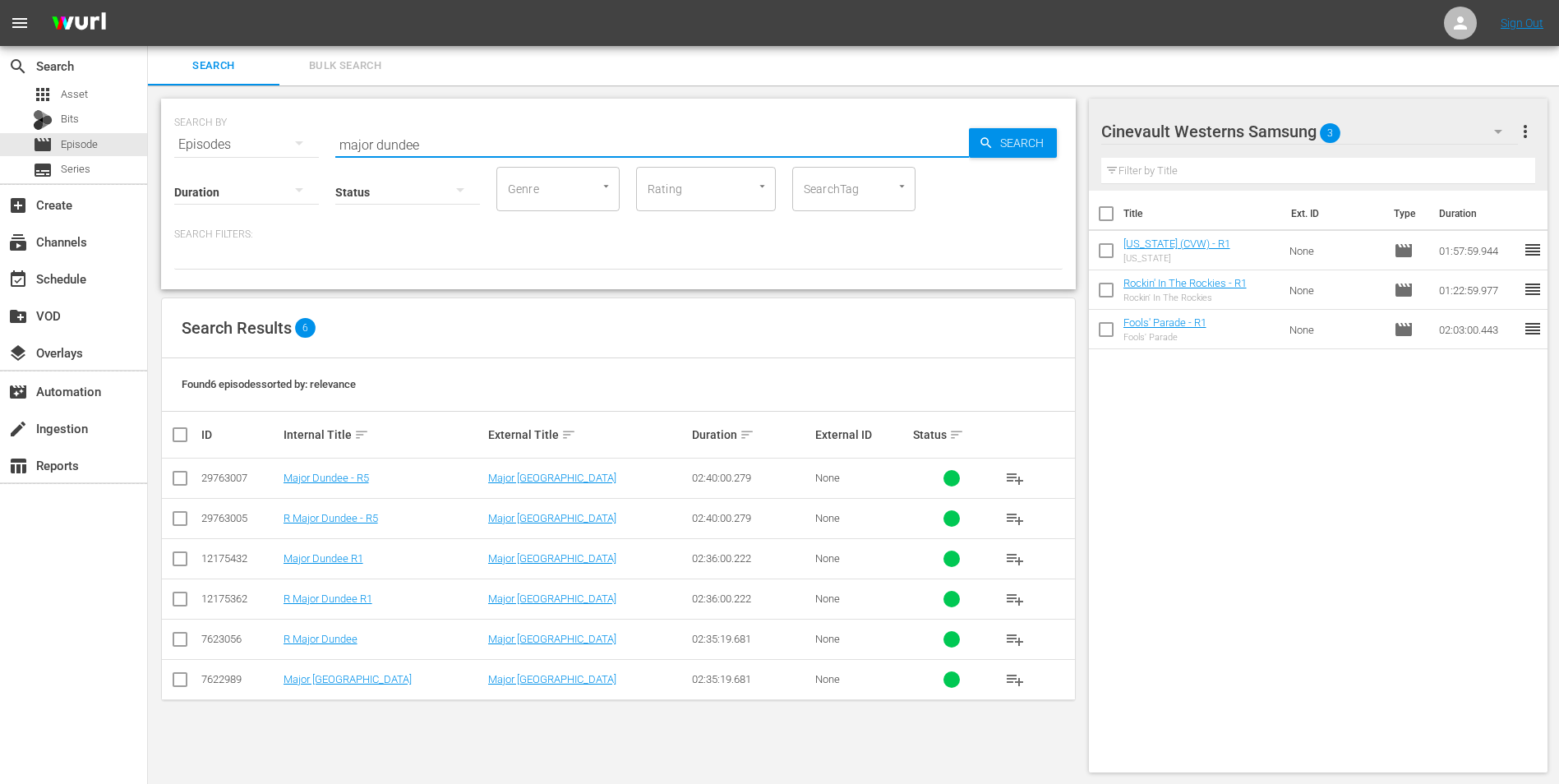 type on "major dundee" 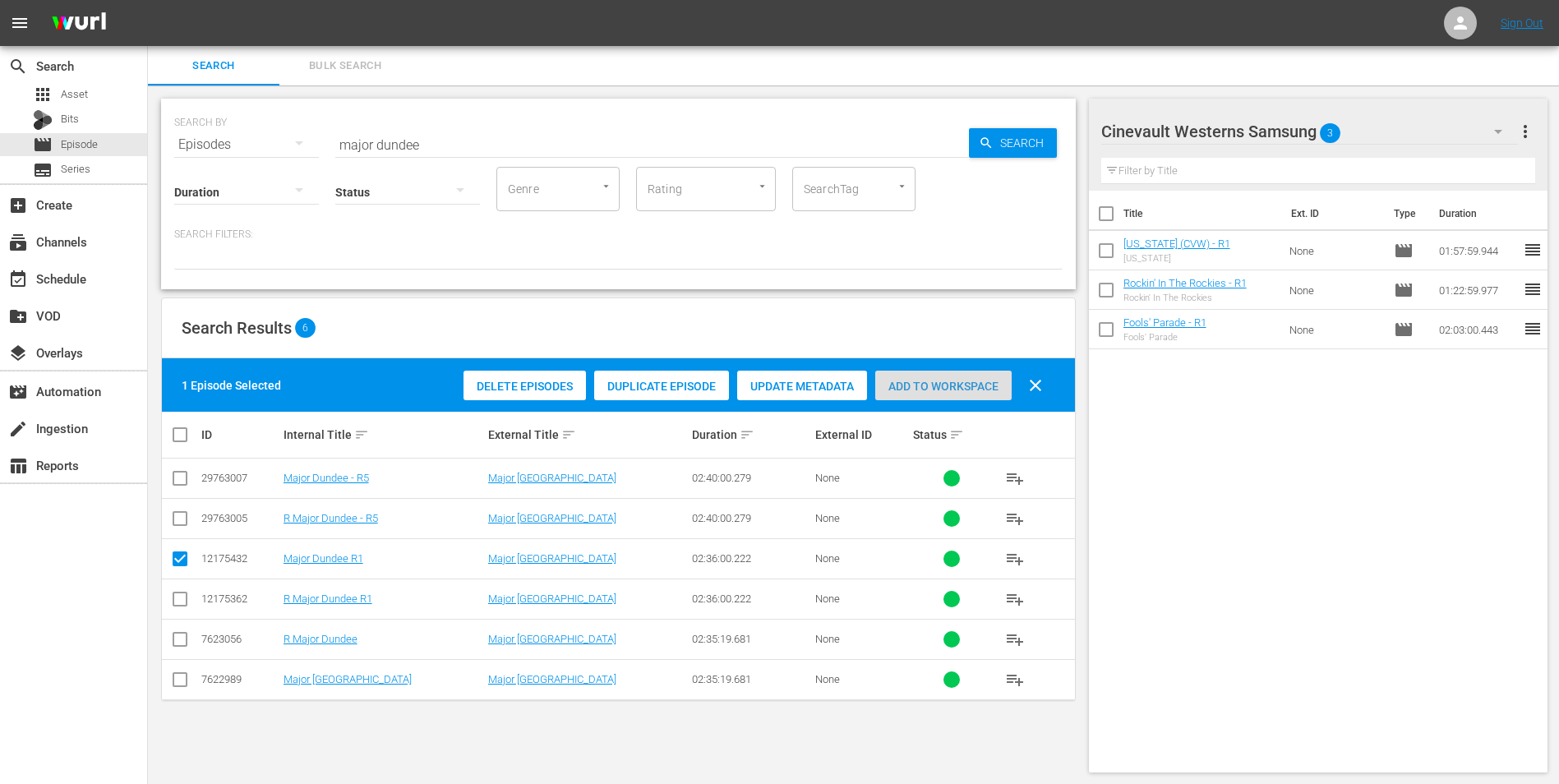 click on "Add to Workspace" at bounding box center [943, 386] 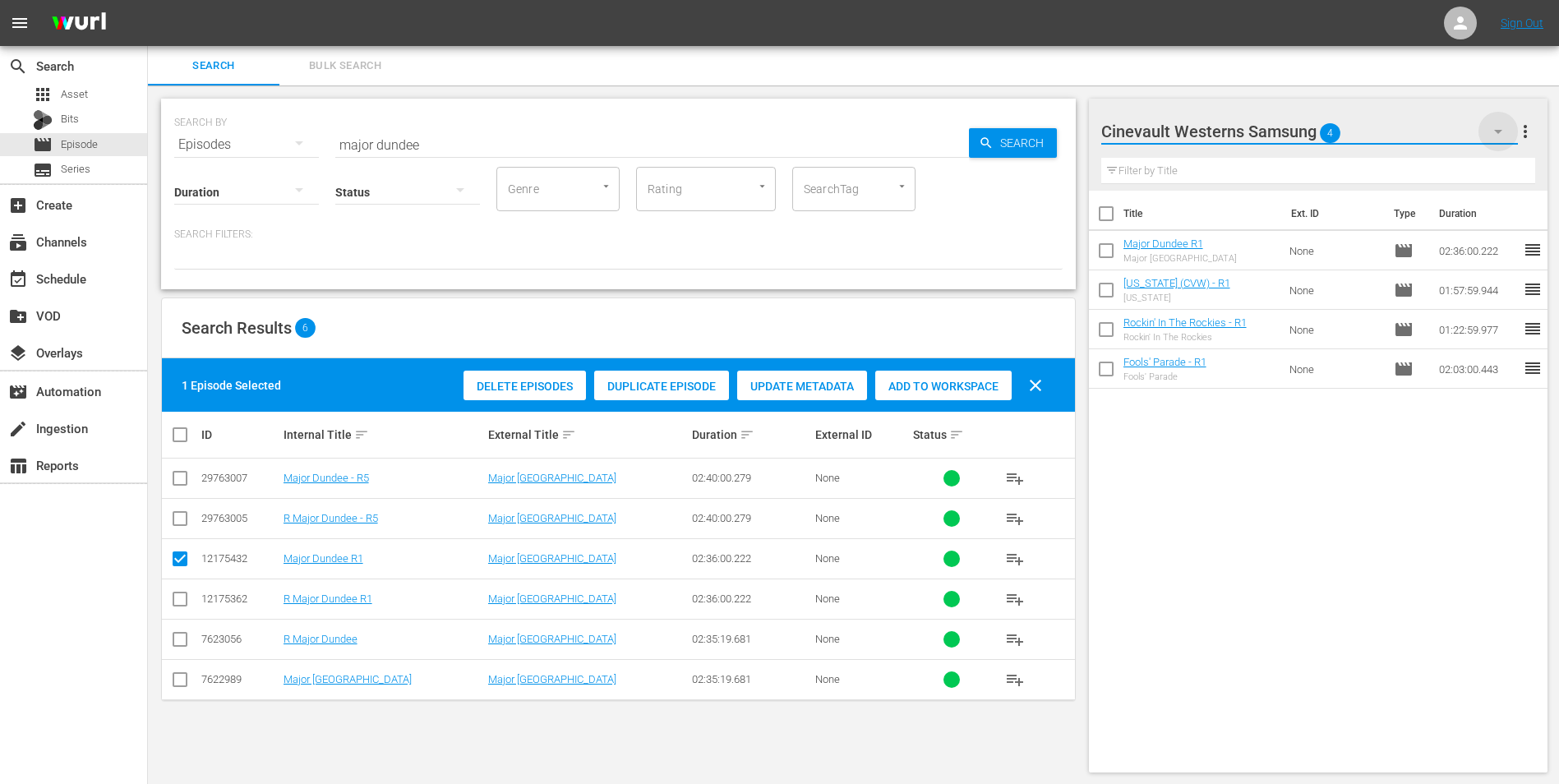 click 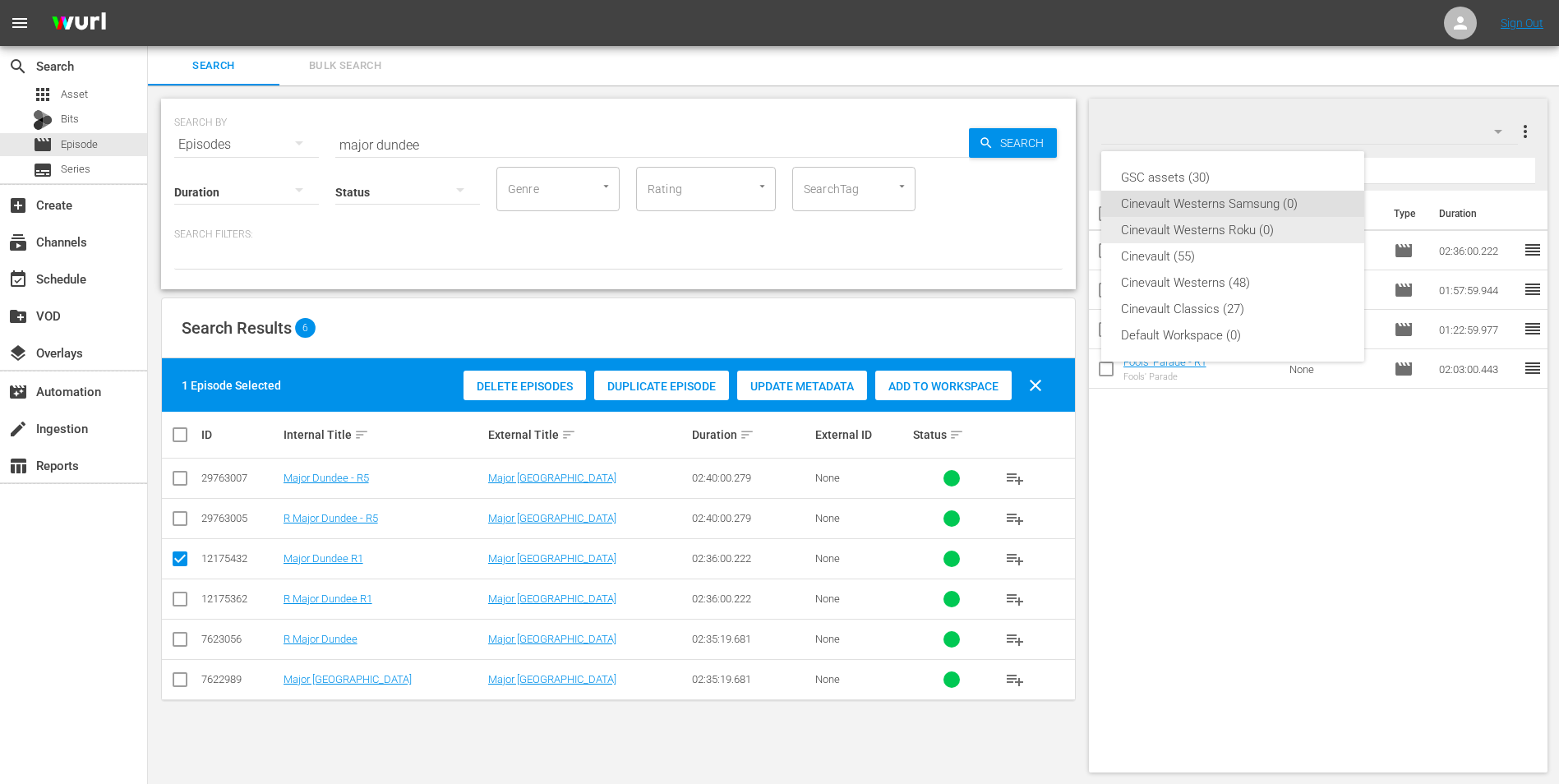 click on "Cinevault Westerns Roku  (0)" at bounding box center (1233, 230) 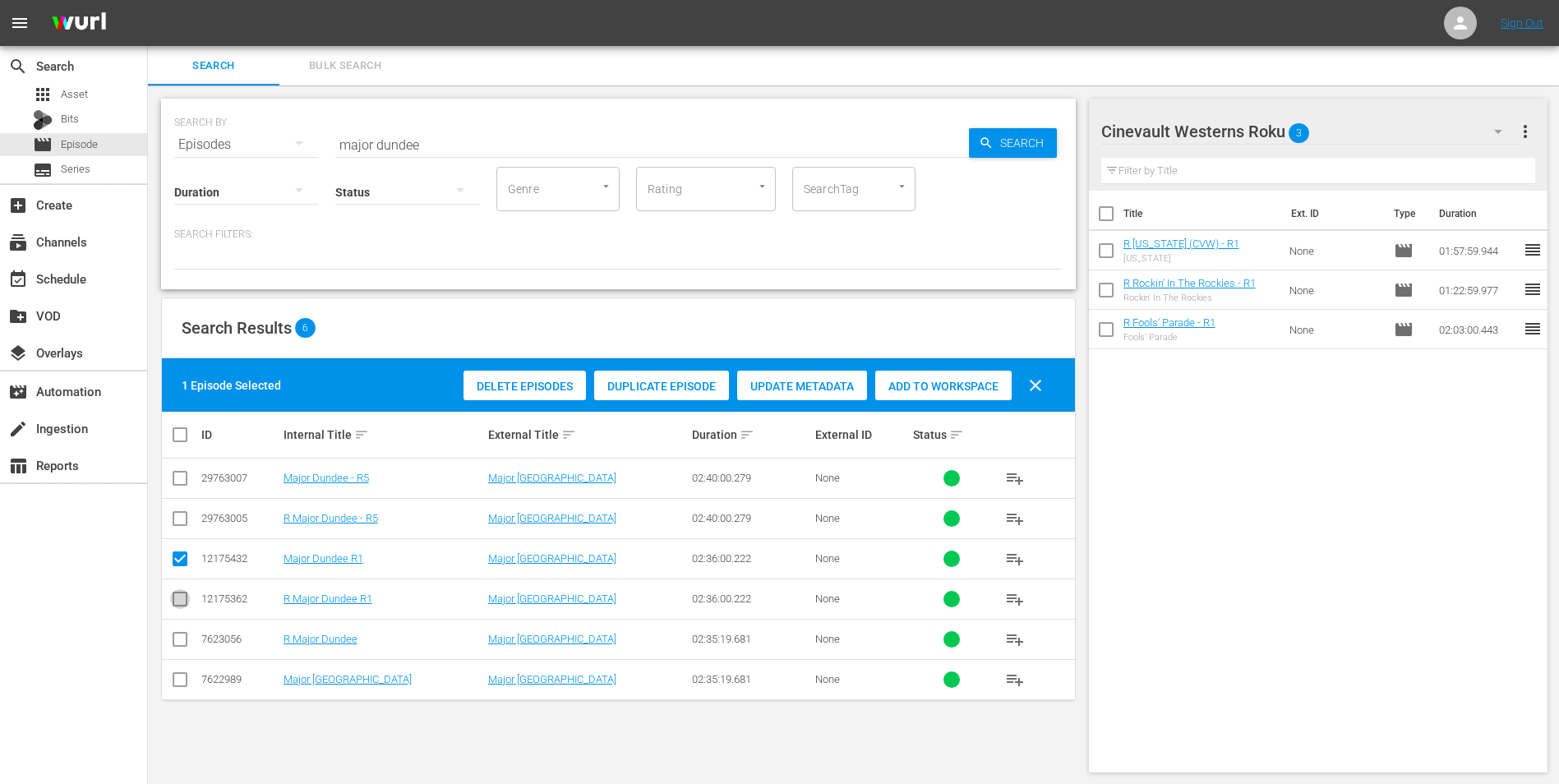 click at bounding box center (180, 602) 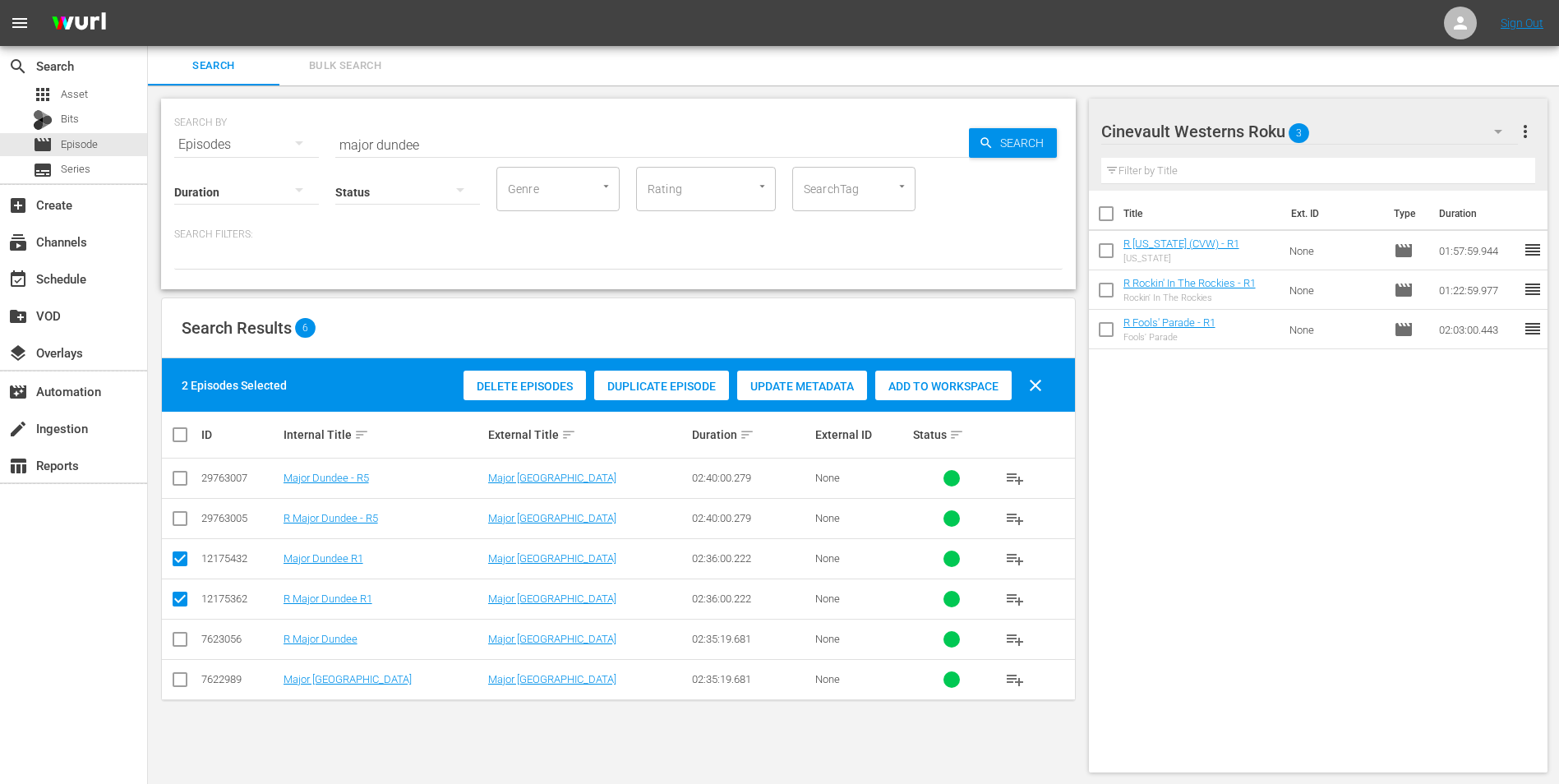 click at bounding box center (180, 562) 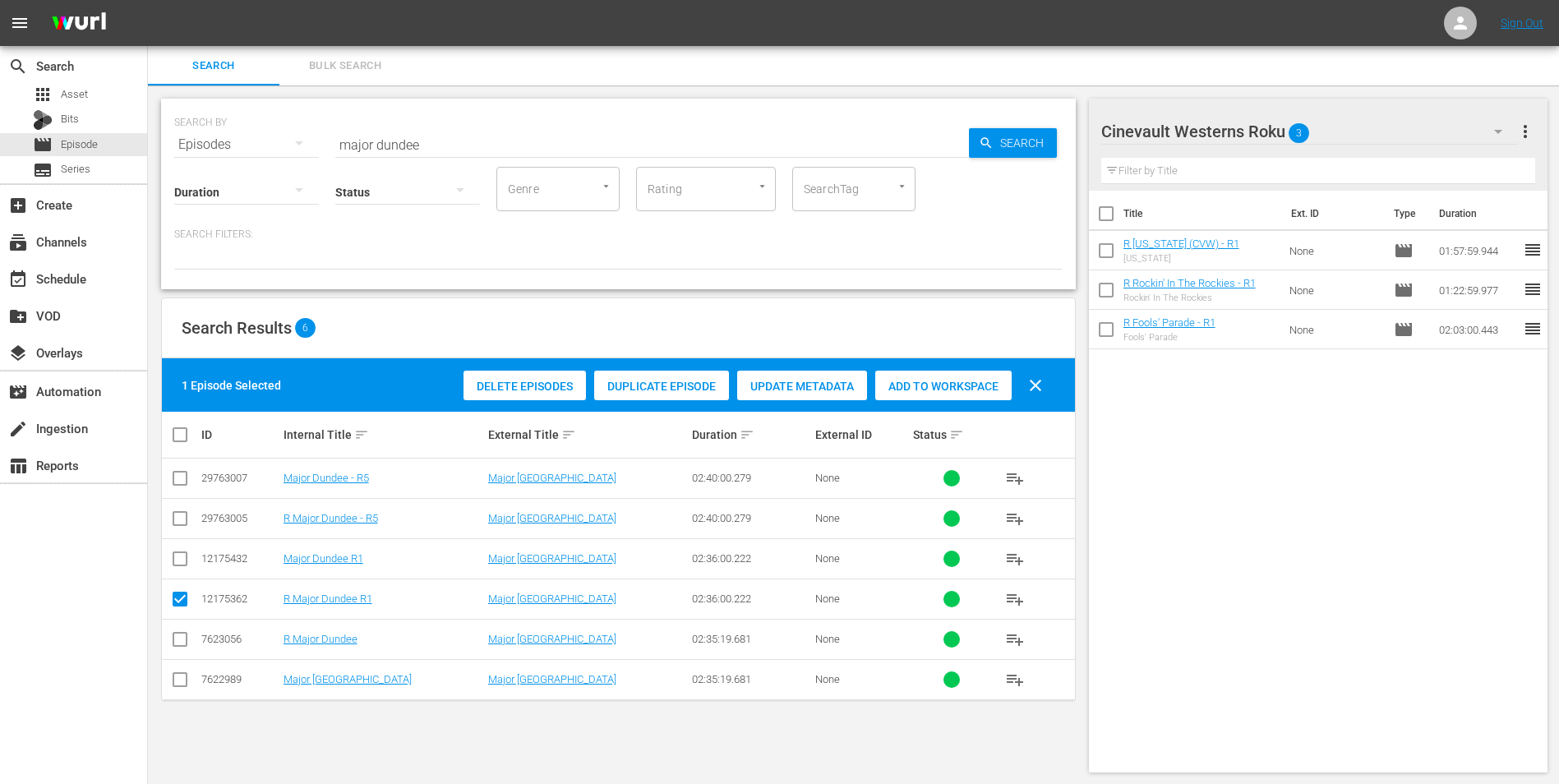 click on "Add to Workspace" at bounding box center [943, 386] 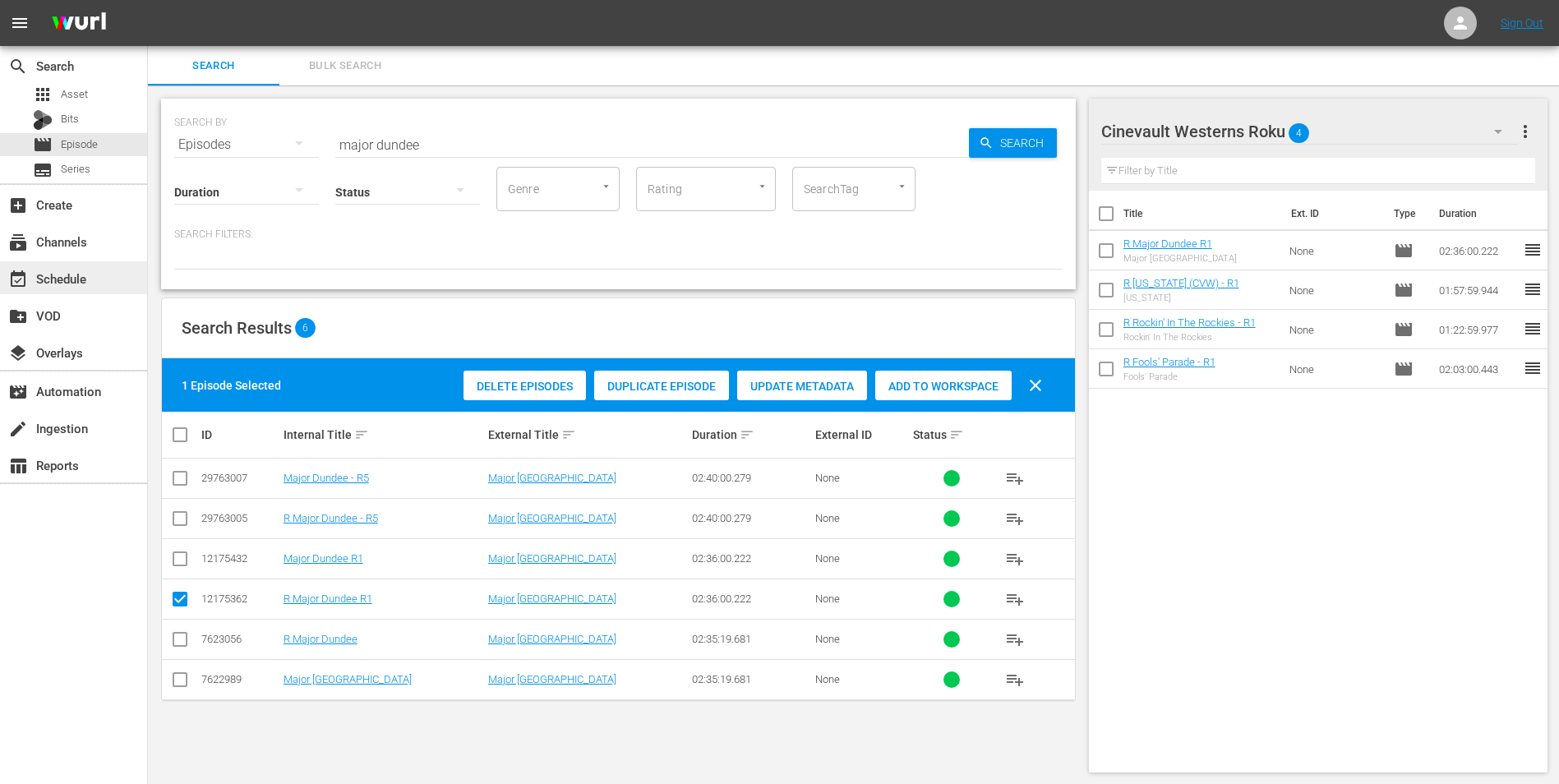 click on "event_available   Schedule" at bounding box center (46, 276) 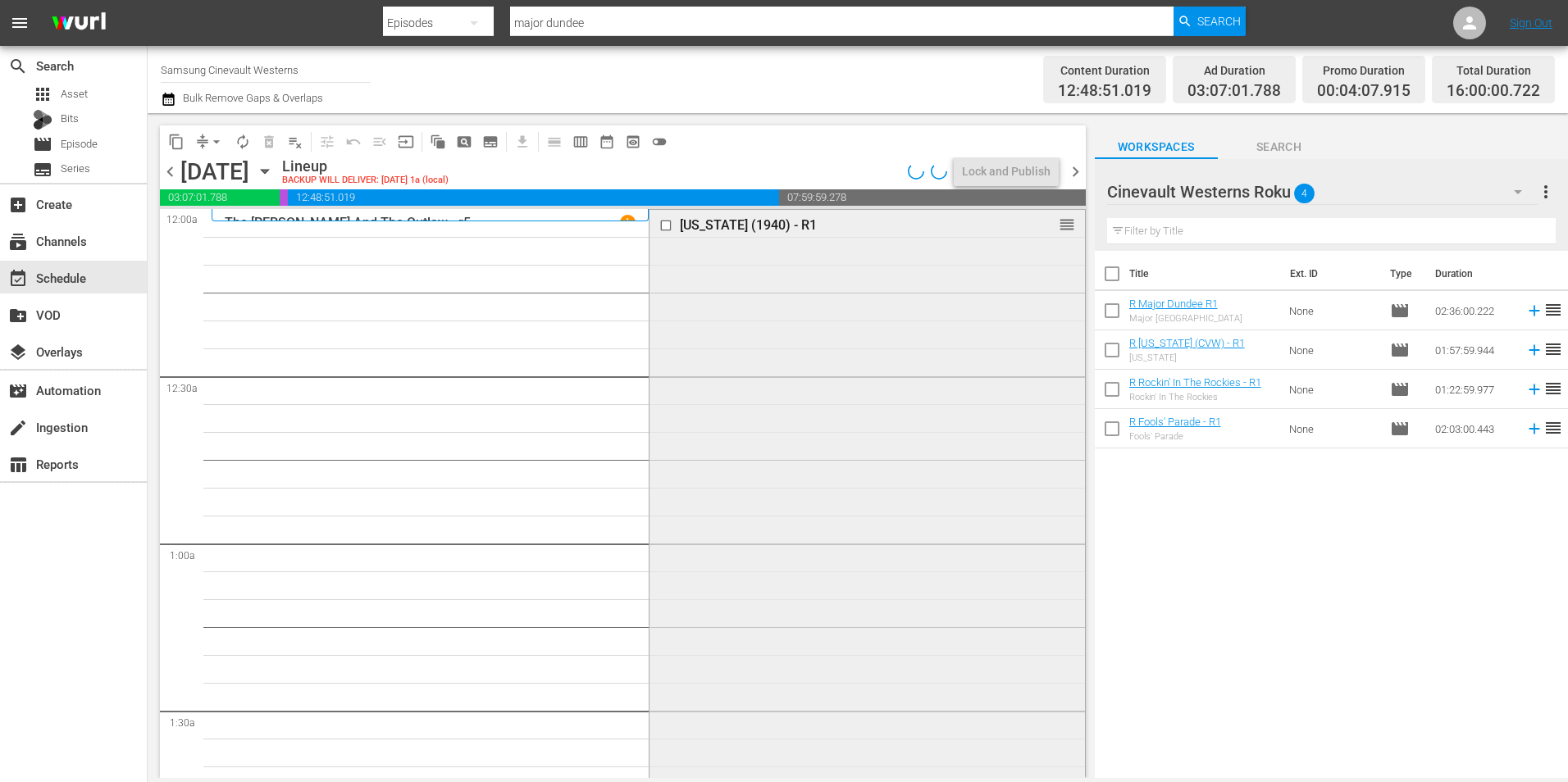 scroll, scrollTop: 574, scrollLeft: 0, axis: vertical 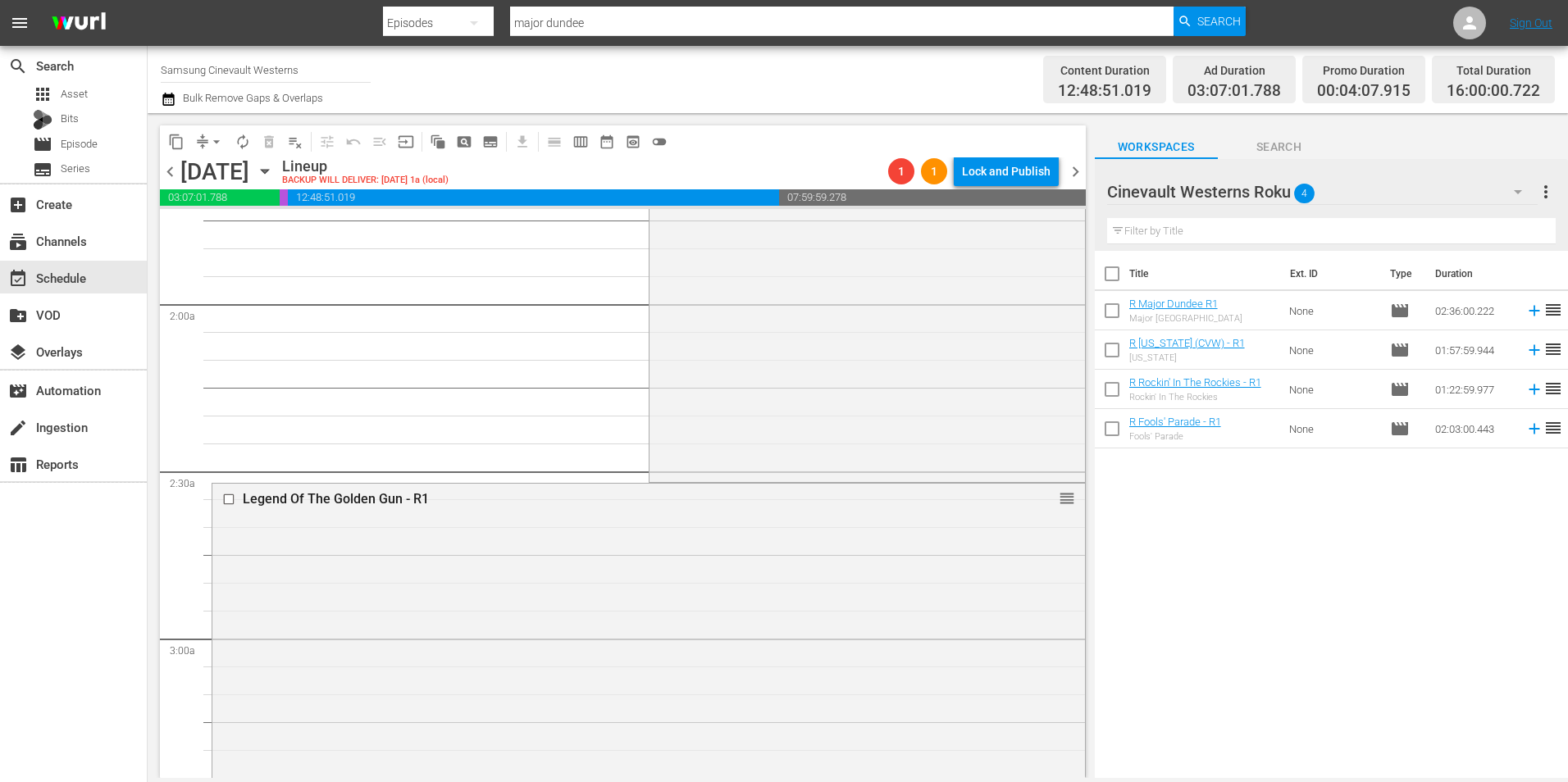 click 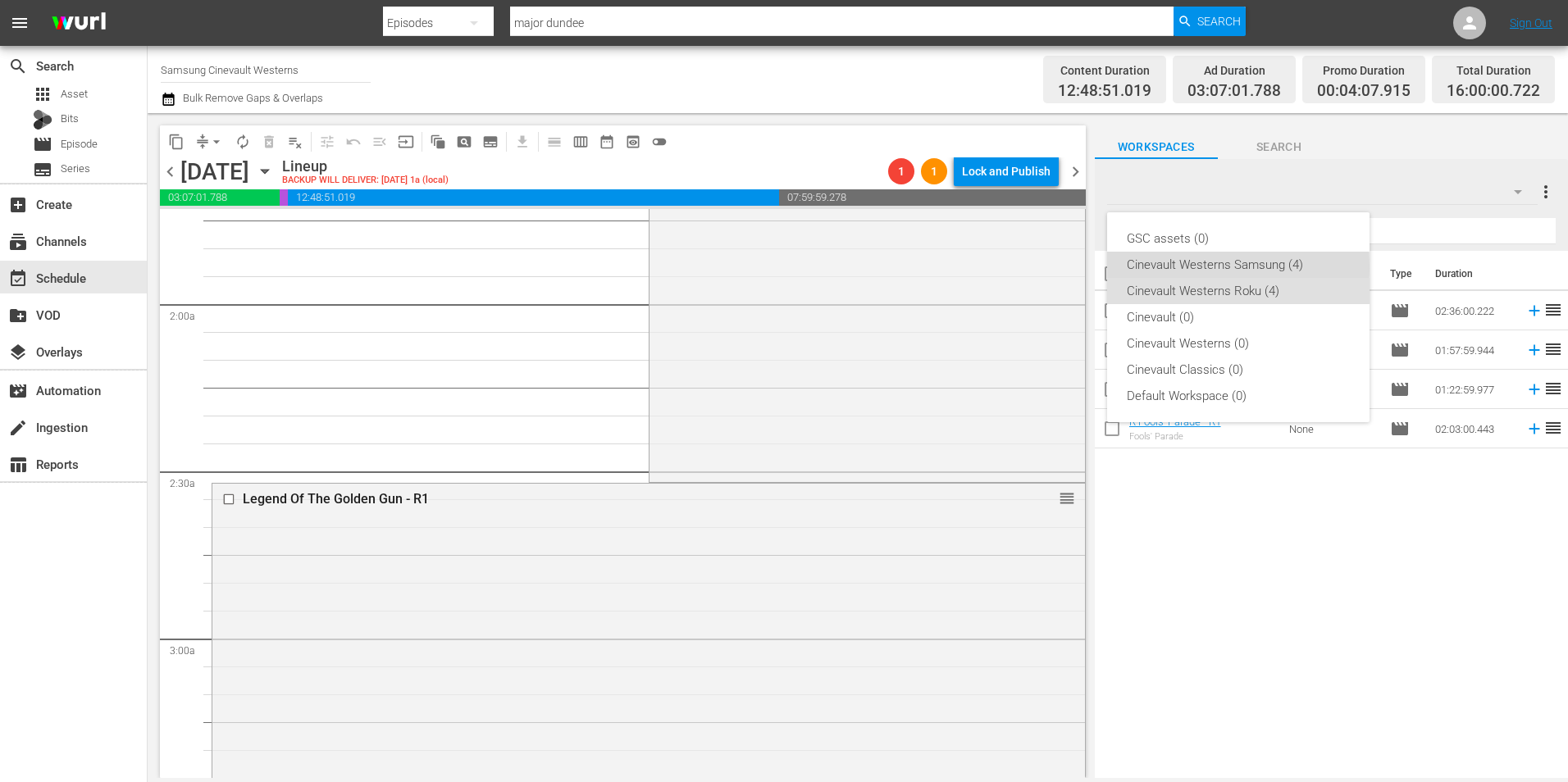 click on "Cinevault Westerns Samsung (4)" at bounding box center (1238, 265) 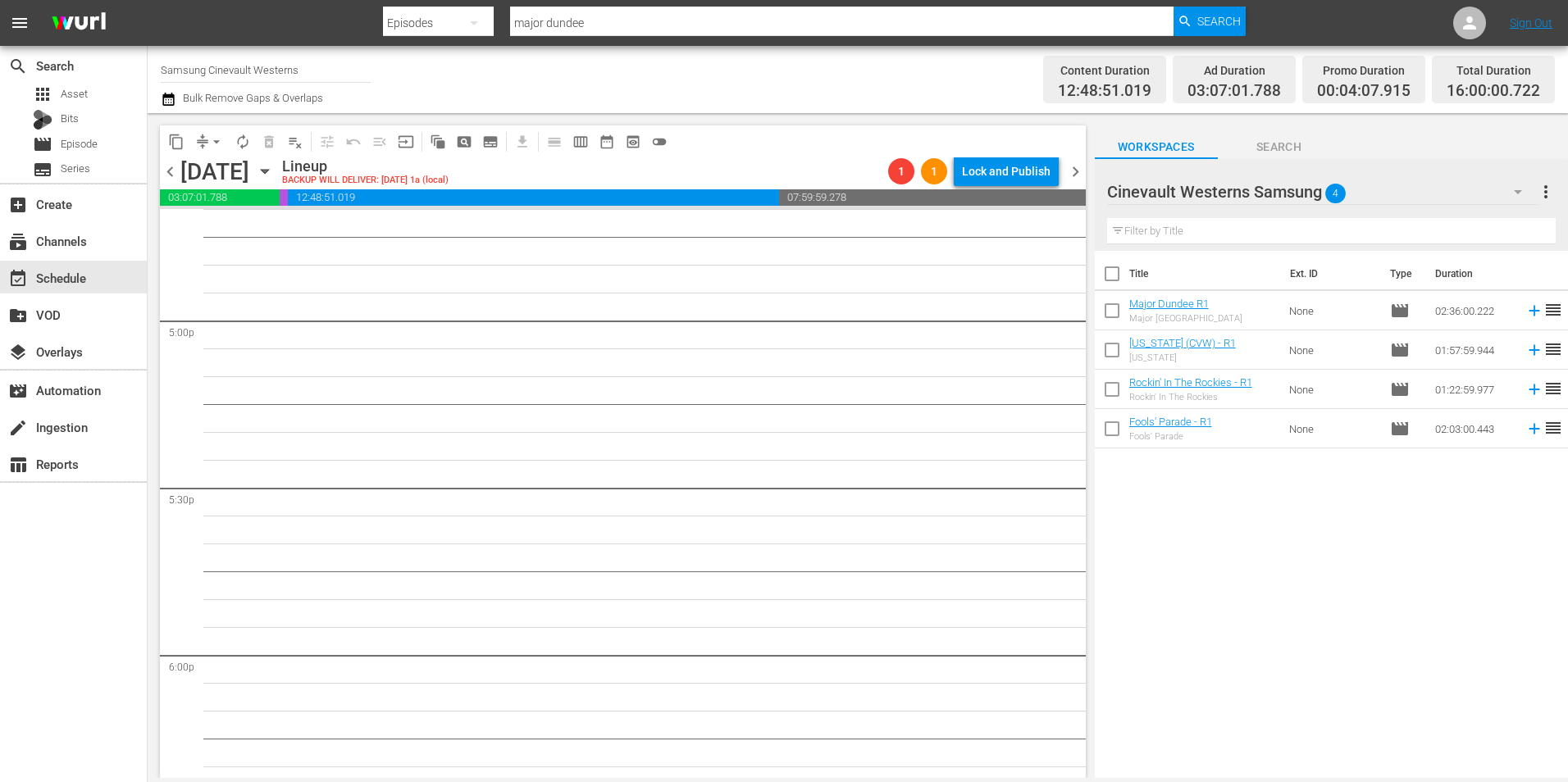 scroll, scrollTop: 5164, scrollLeft: 0, axis: vertical 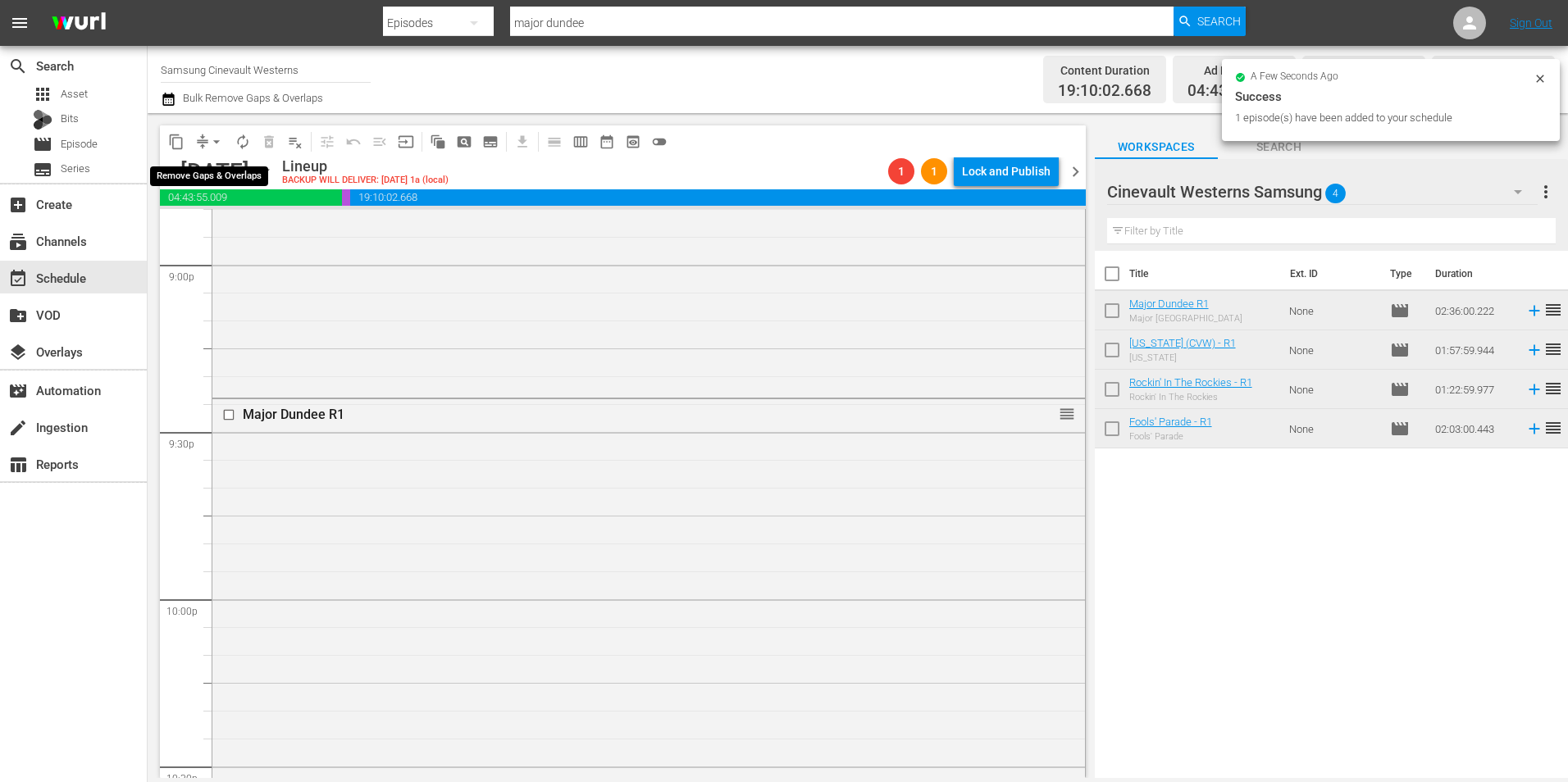 click on "arrow_drop_down" at bounding box center [217, 142] 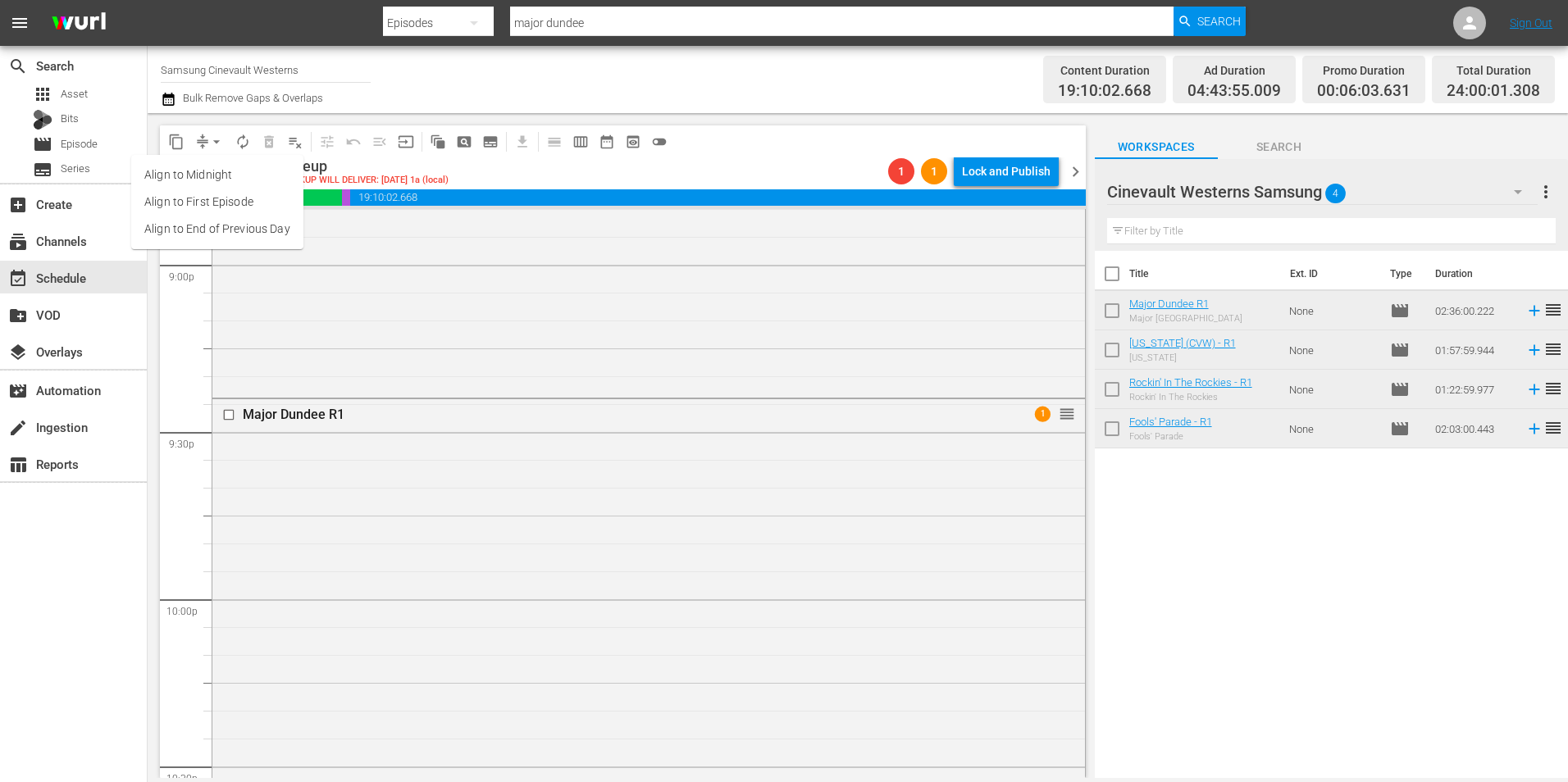 click on "Align to Midnight" at bounding box center [217, 175] 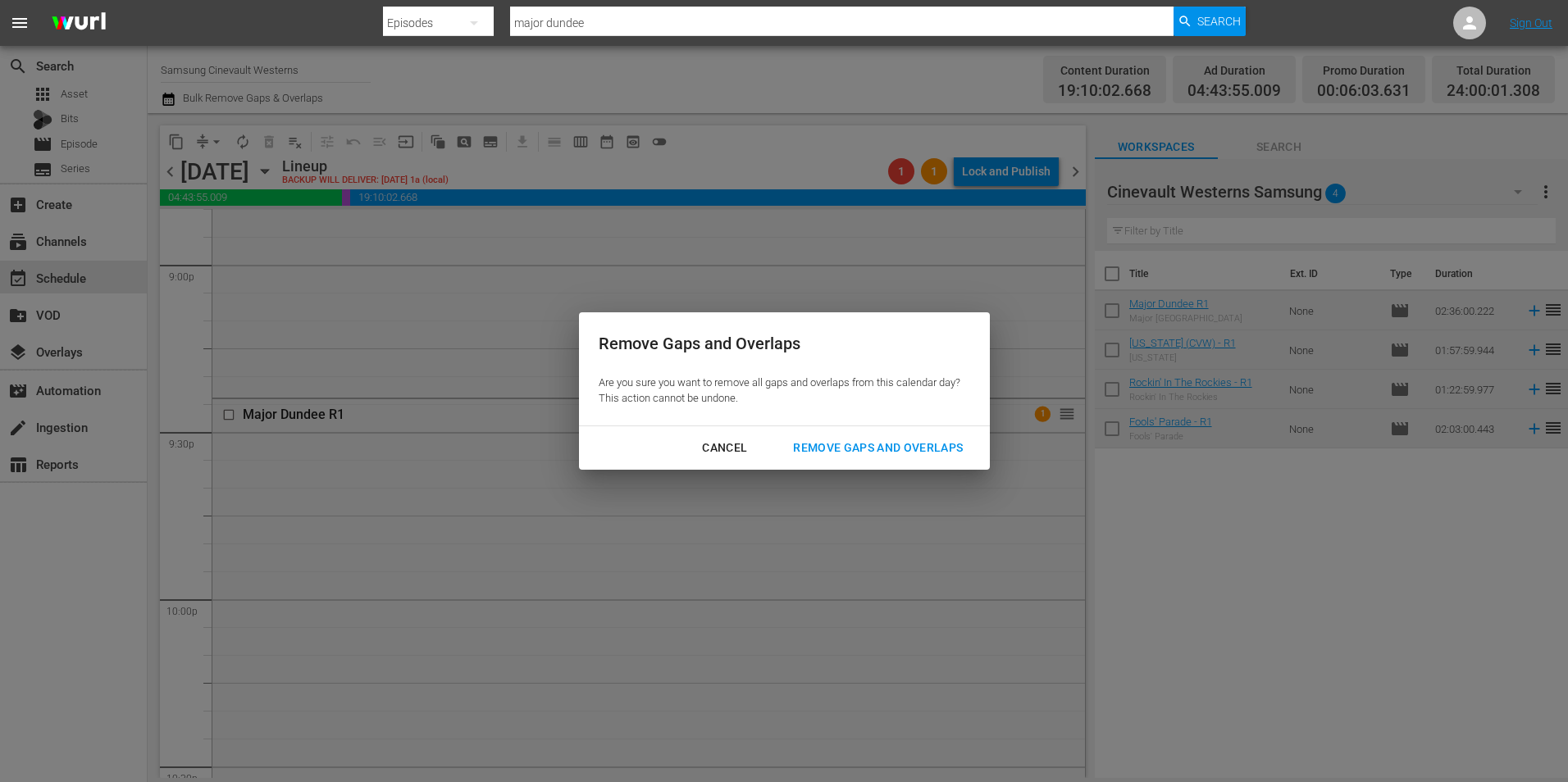 click on "Remove Gaps and Overlaps" at bounding box center [877, 448] 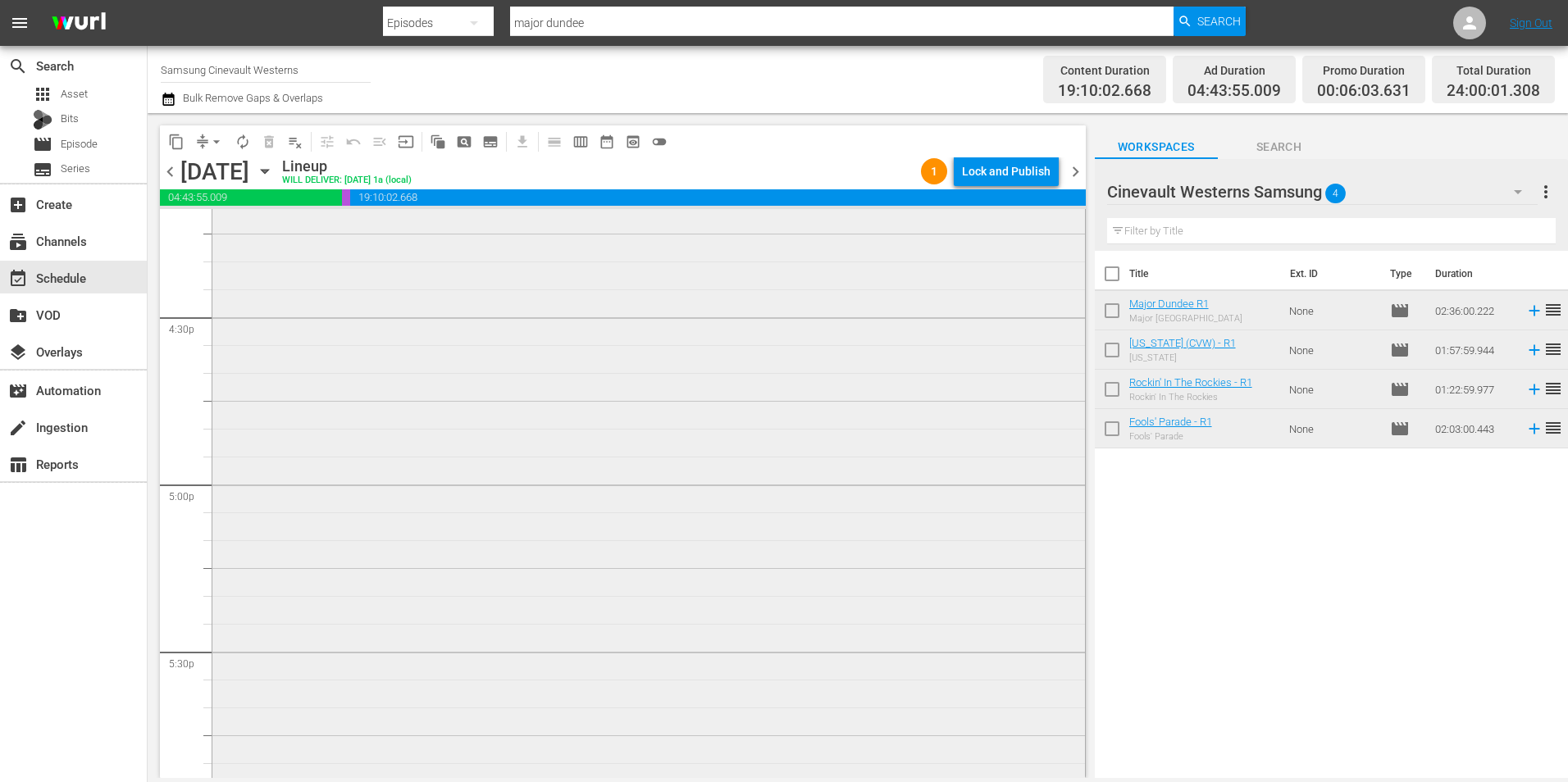 scroll, scrollTop: 5328, scrollLeft: 0, axis: vertical 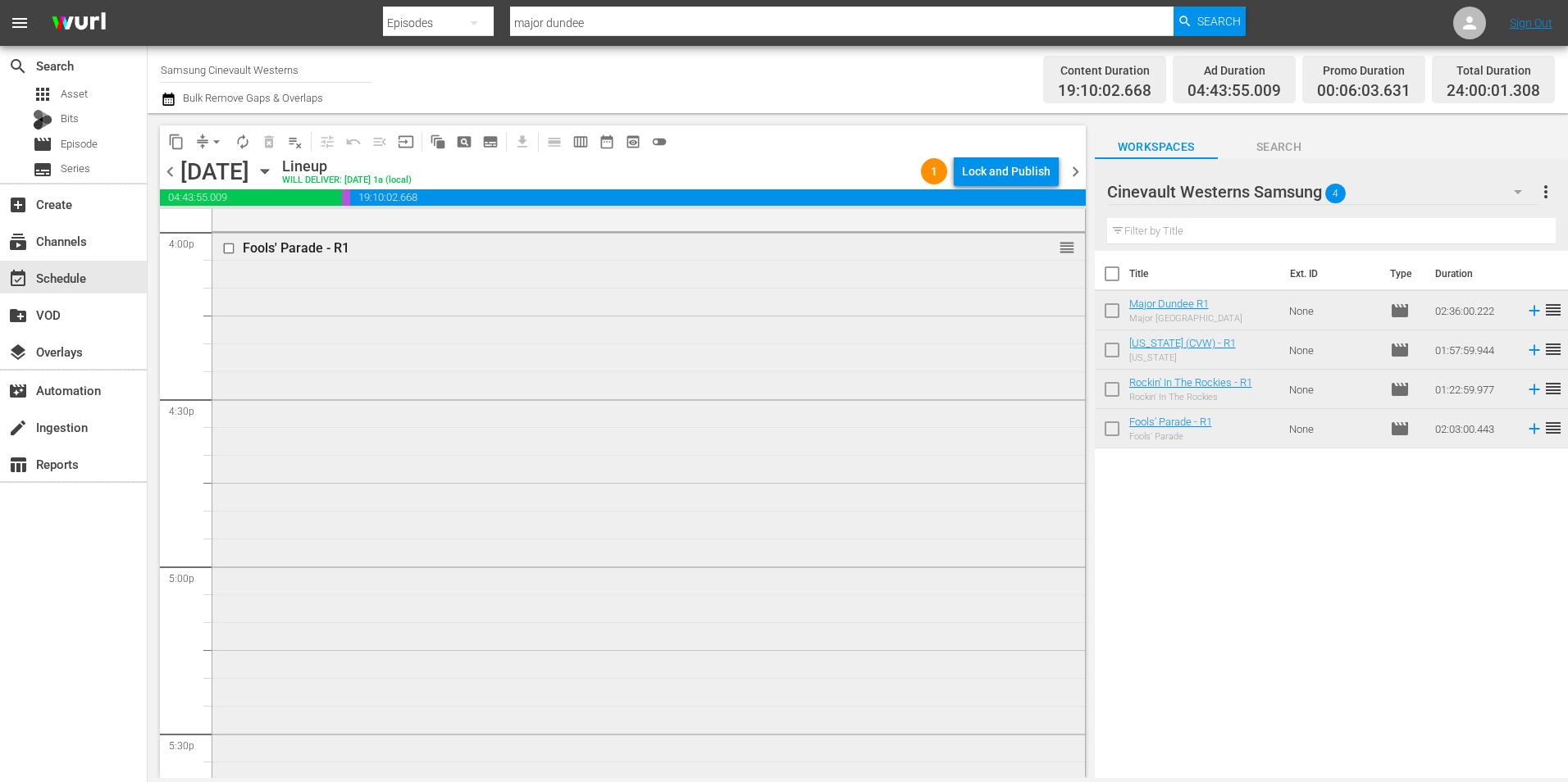 click at bounding box center (230, 248) 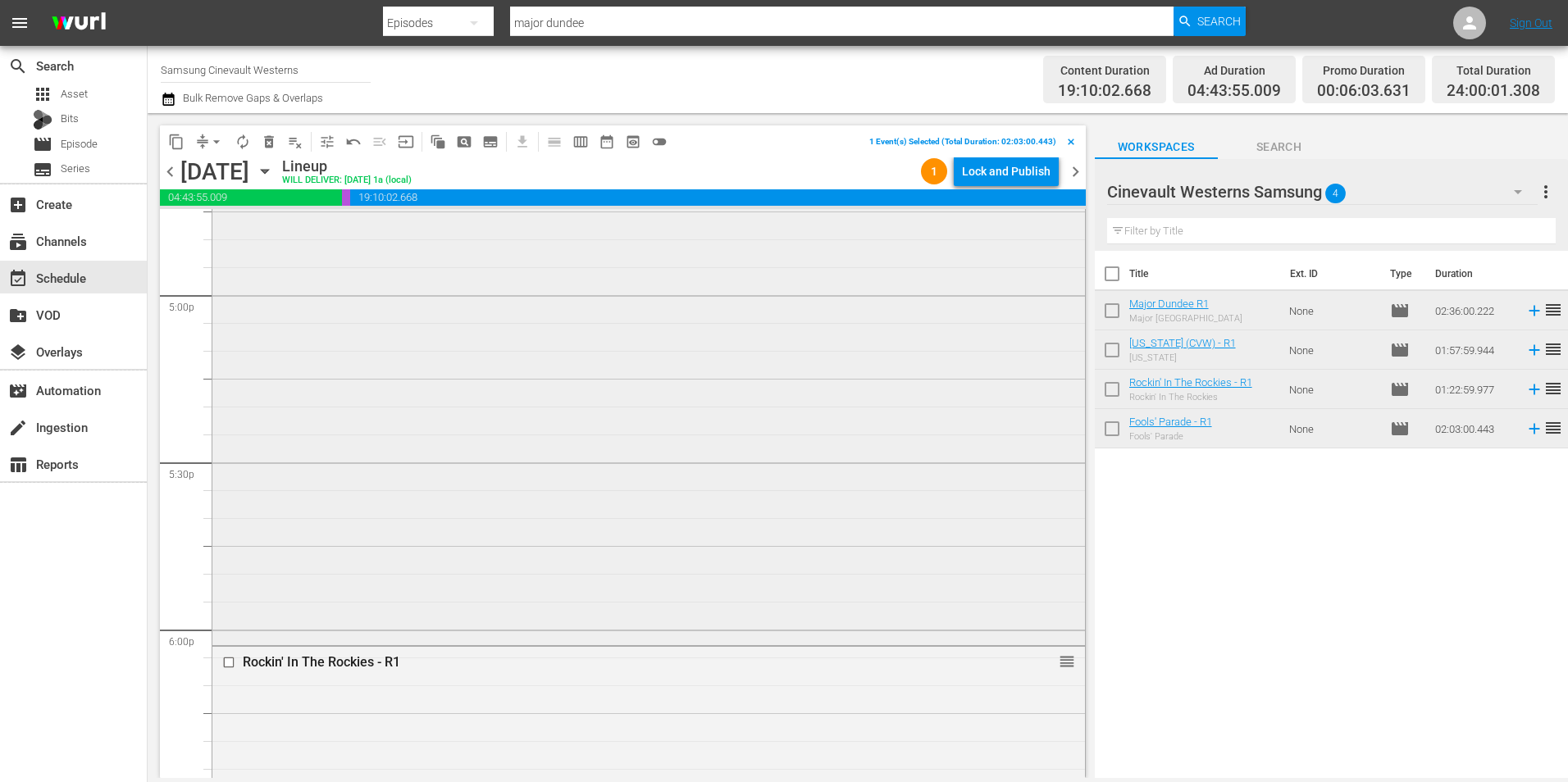 scroll, scrollTop: 5820, scrollLeft: 0, axis: vertical 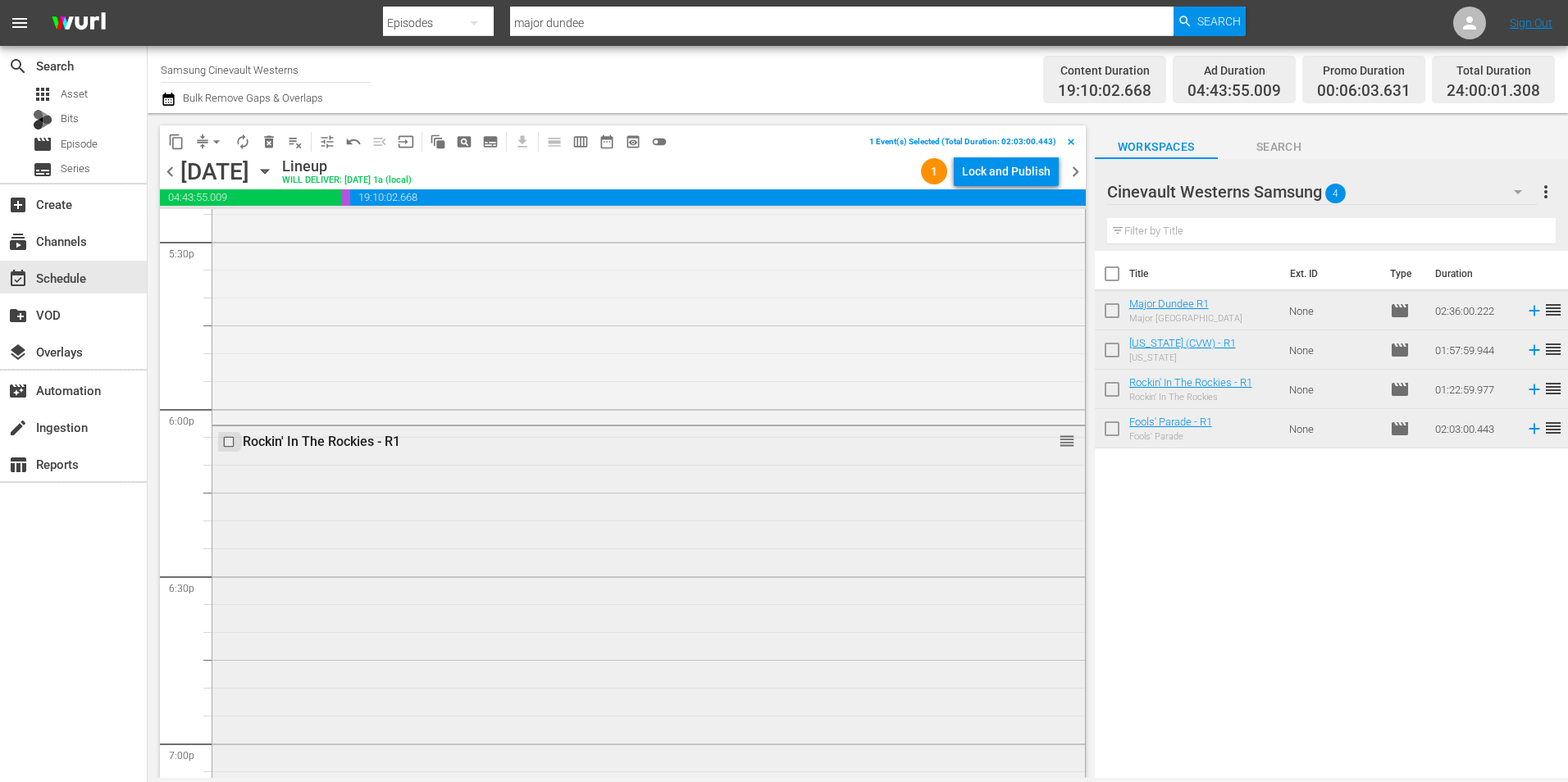 click at bounding box center (230, 442) 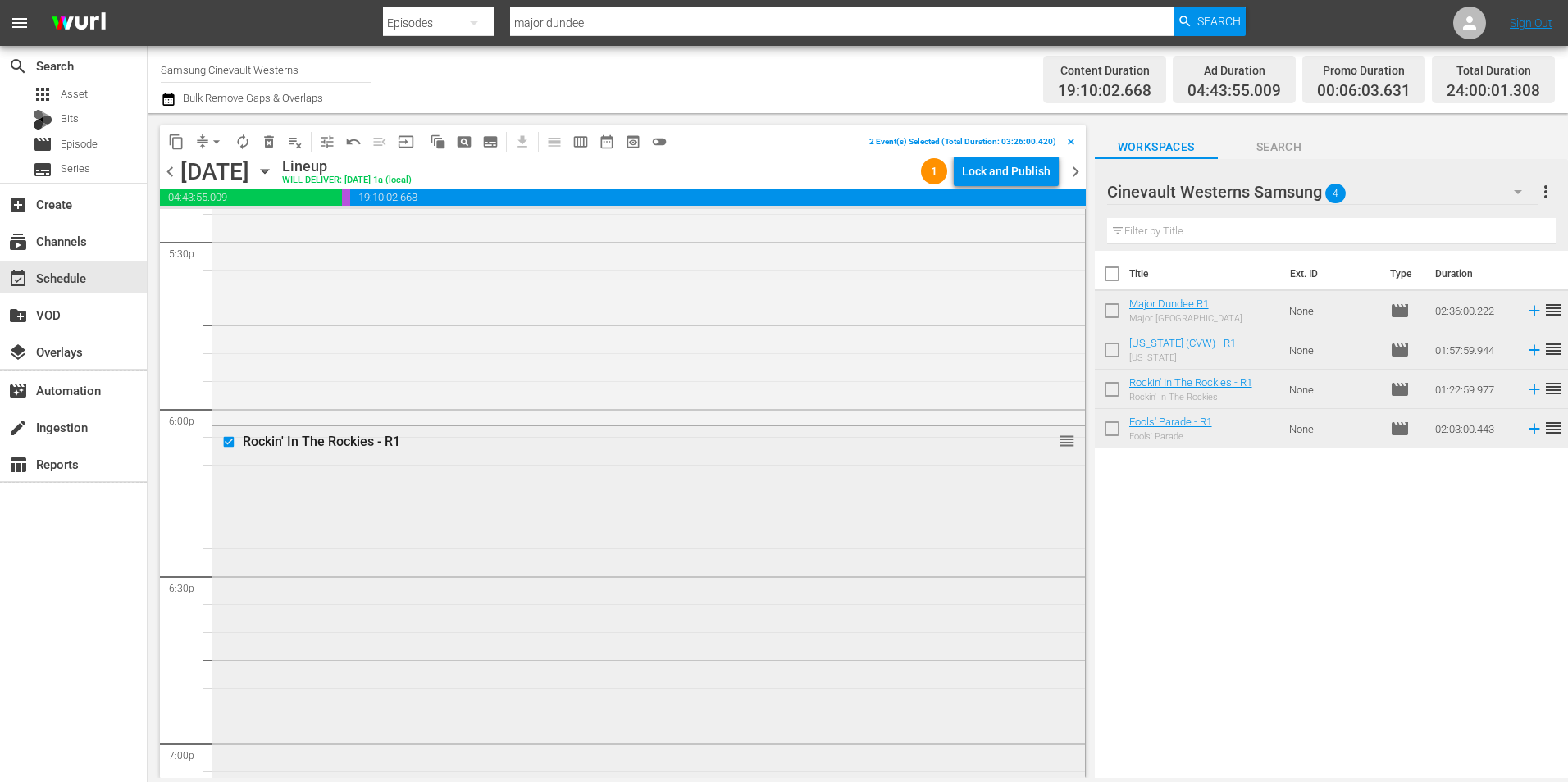 scroll, scrollTop: 6394, scrollLeft: 0, axis: vertical 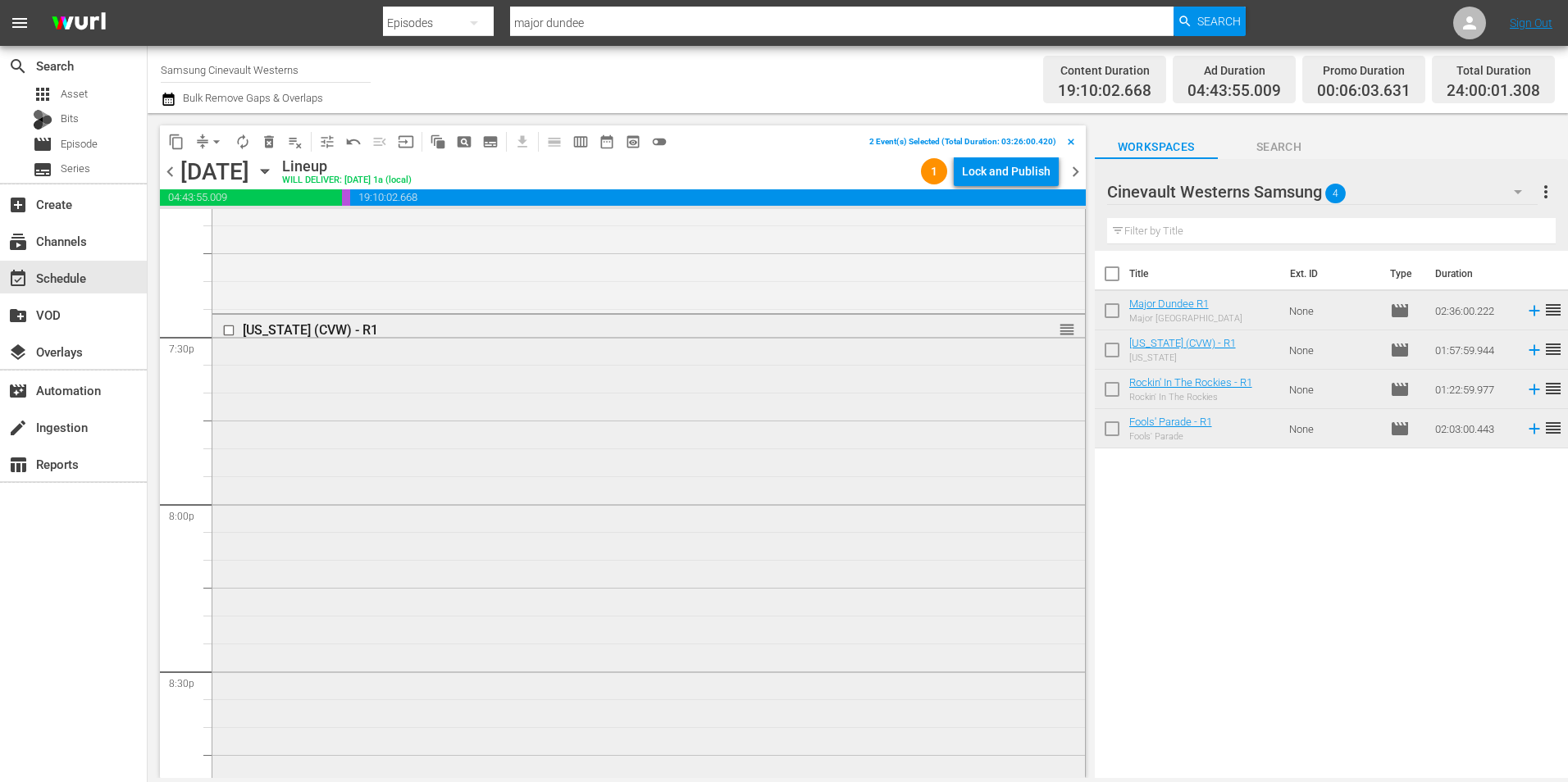click at bounding box center [230, 330] 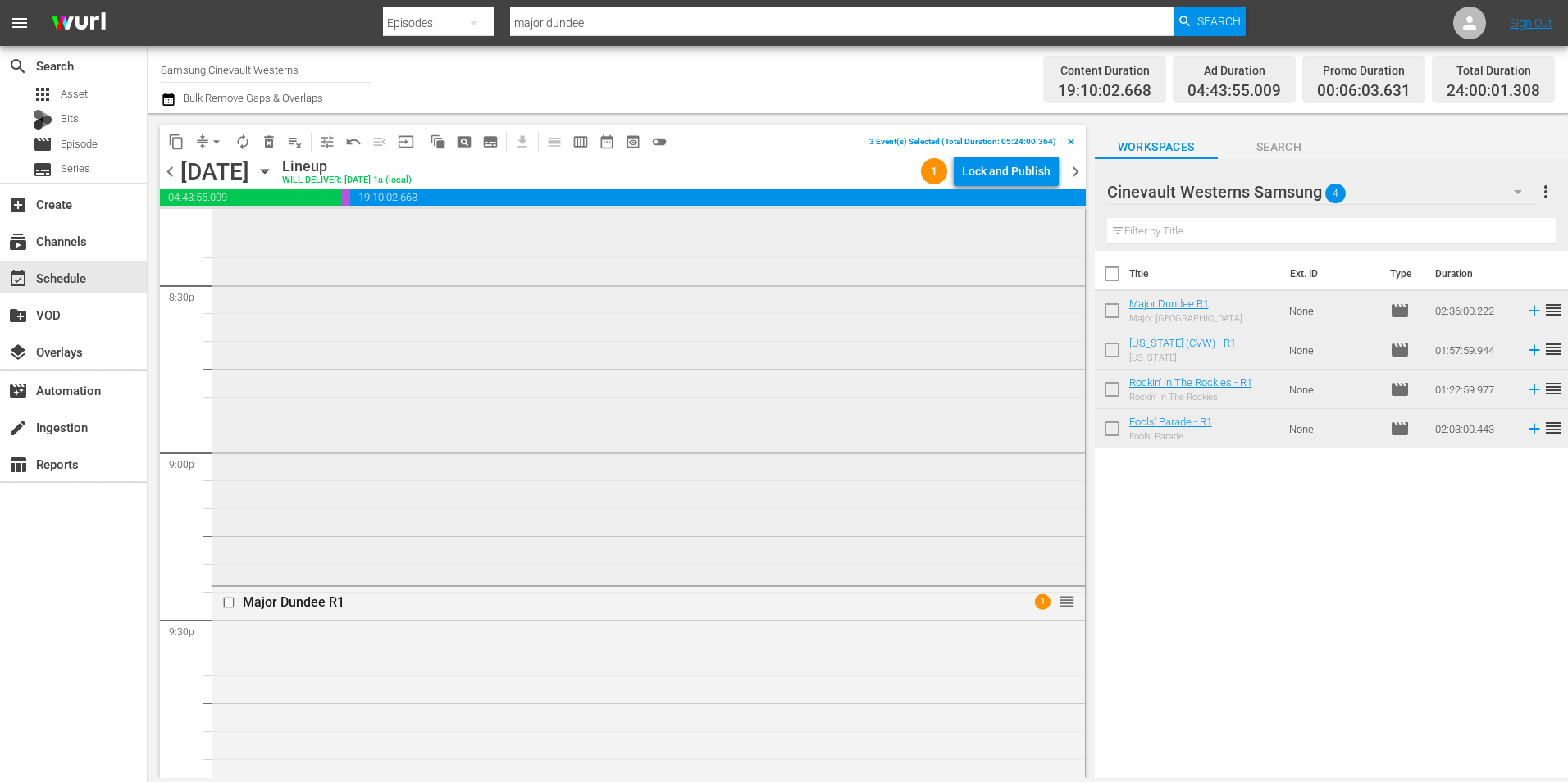 scroll, scrollTop: 7049, scrollLeft: 0, axis: vertical 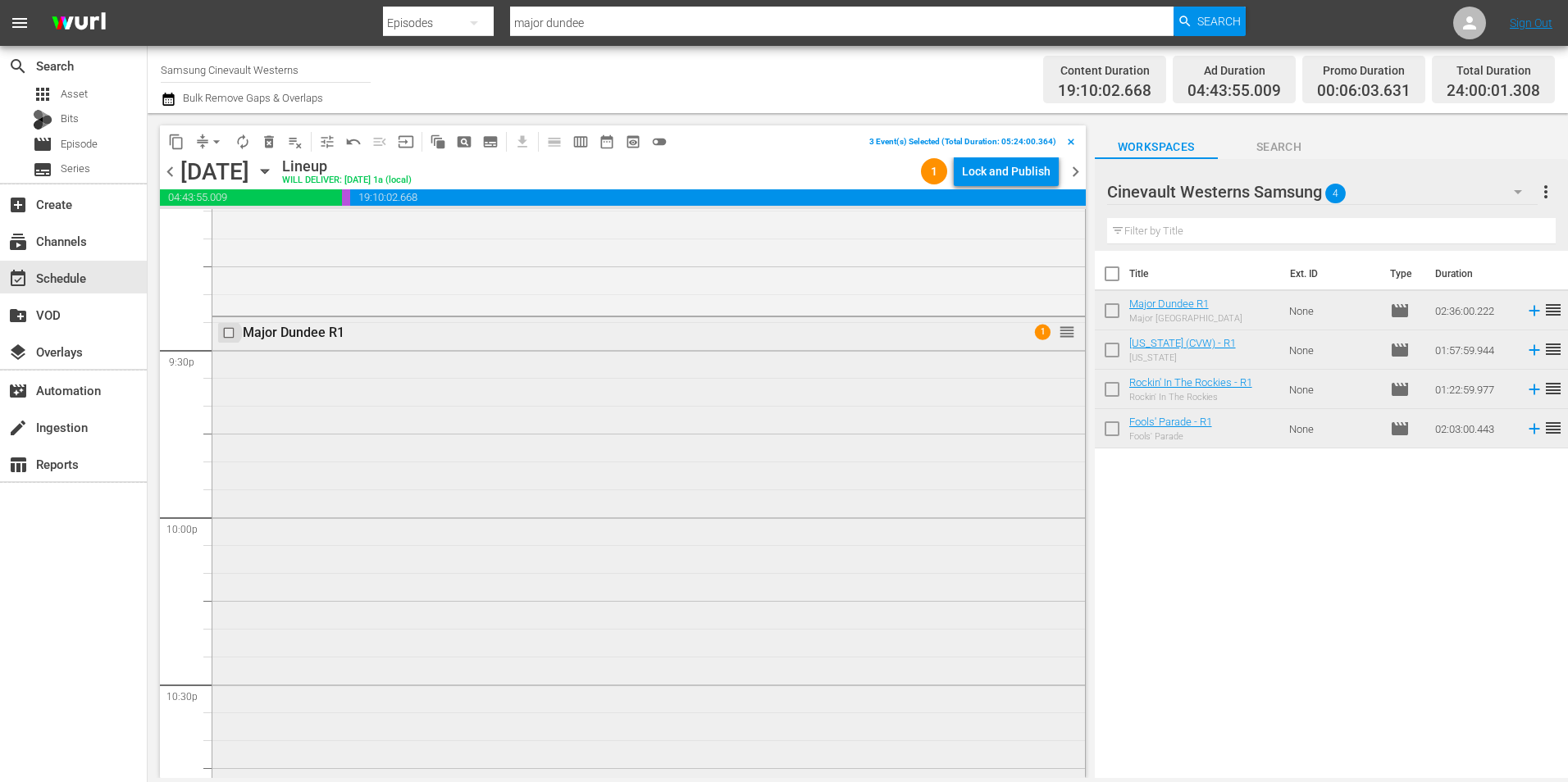 click at bounding box center (230, 333) 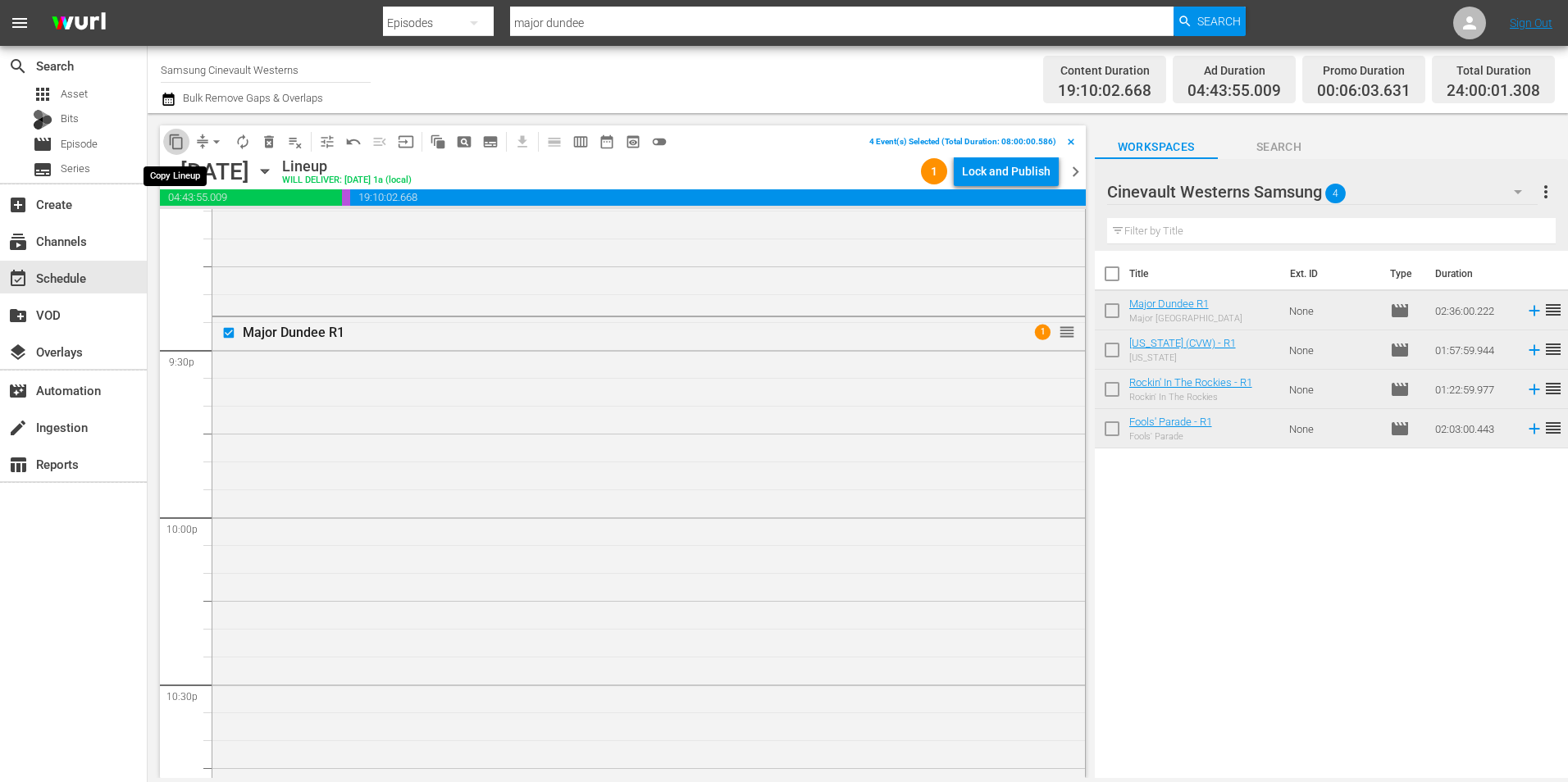 click on "content_copy" at bounding box center [176, 142] 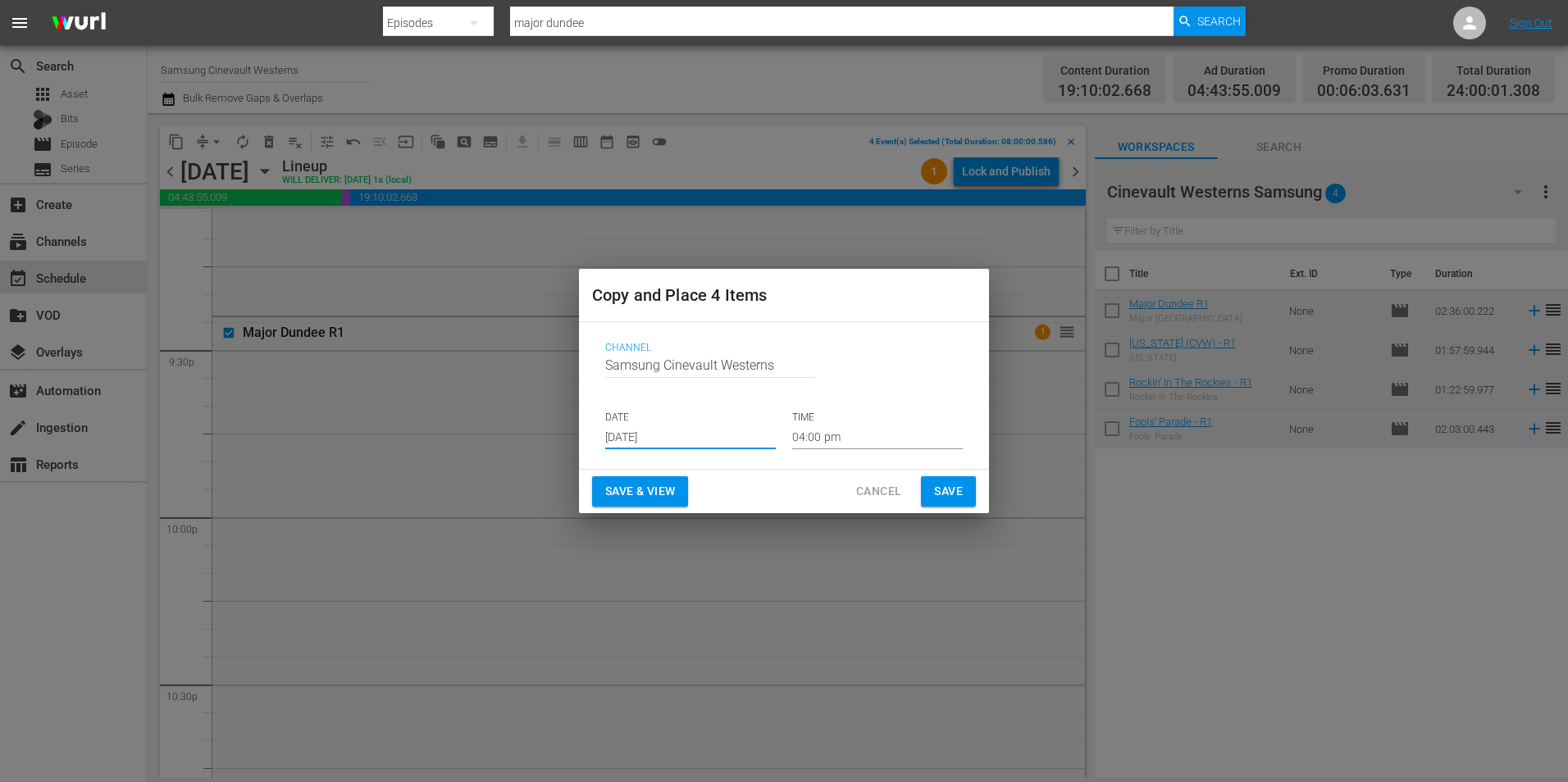 click on "[DATE]" at bounding box center [691, 437] 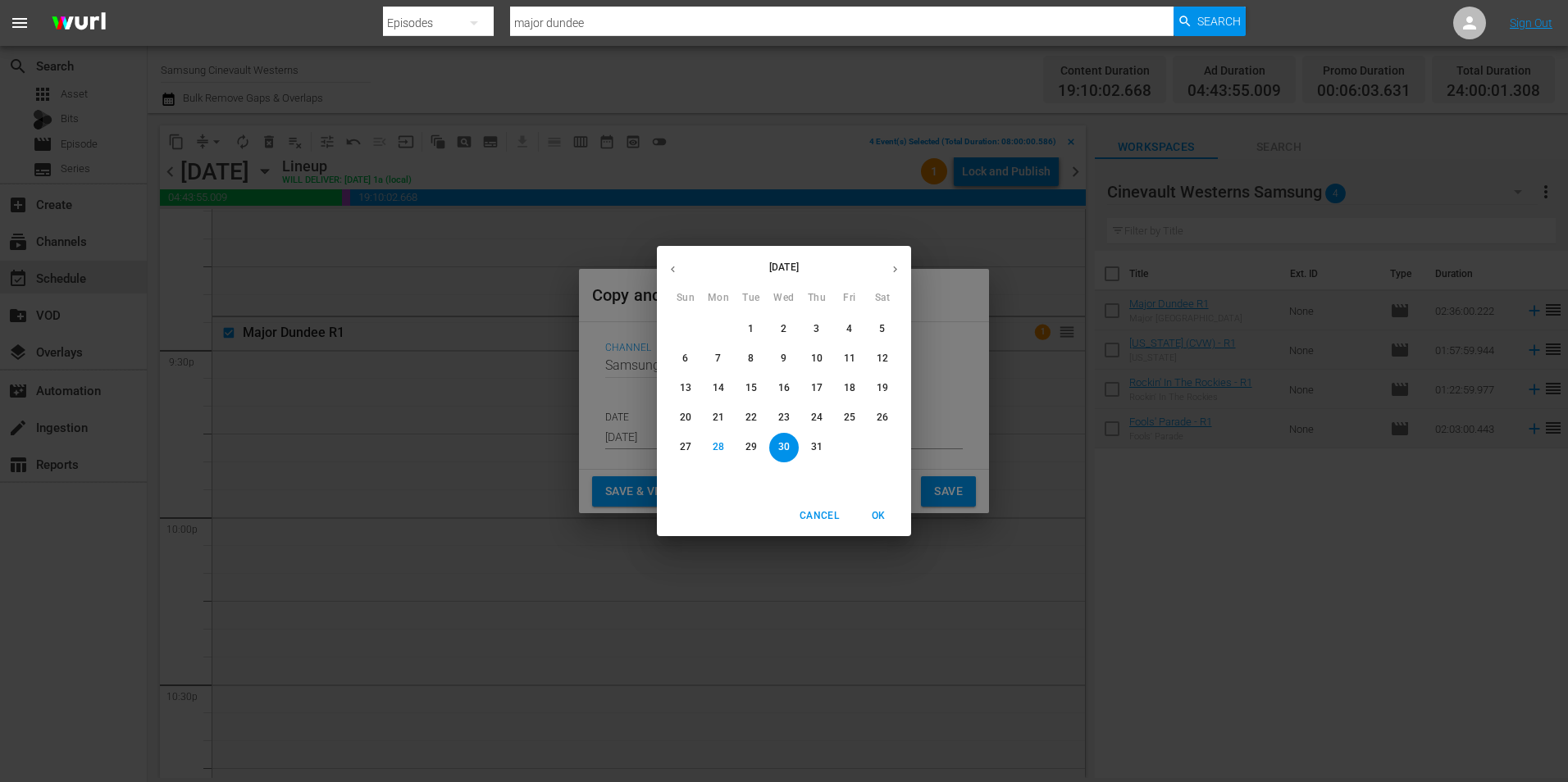 click at bounding box center [895, 269] 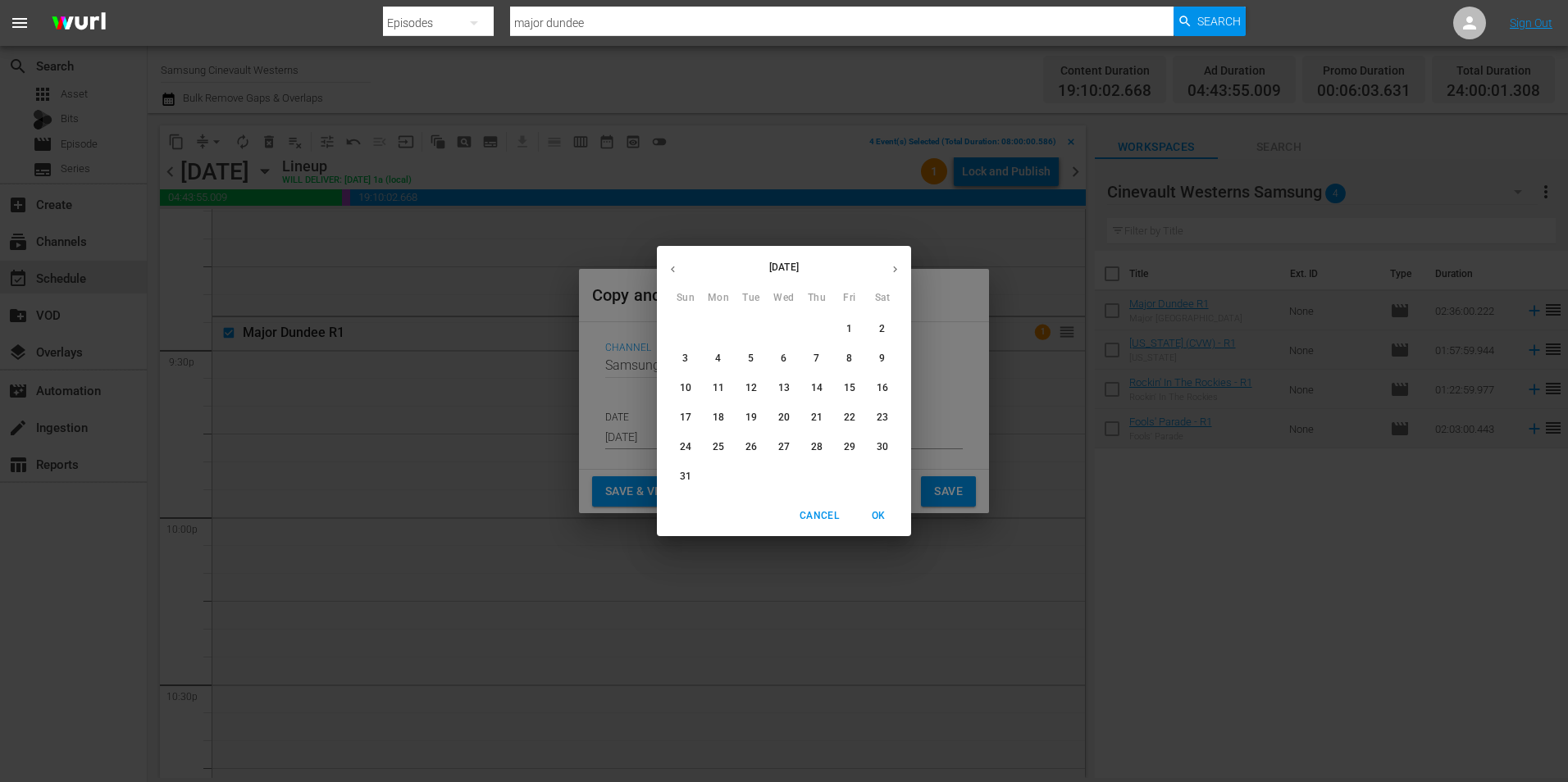 click on "12" at bounding box center [751, 388] 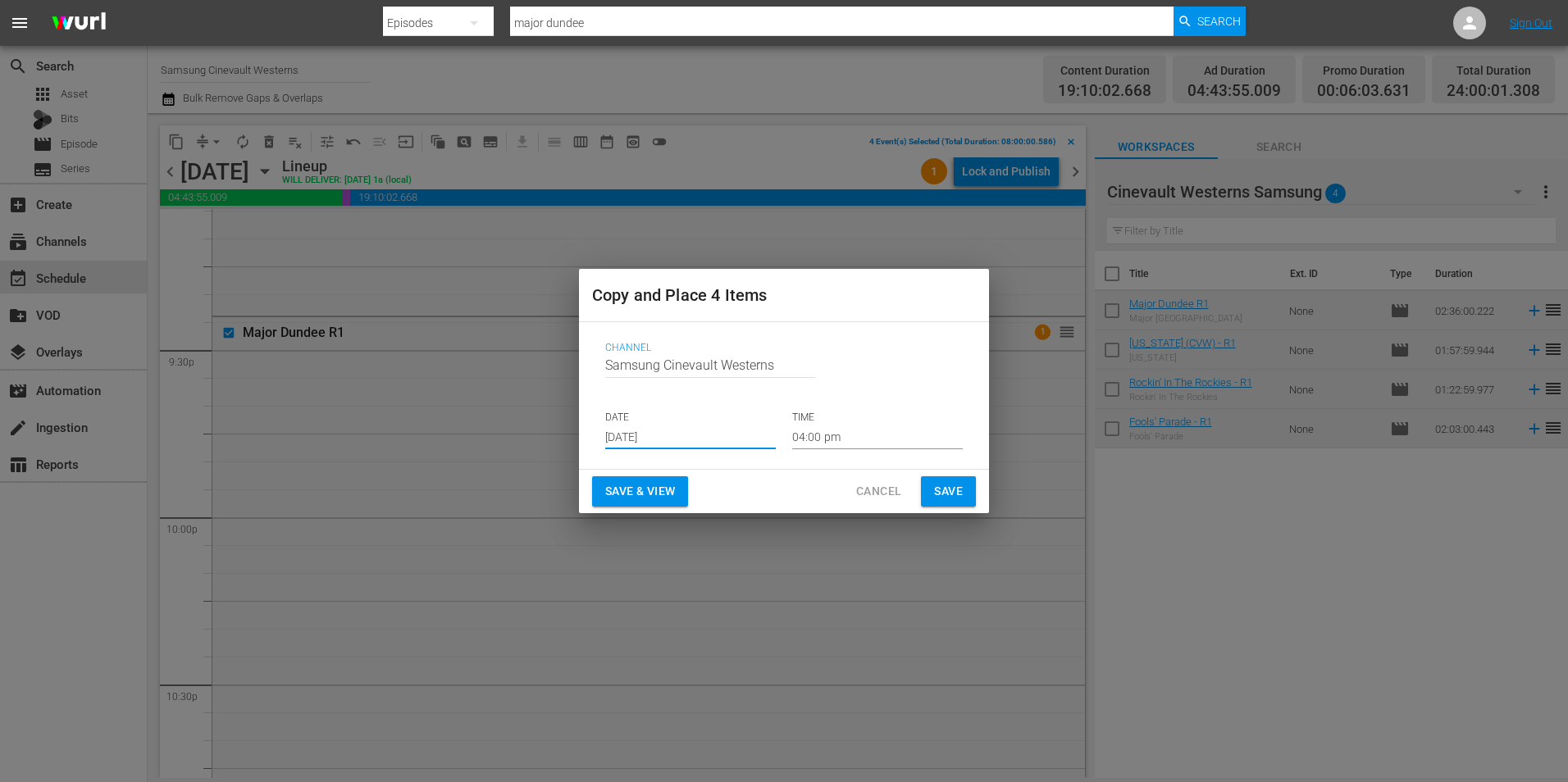 click on "04:00 pm" at bounding box center (877, 437) 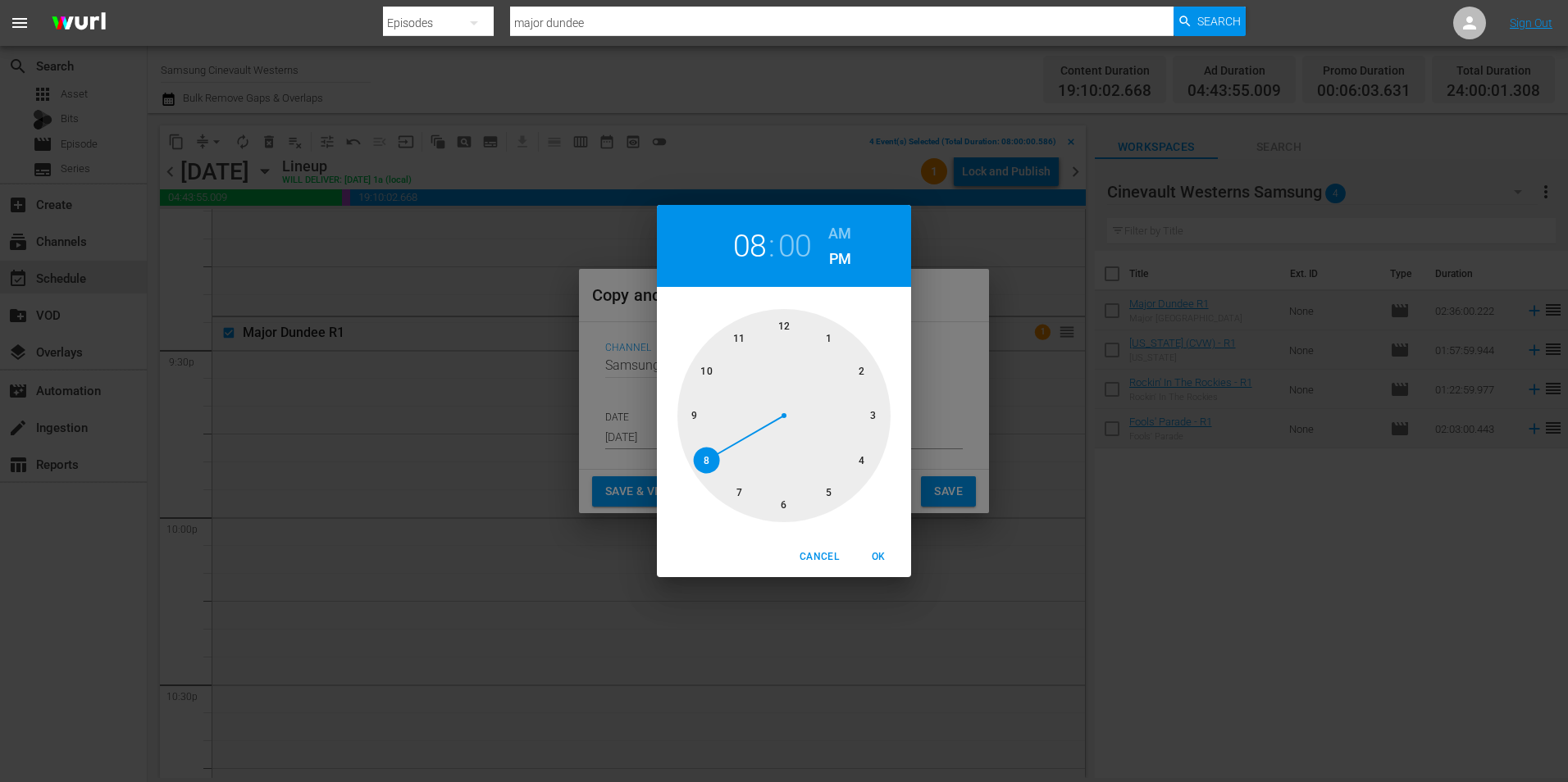 drag, startPoint x: 713, startPoint y: 461, endPoint x: 725, endPoint y: 429, distance: 34.17601 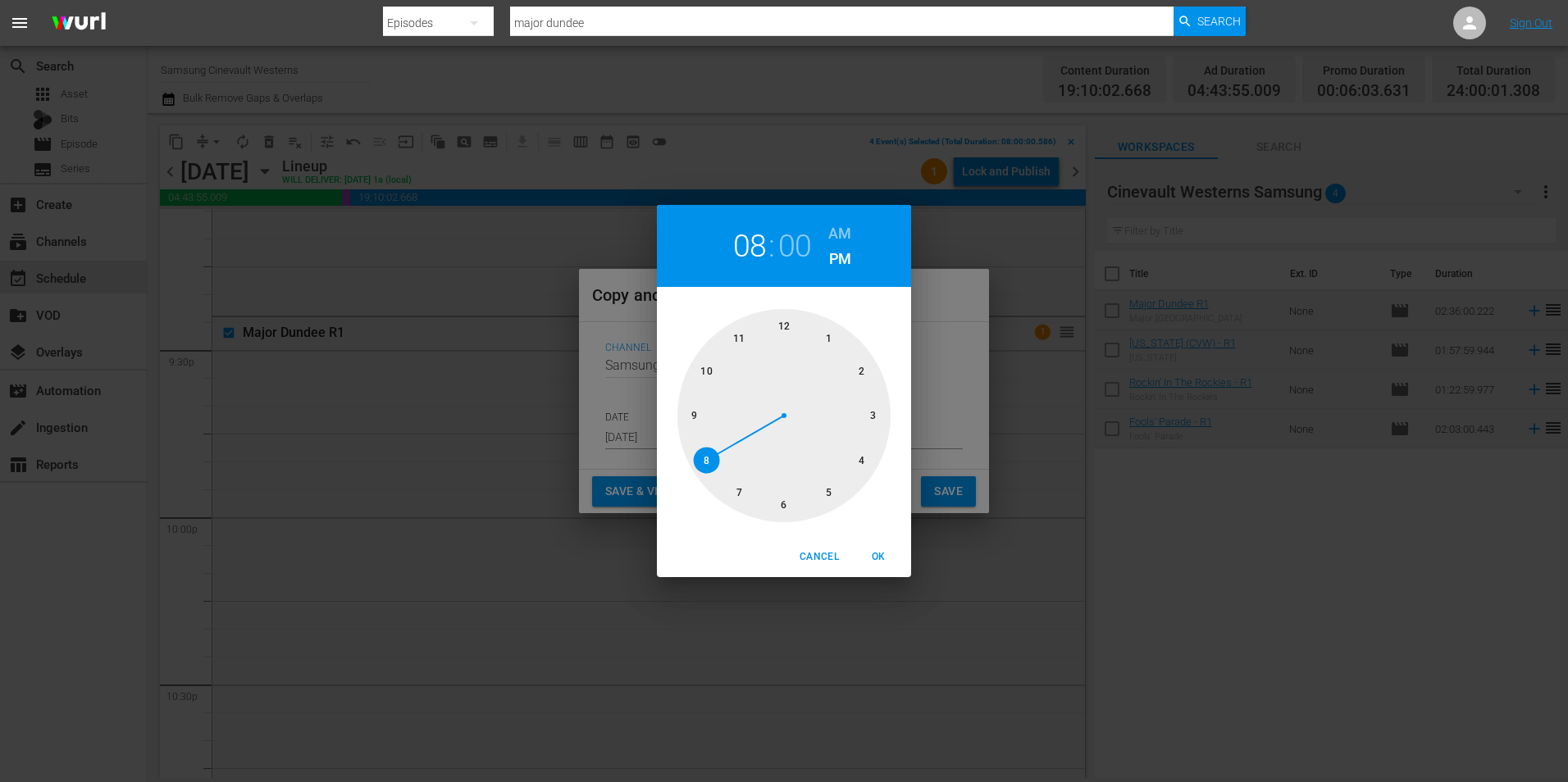 click at bounding box center (784, 416) 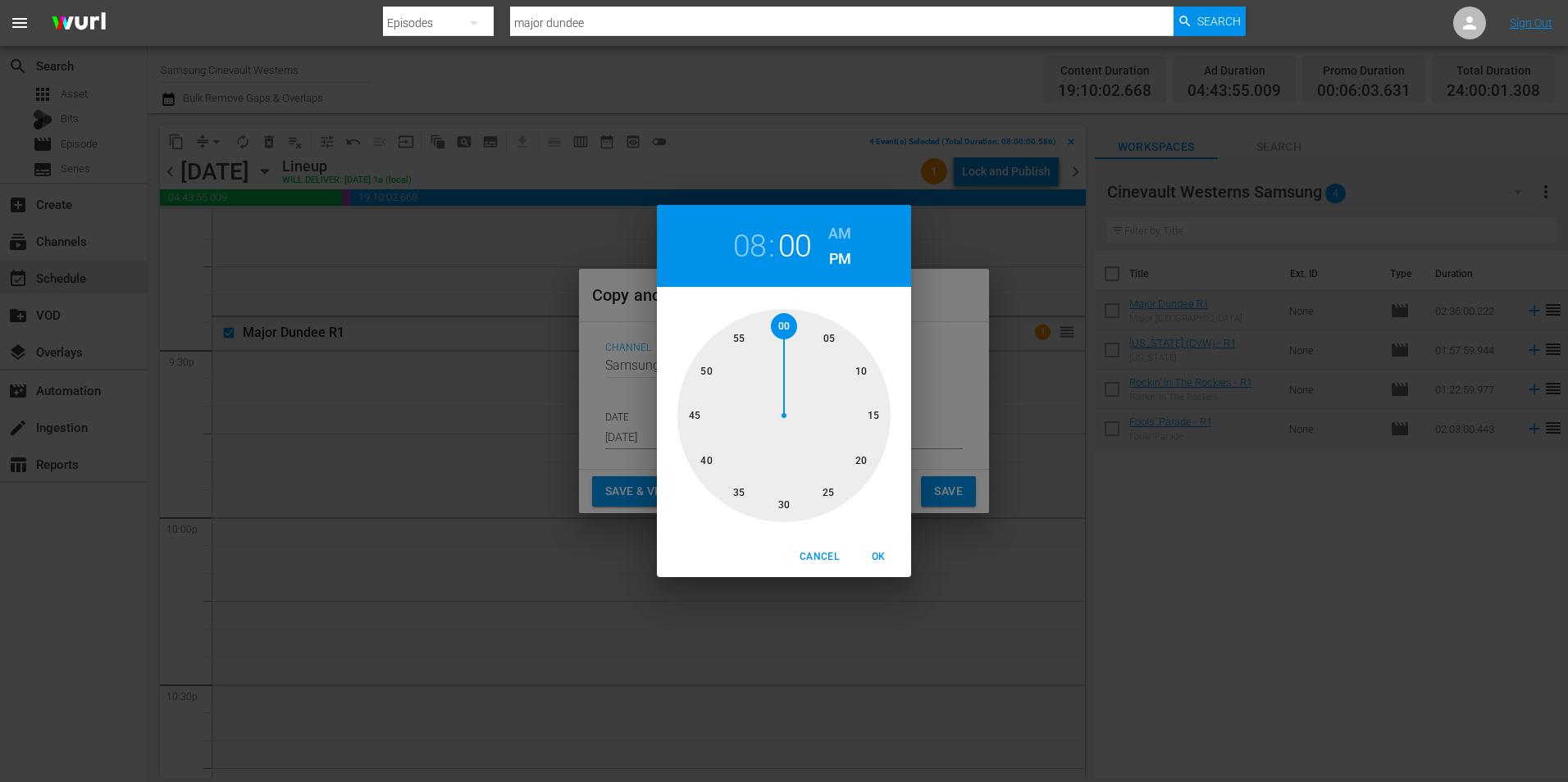 drag, startPoint x: 837, startPoint y: 232, endPoint x: 841, endPoint y: 369, distance: 137.0584 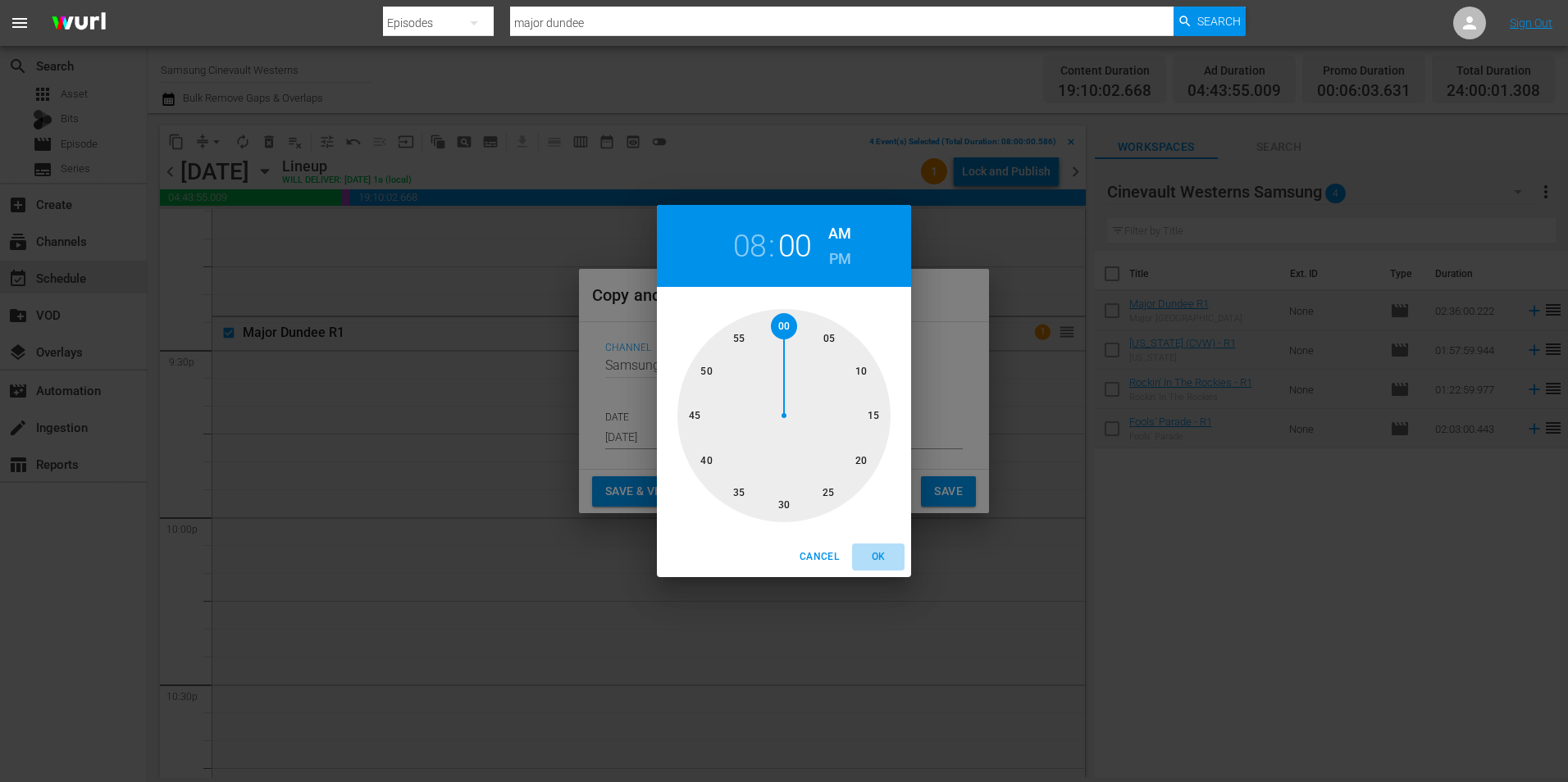 click on "OK" at bounding box center (878, 557) 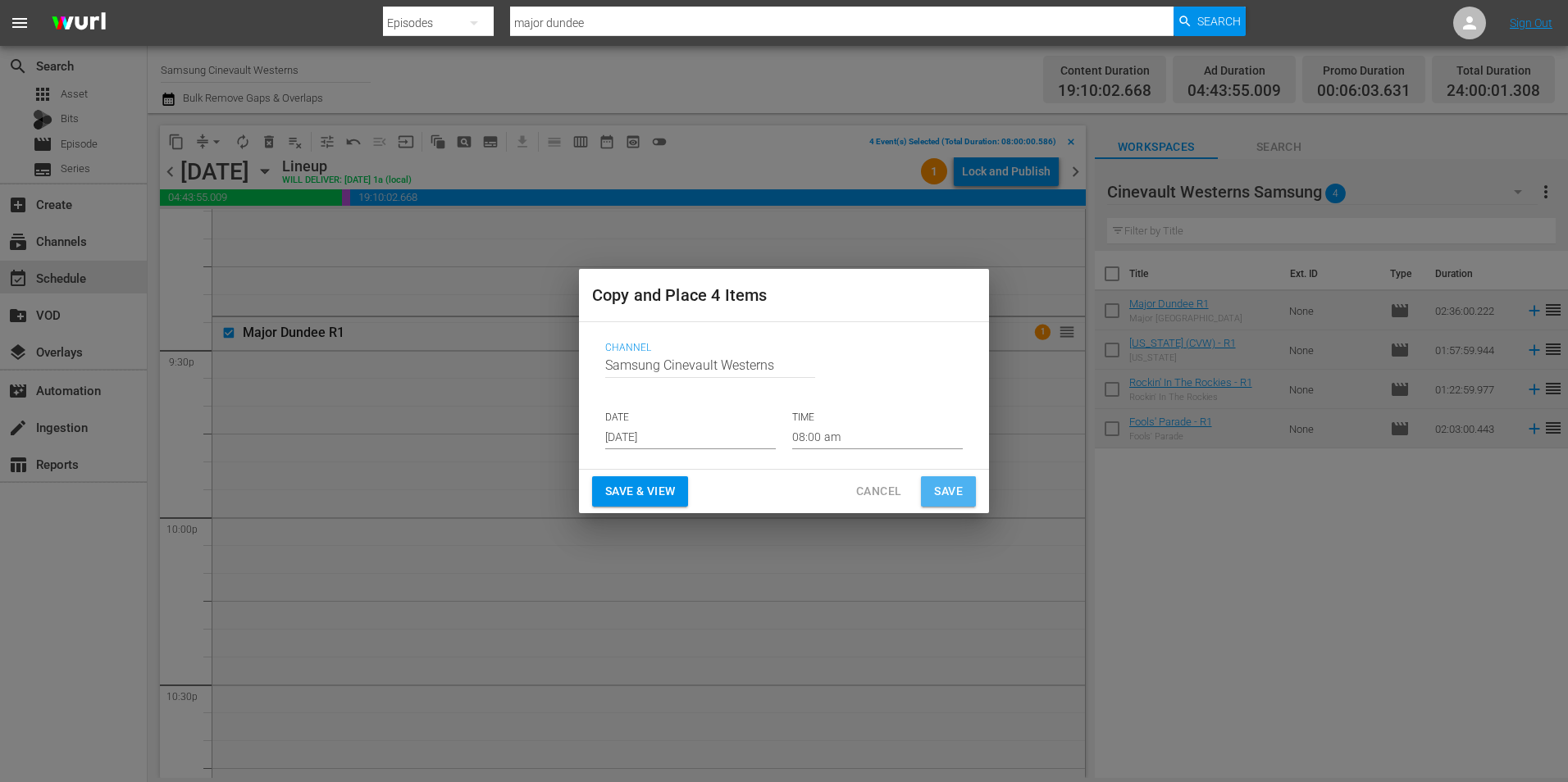 click on "Save" at bounding box center [948, 491] 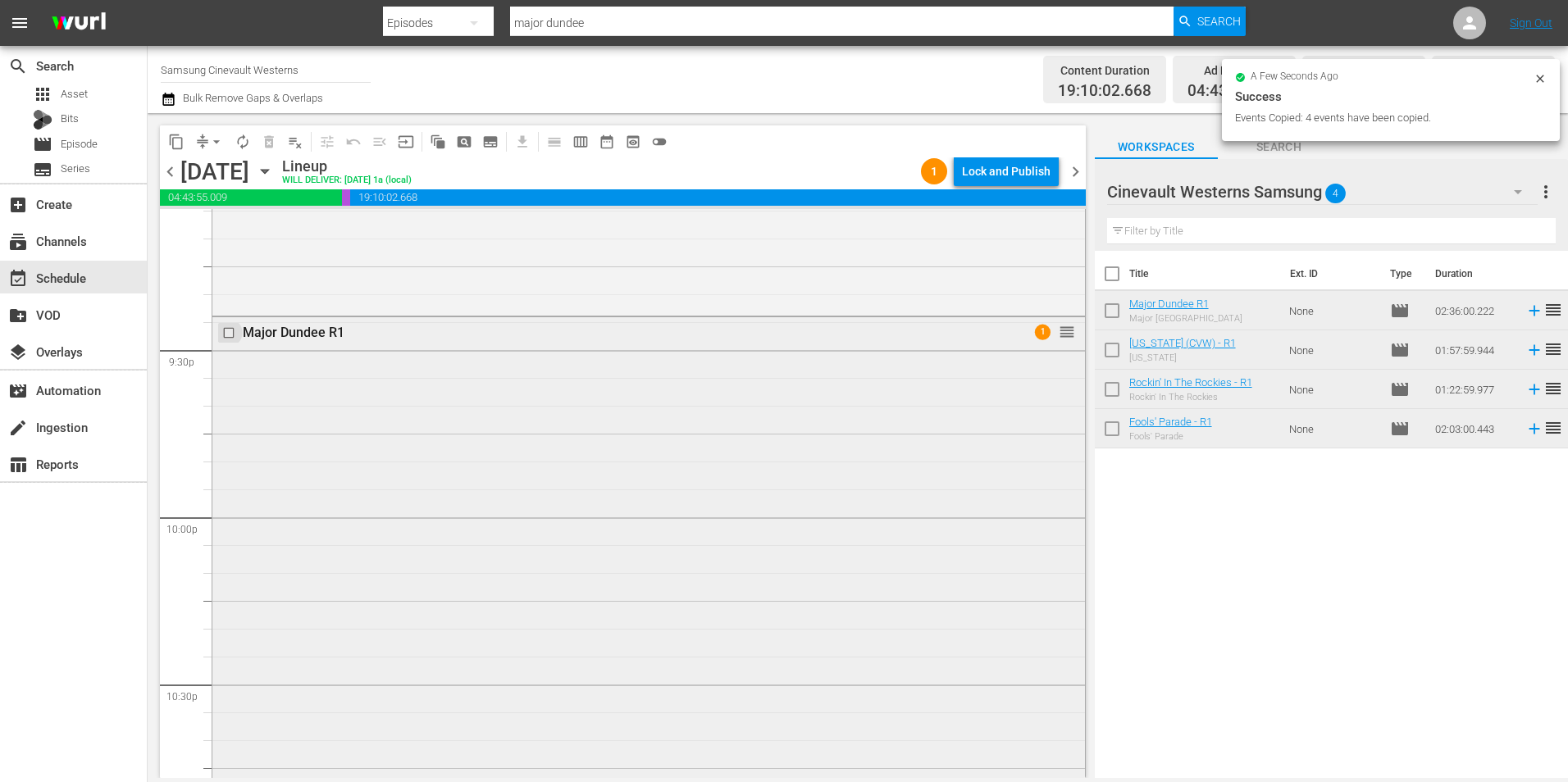click at bounding box center [230, 333] 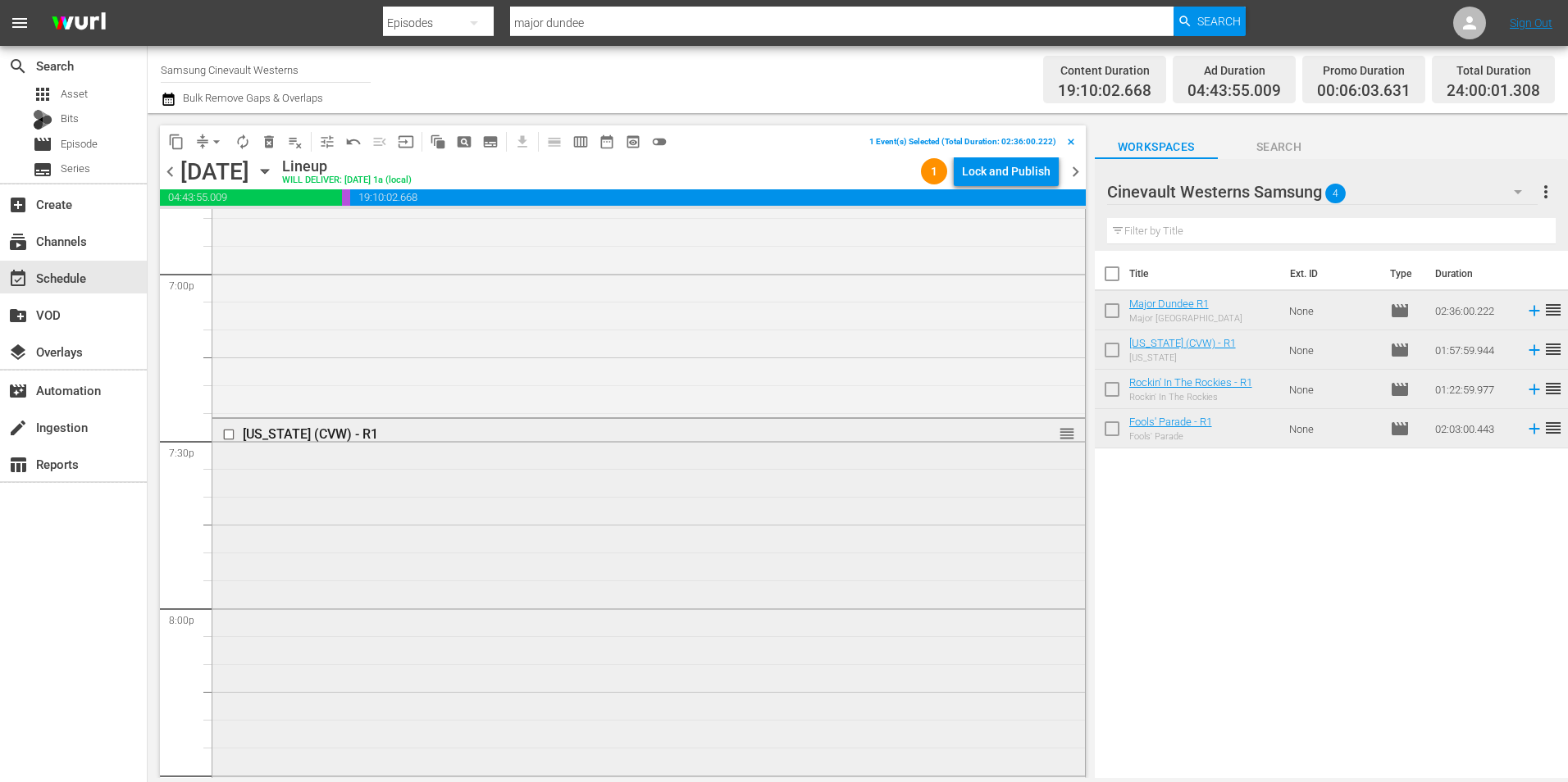 scroll, scrollTop: 6228, scrollLeft: 0, axis: vertical 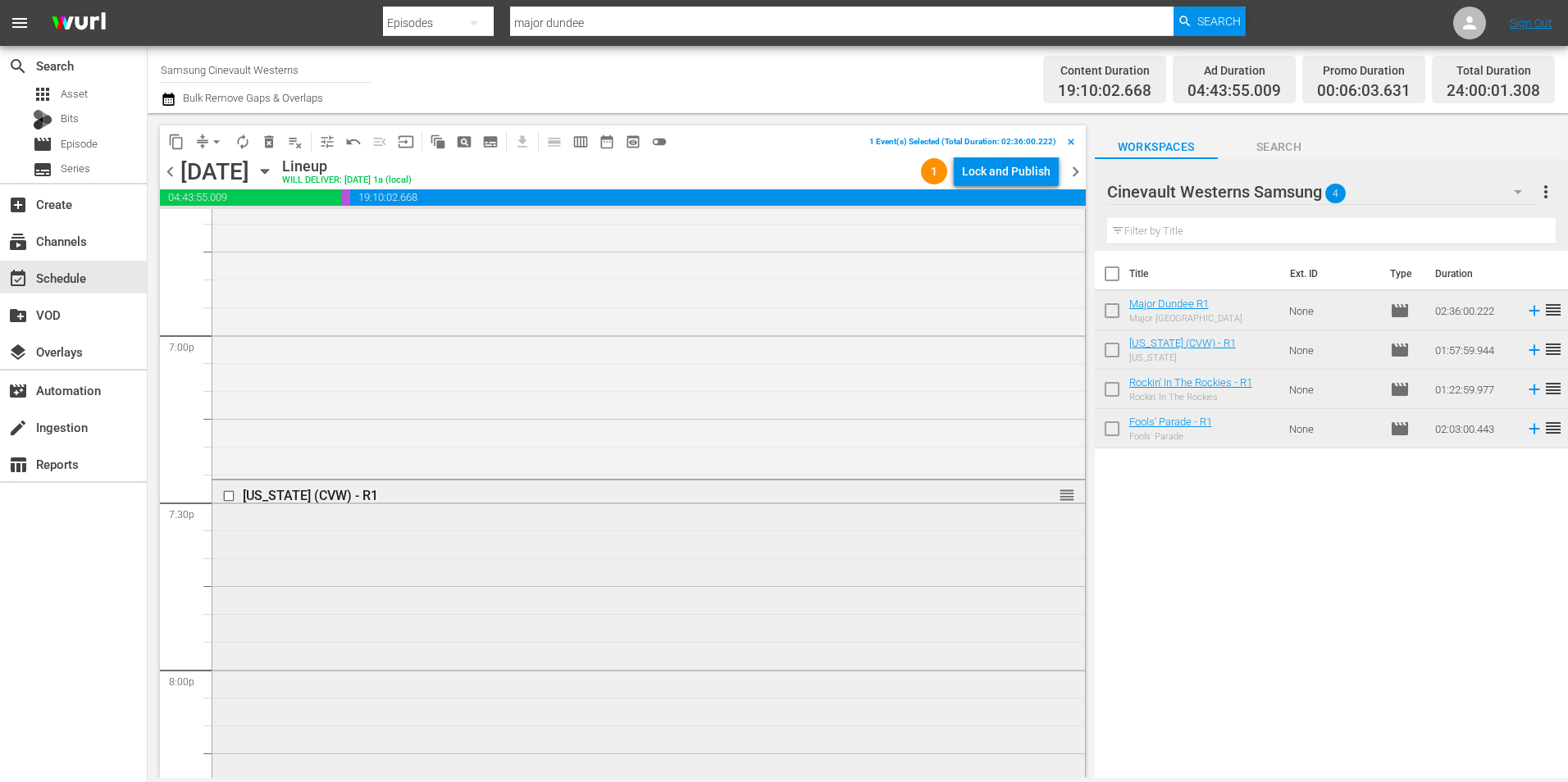 click at bounding box center [230, 496] 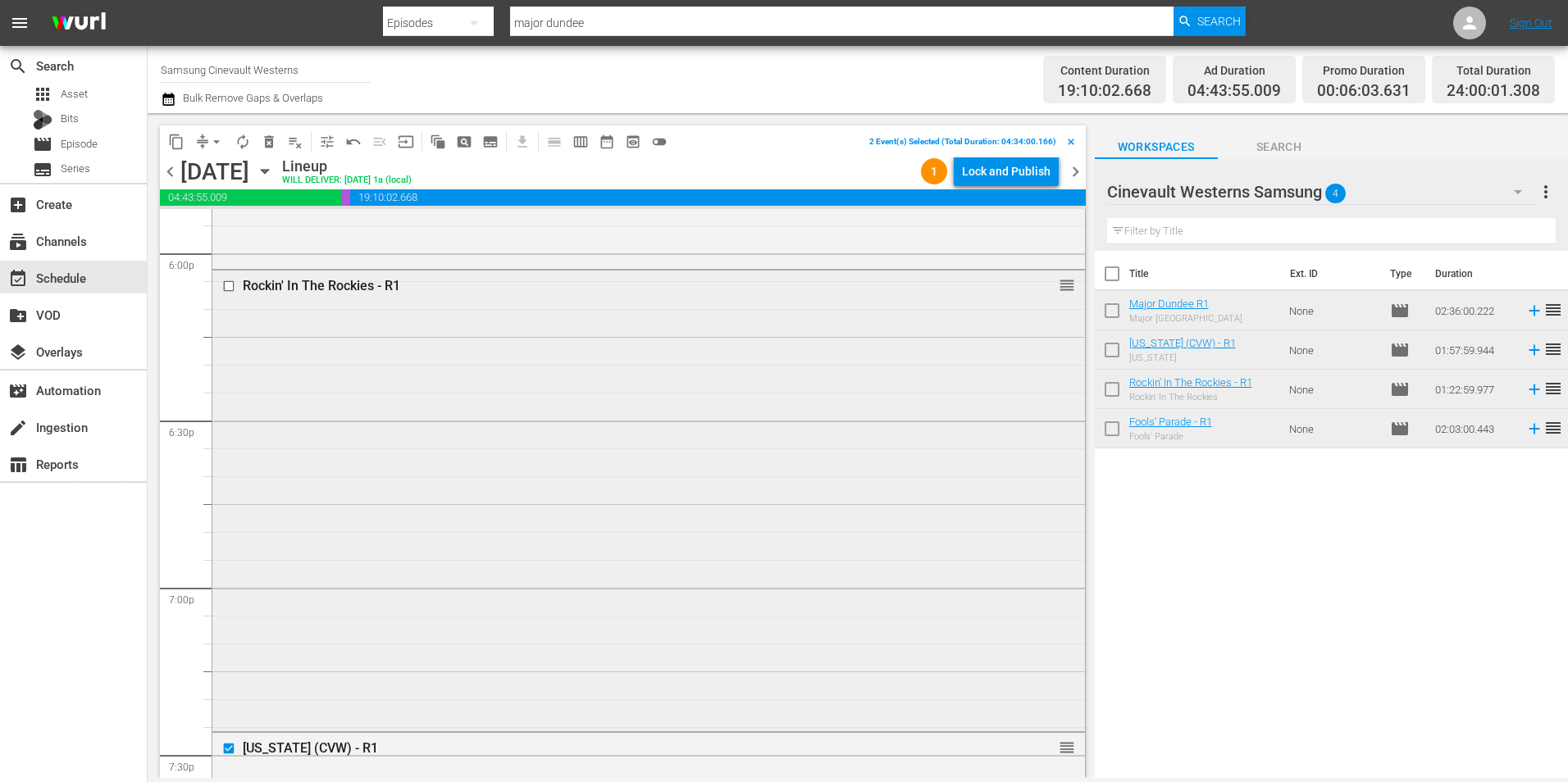 scroll, scrollTop: 5654, scrollLeft: 0, axis: vertical 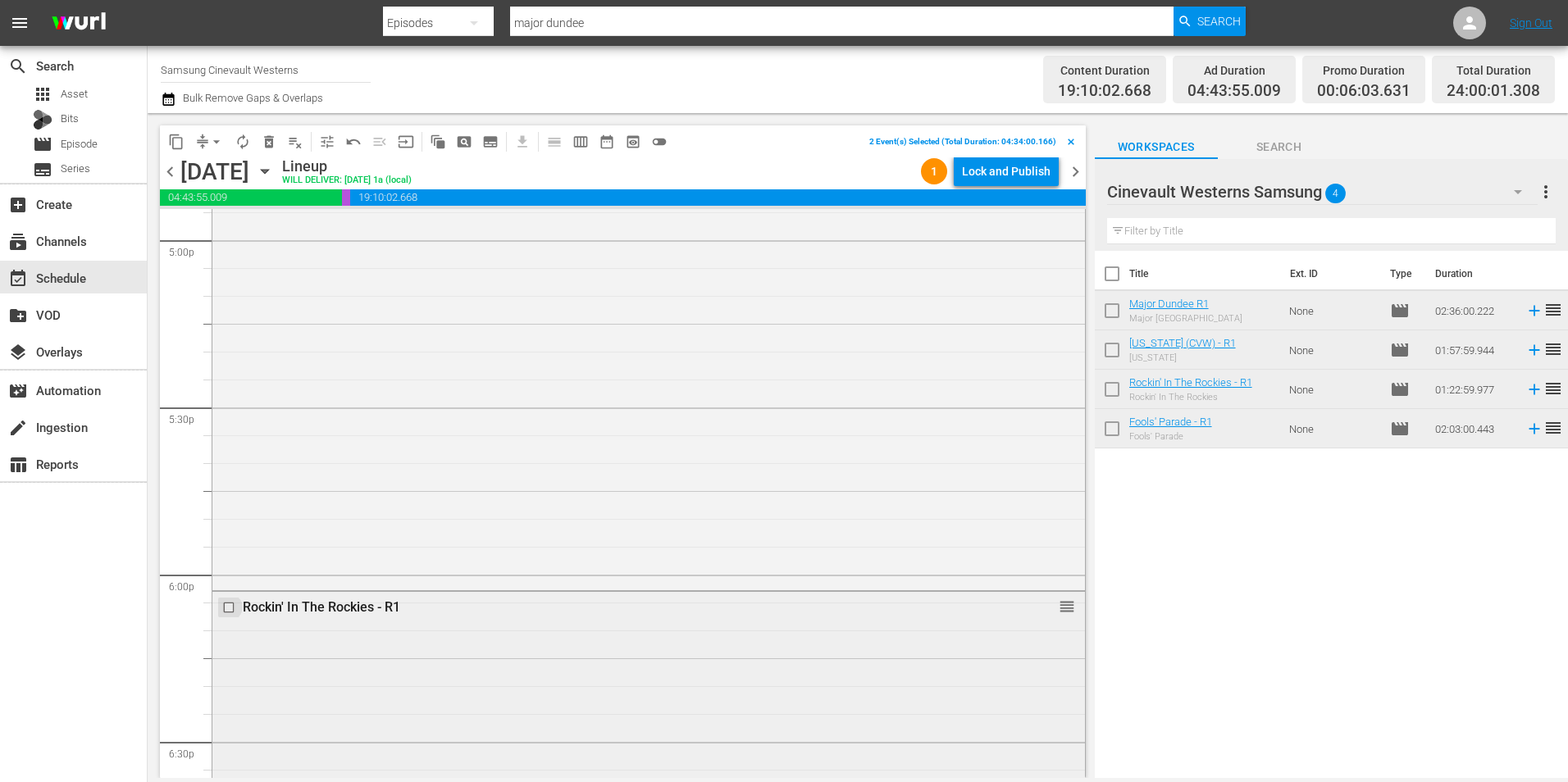 click at bounding box center (230, 607) 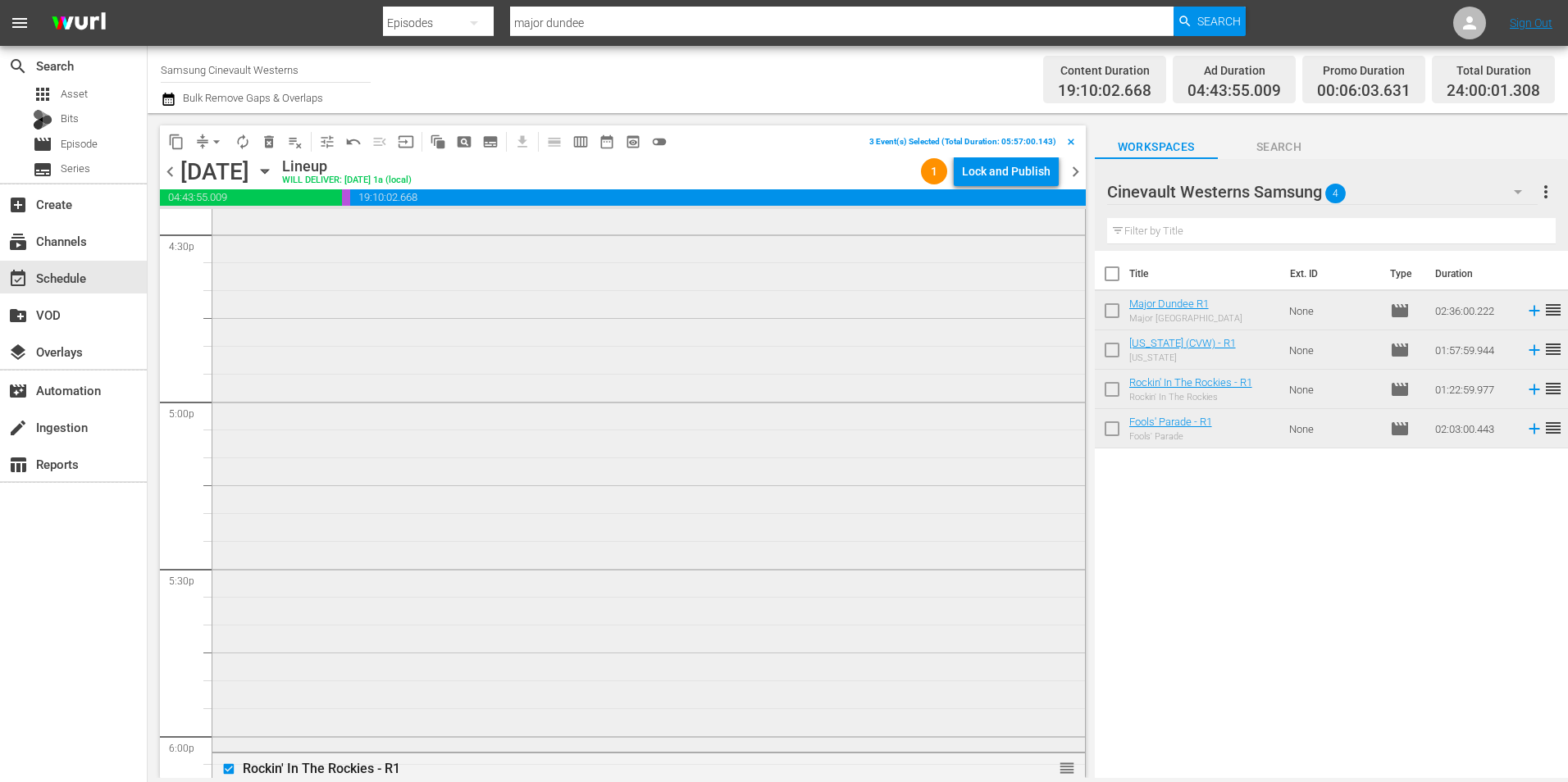 scroll, scrollTop: 5163, scrollLeft: 0, axis: vertical 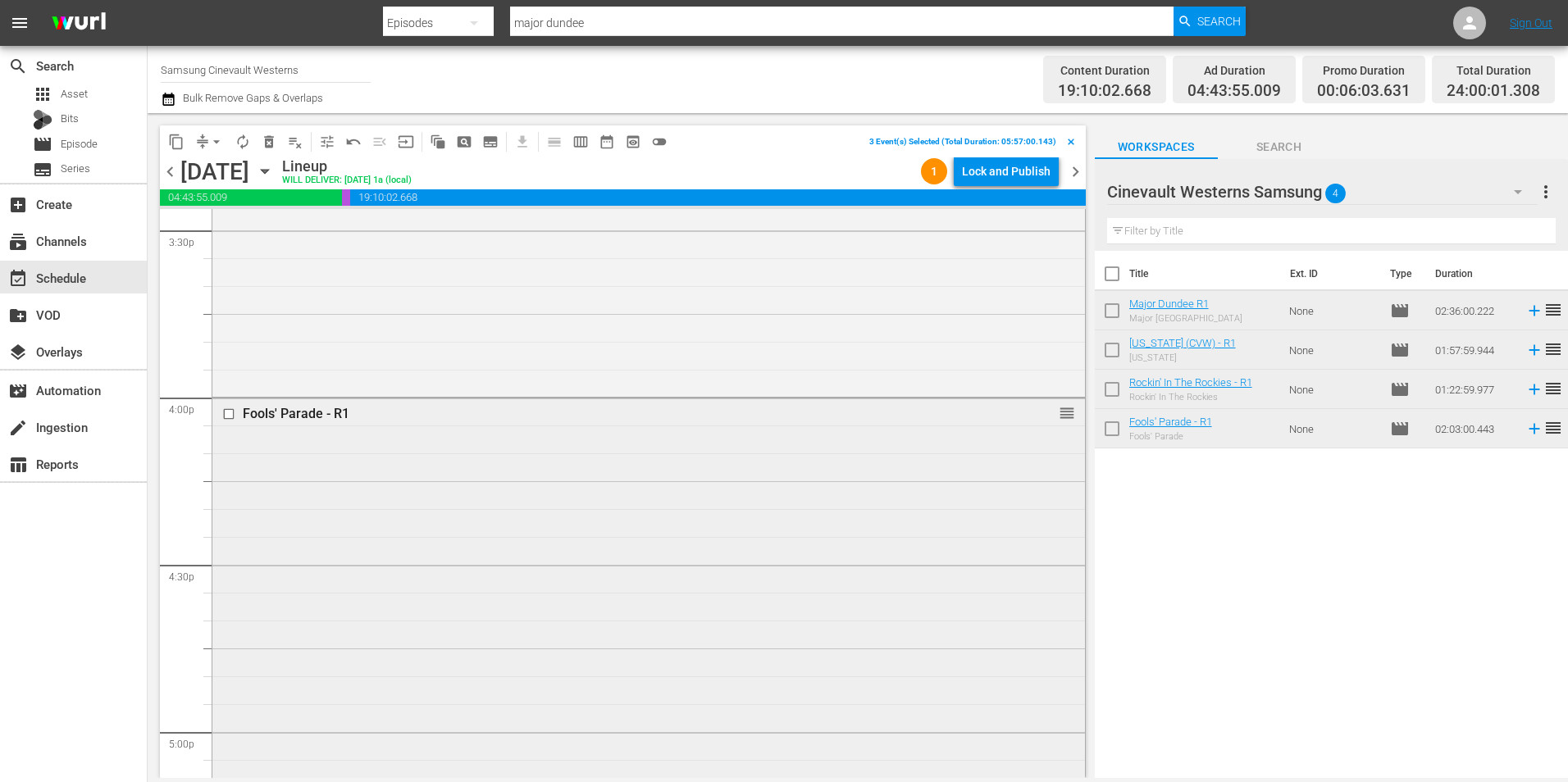 click at bounding box center (230, 414) 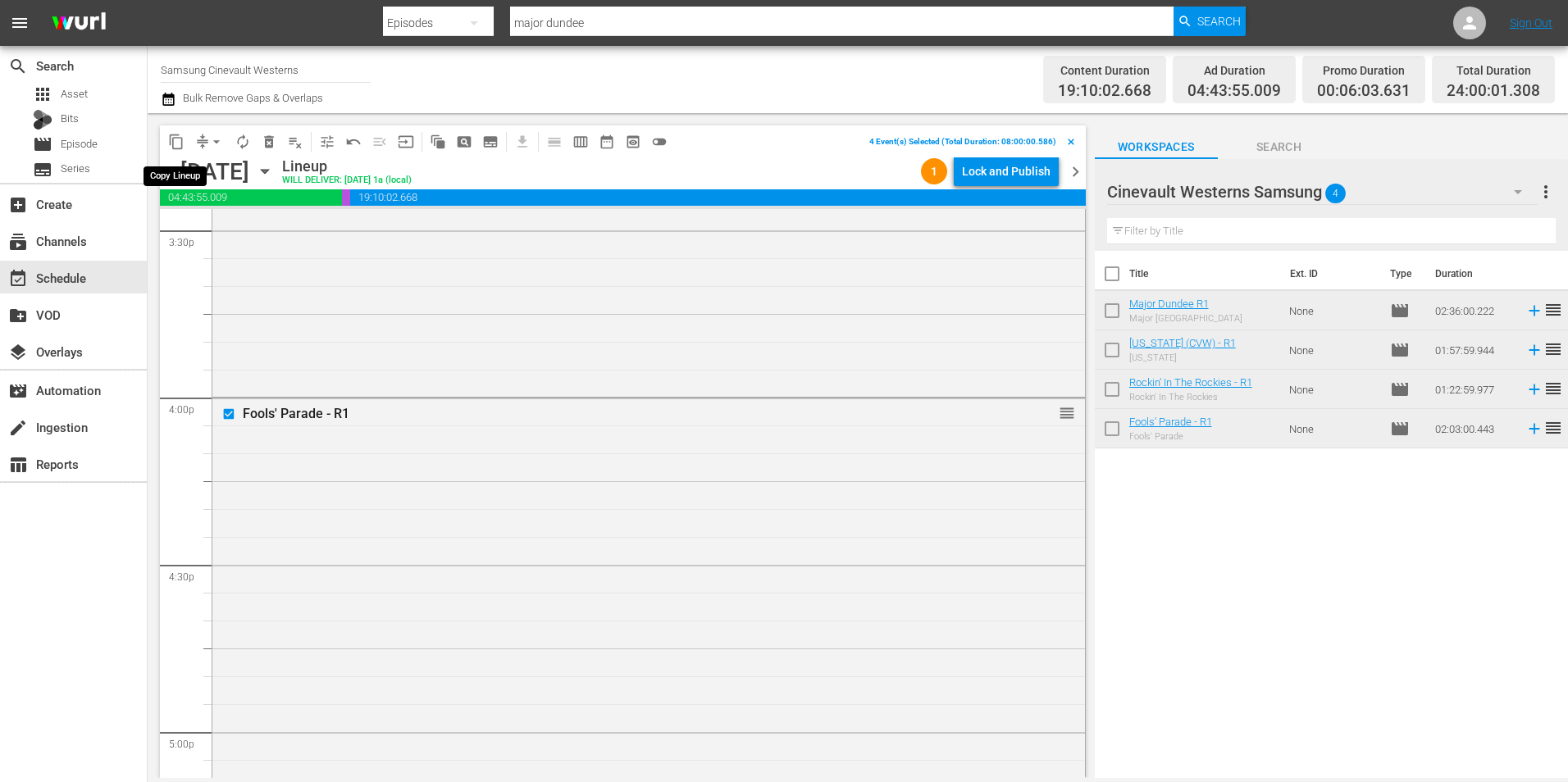 click on "content_copy" at bounding box center (176, 142) 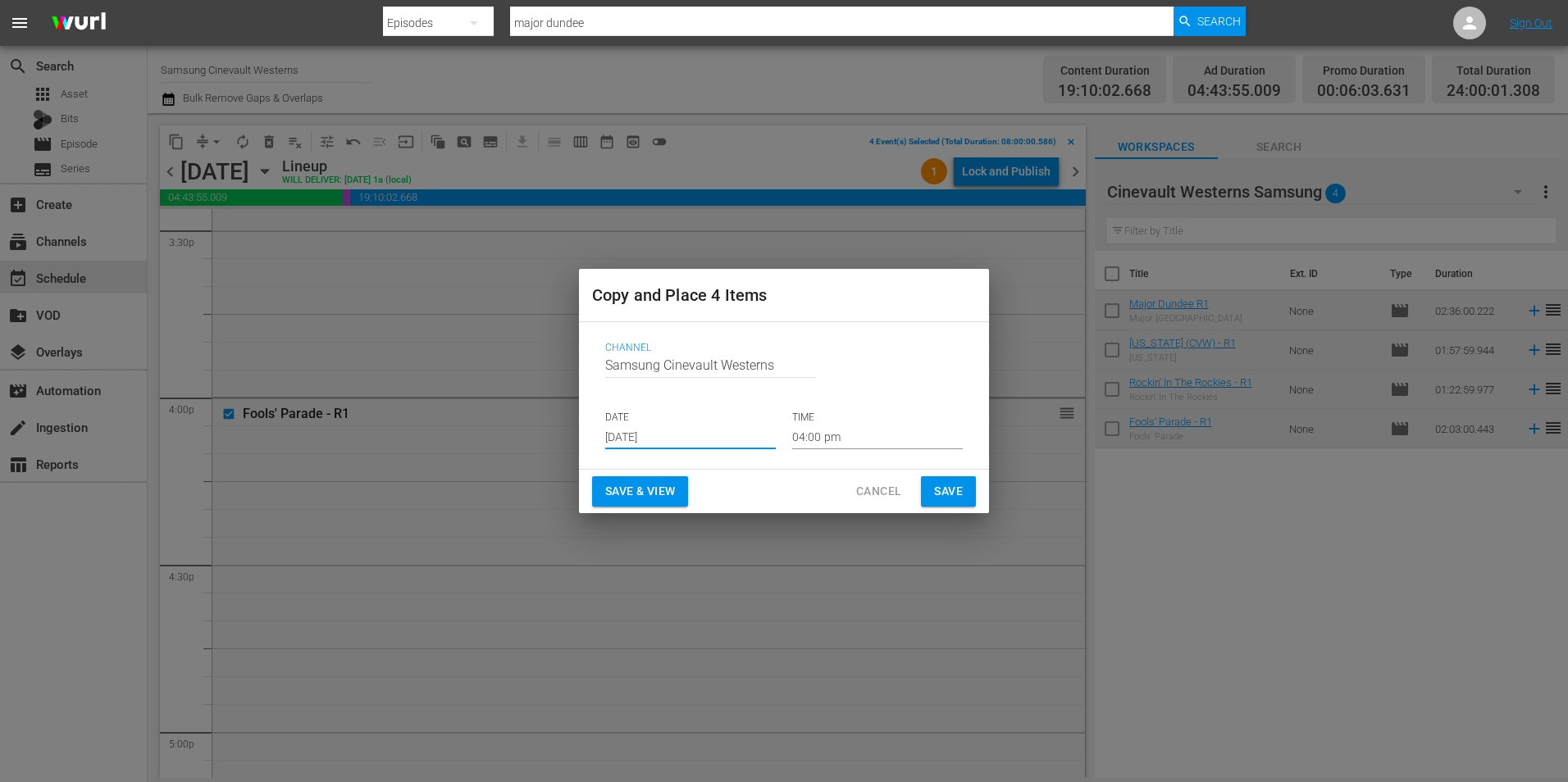 click on "[DATE]" at bounding box center (691, 437) 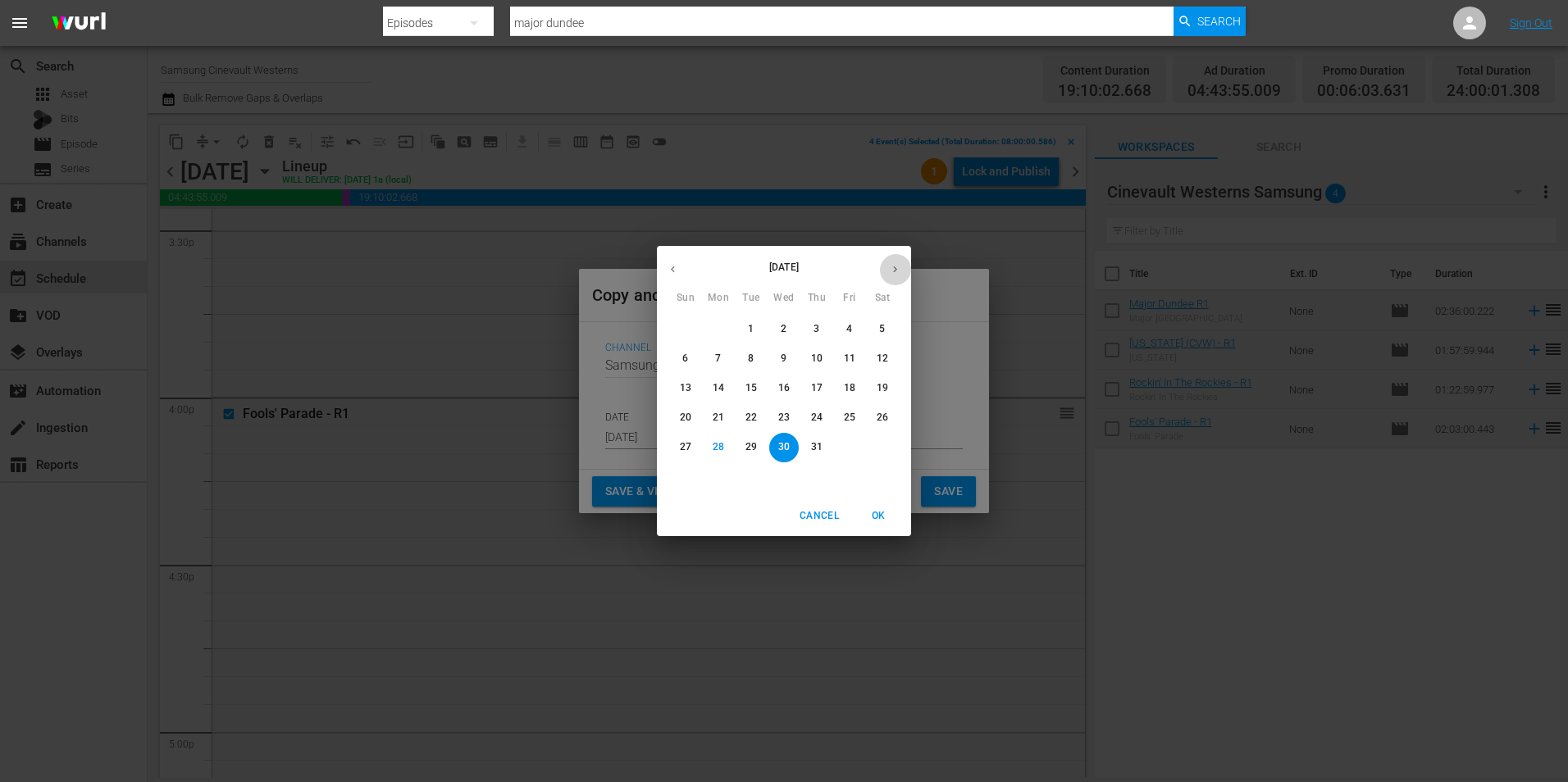 click at bounding box center (895, 269) 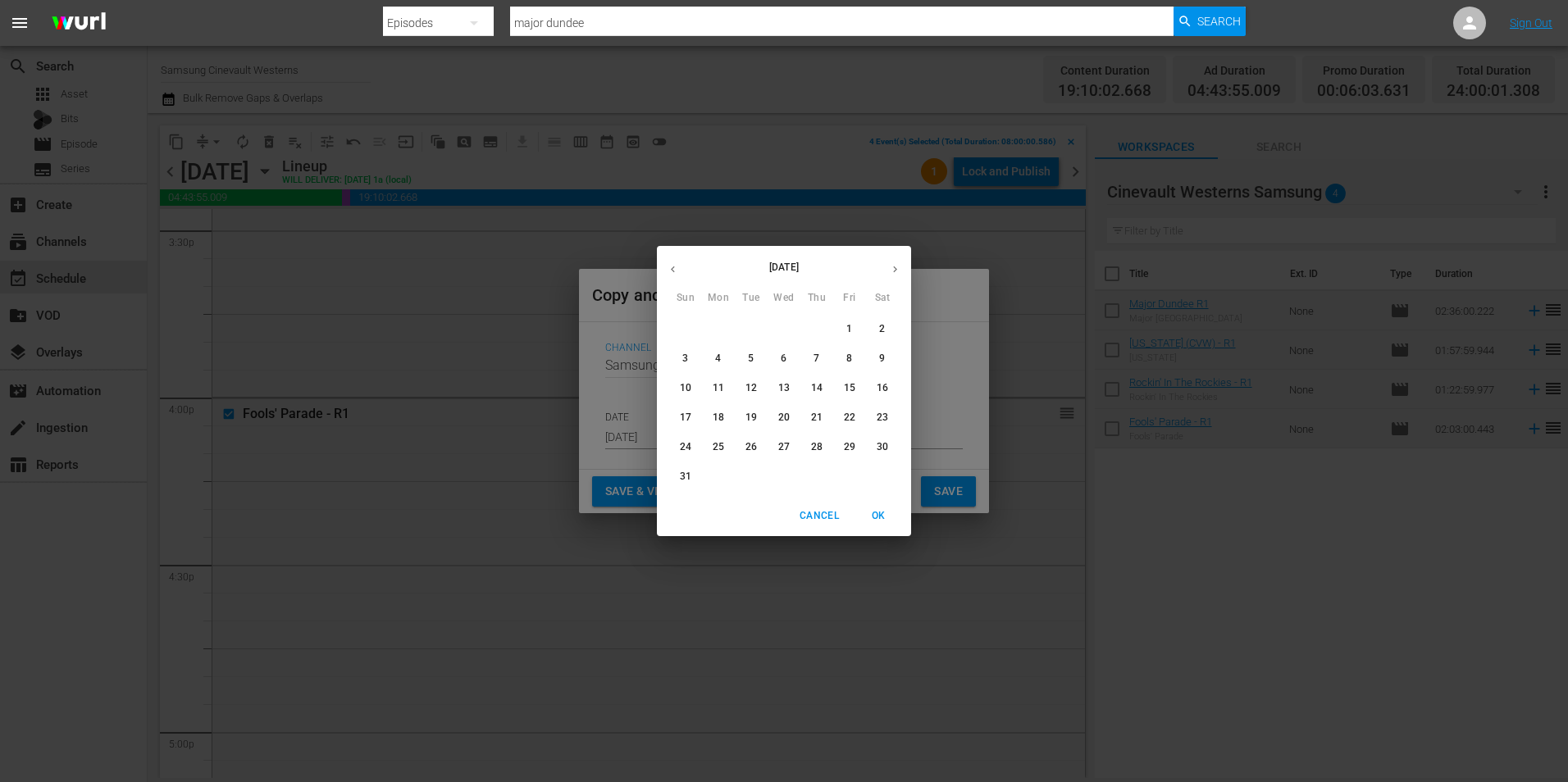 click on "14" at bounding box center (817, 388) 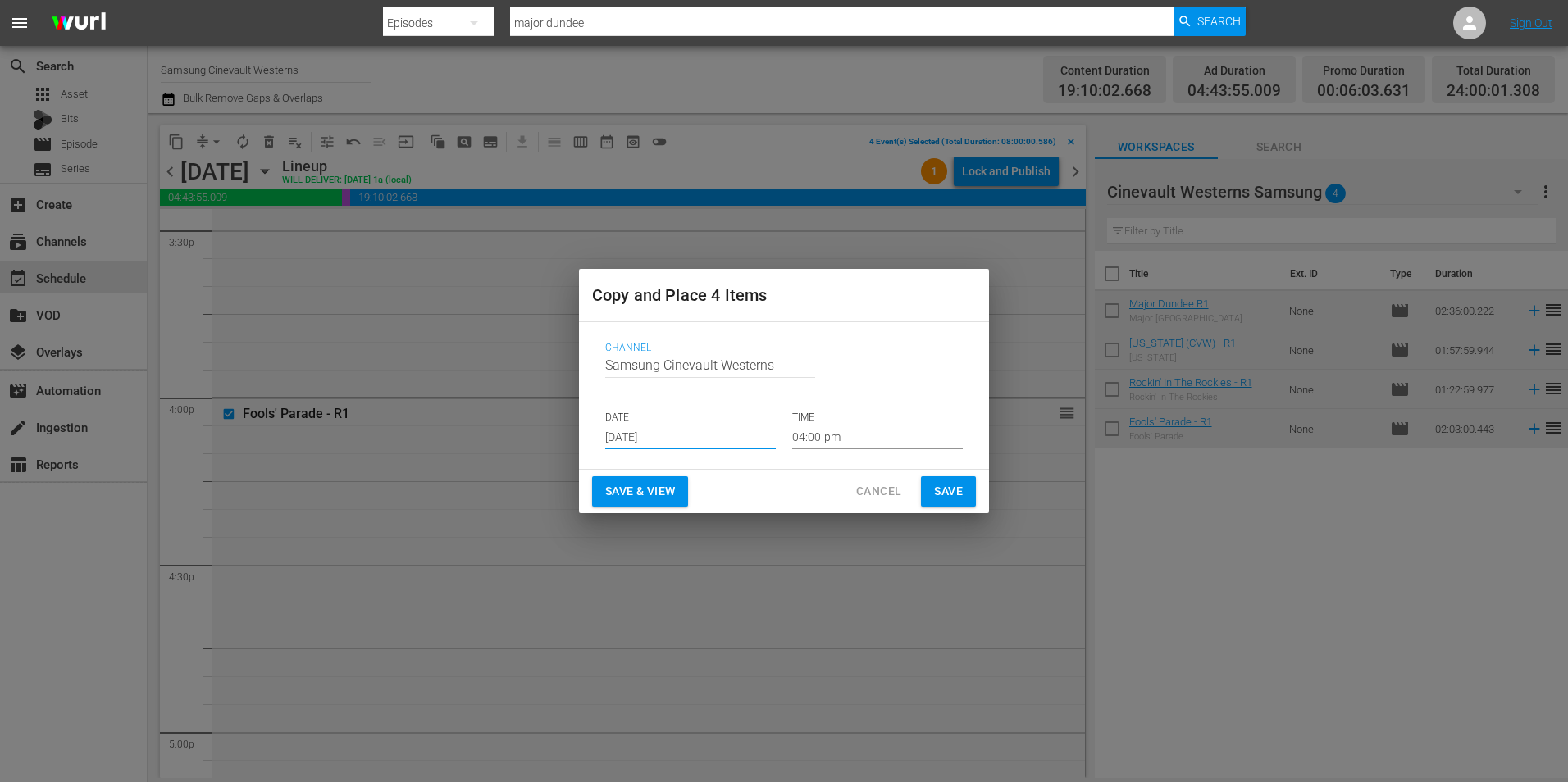 click on "04:00 pm" at bounding box center [877, 437] 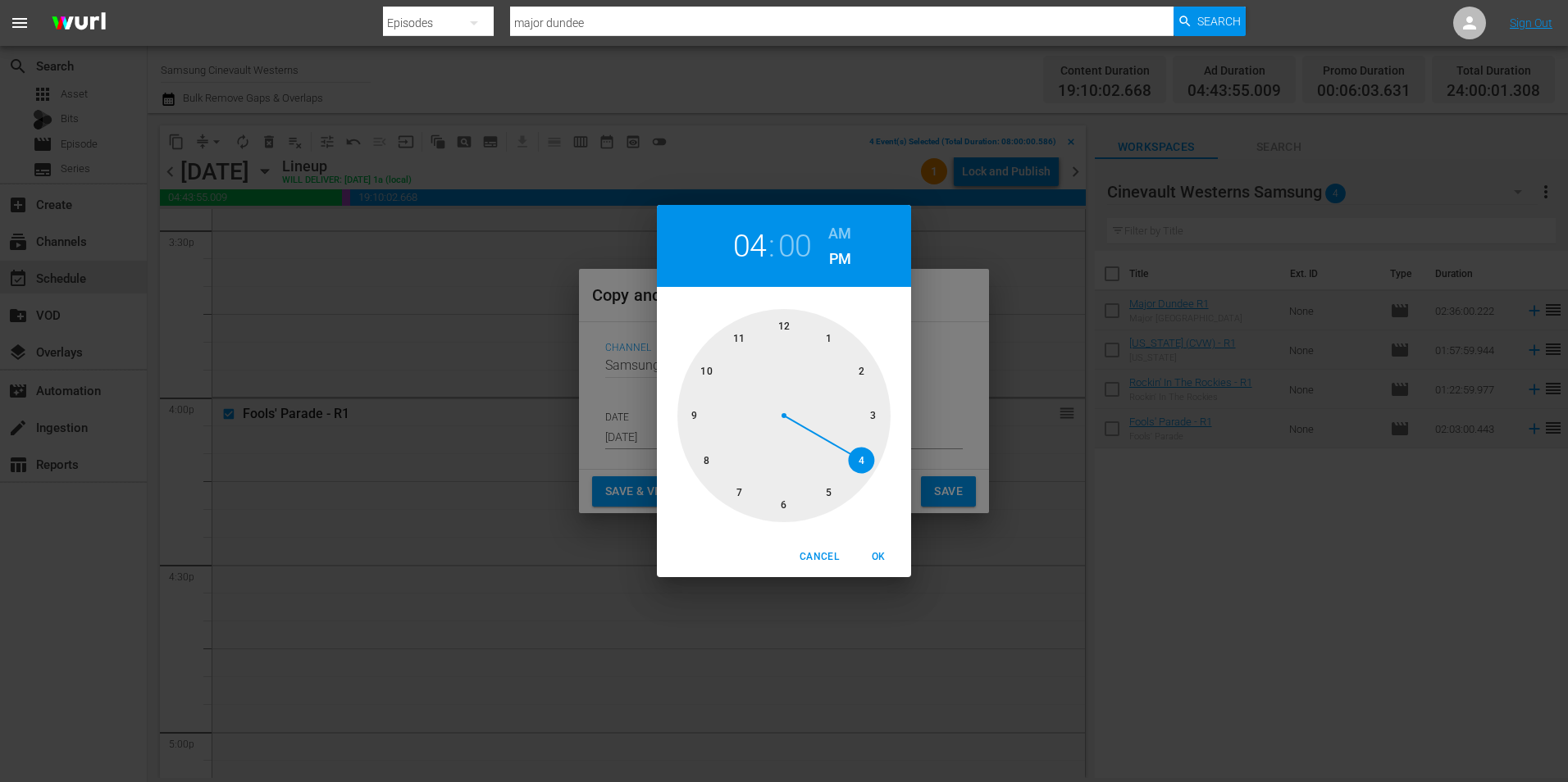 click at bounding box center (784, 416) 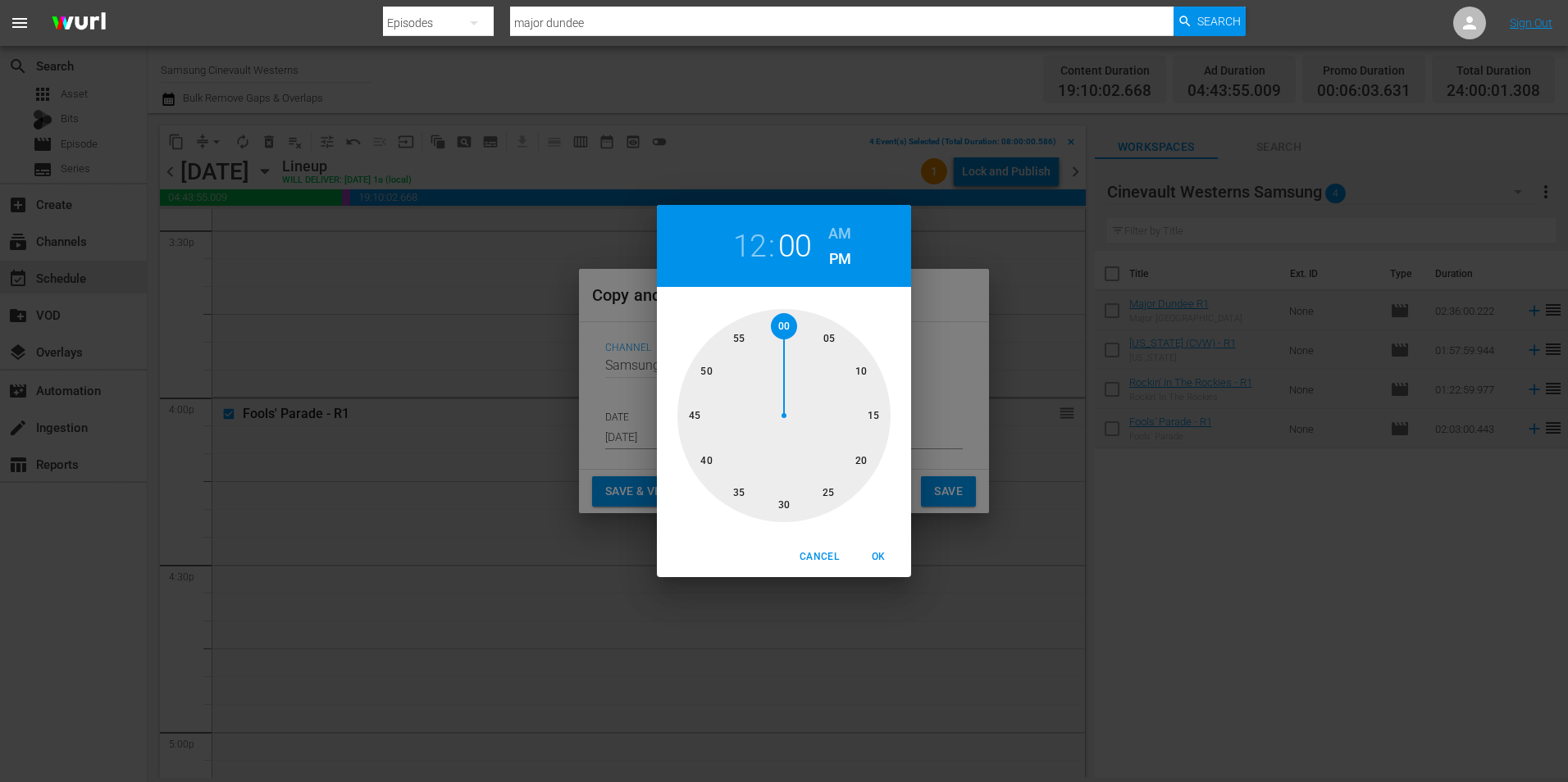 drag, startPoint x: 840, startPoint y: 220, endPoint x: 835, endPoint y: 231, distance: 12.083046 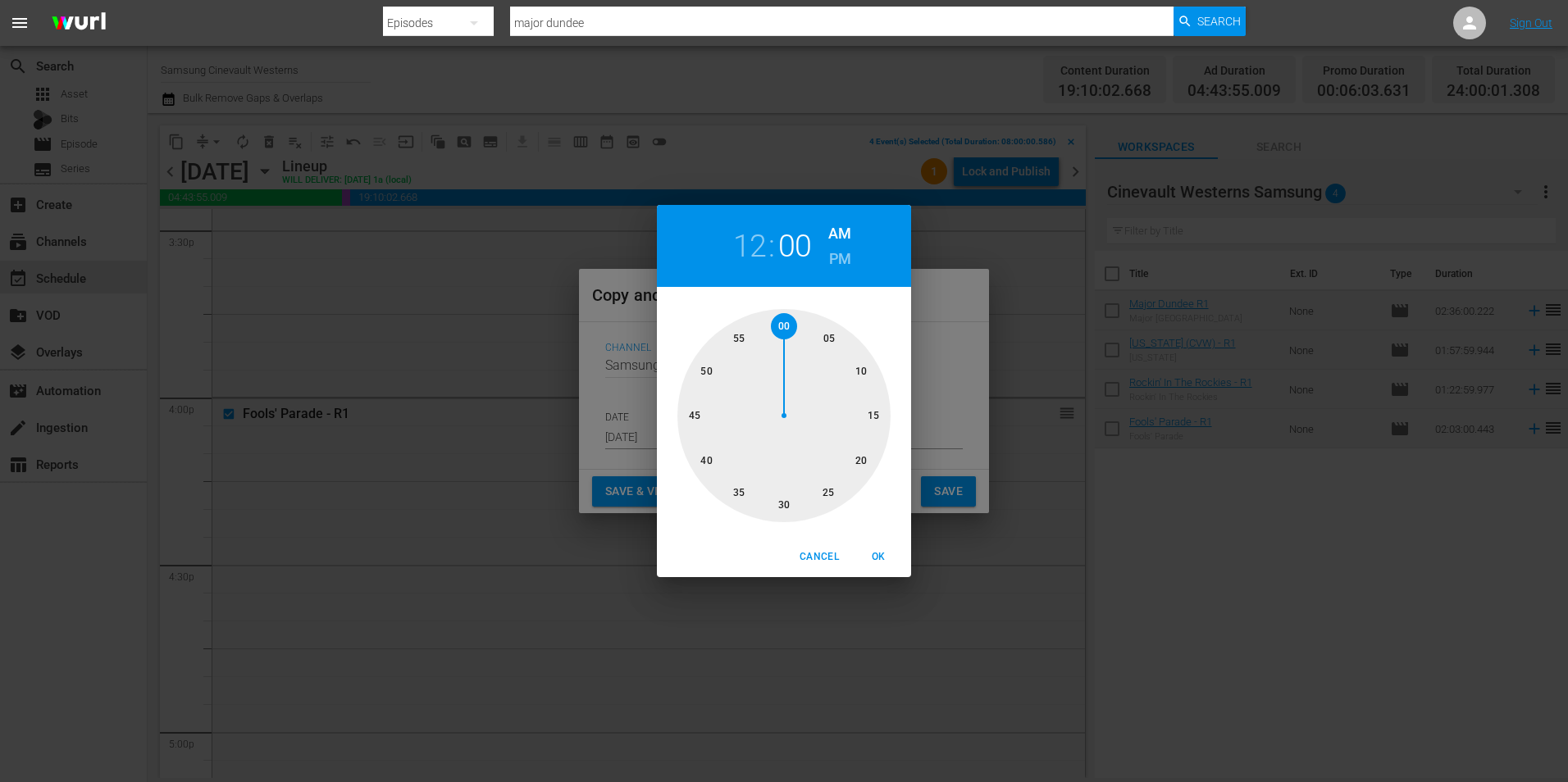 click on "OK" at bounding box center (878, 557) 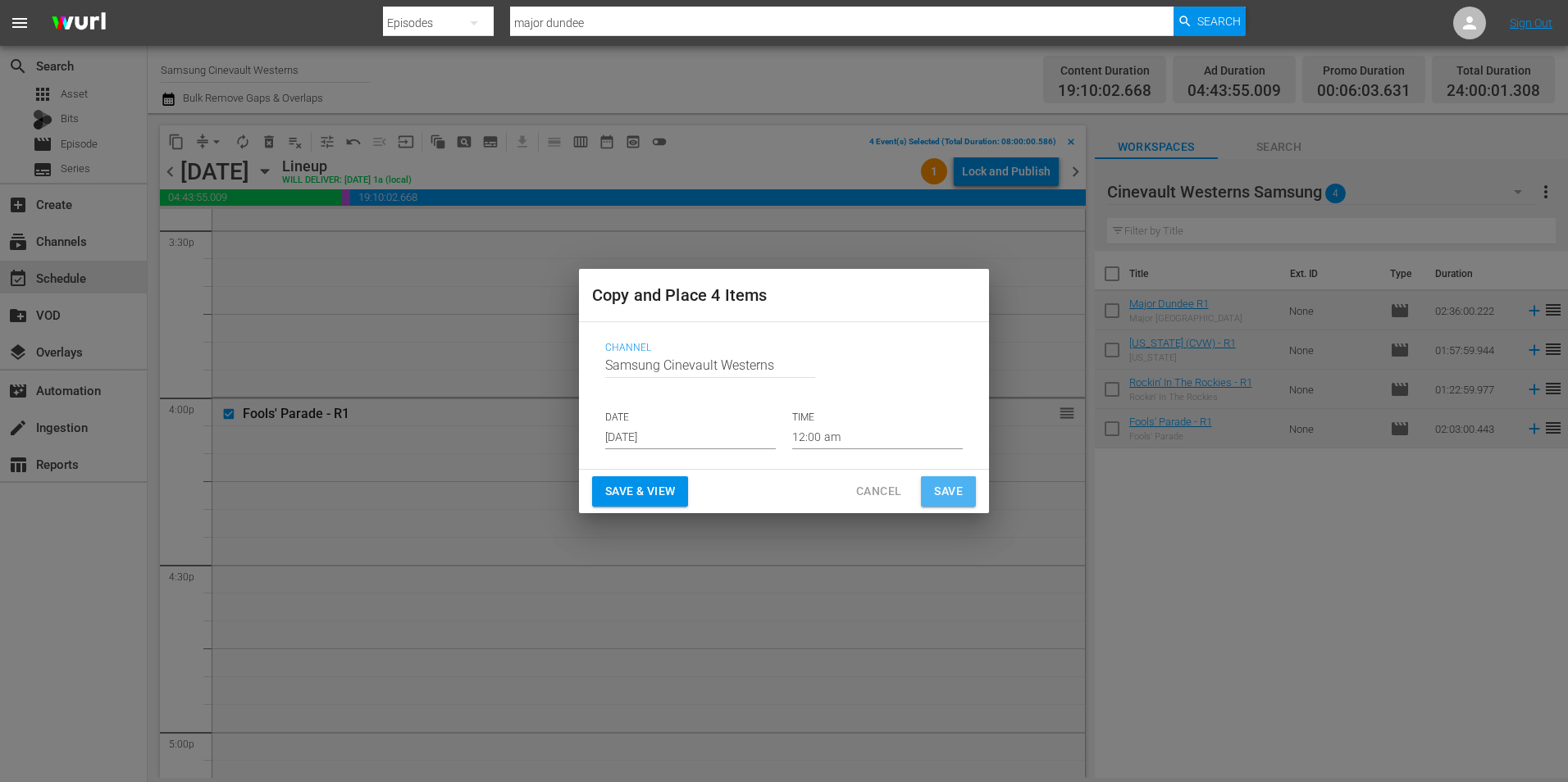 click on "Save" at bounding box center (948, 491) 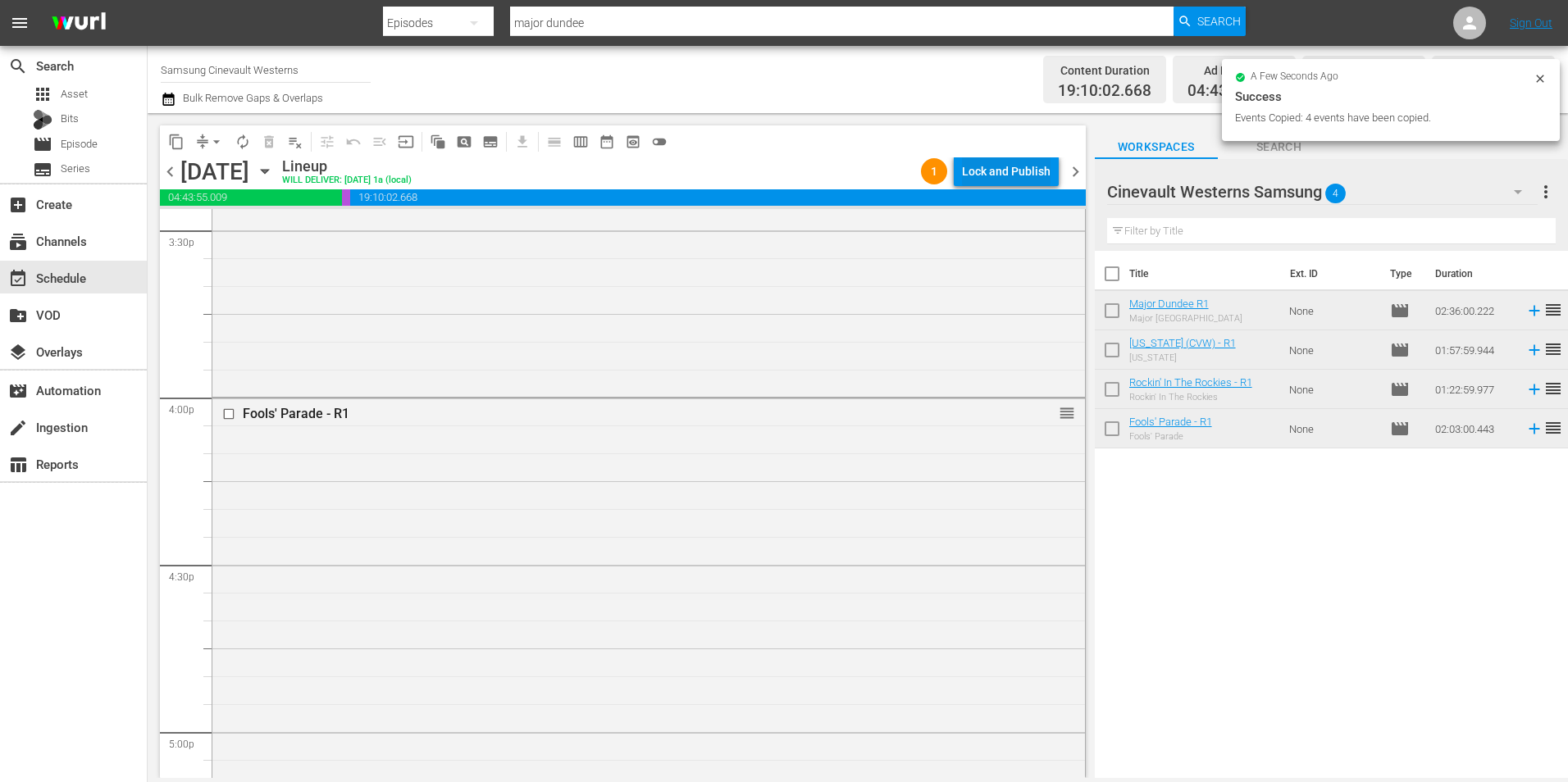 click on "Lock and Publish" at bounding box center (1006, 171) 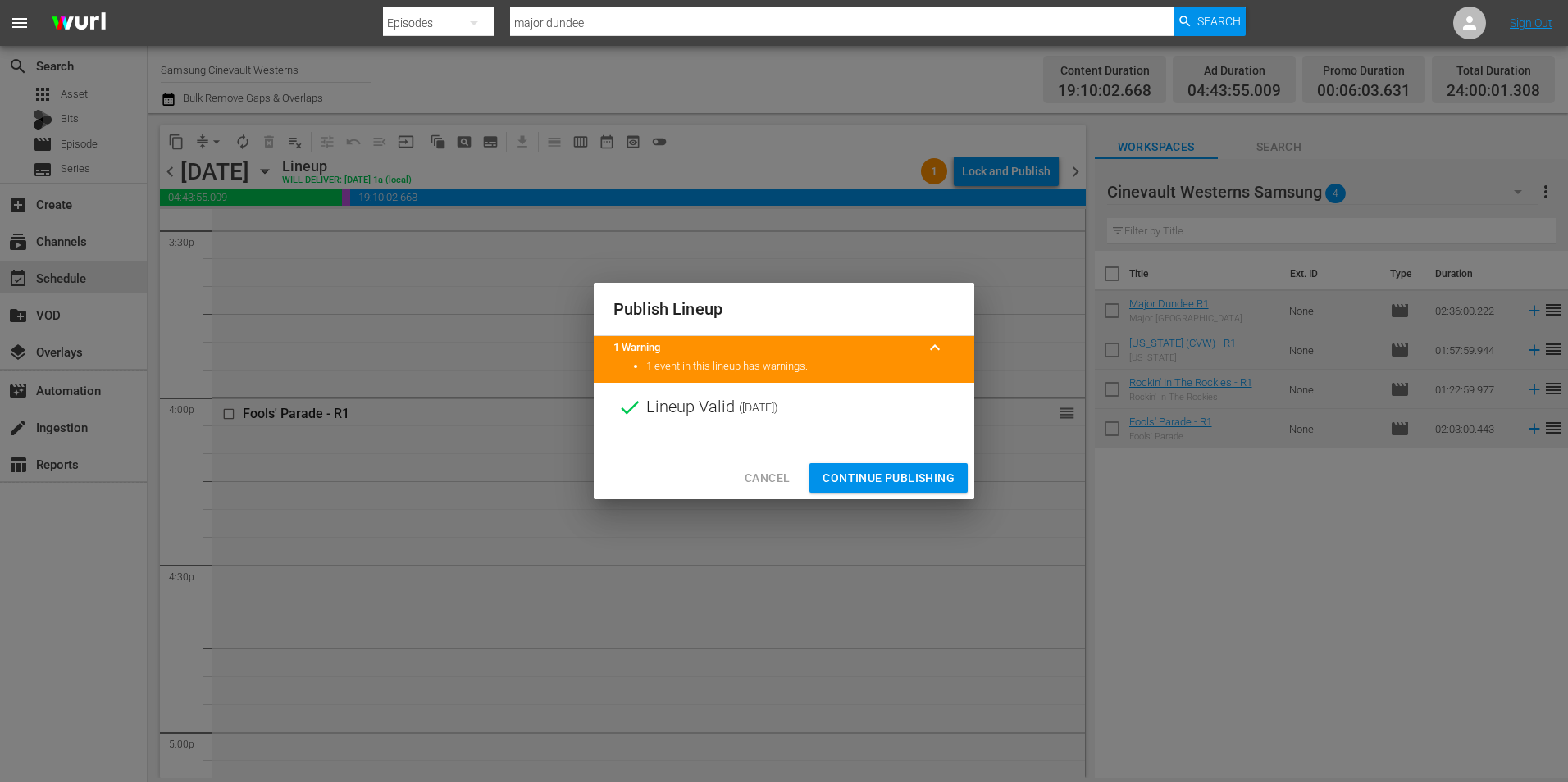 click on "Continue Publishing" at bounding box center (888, 478) 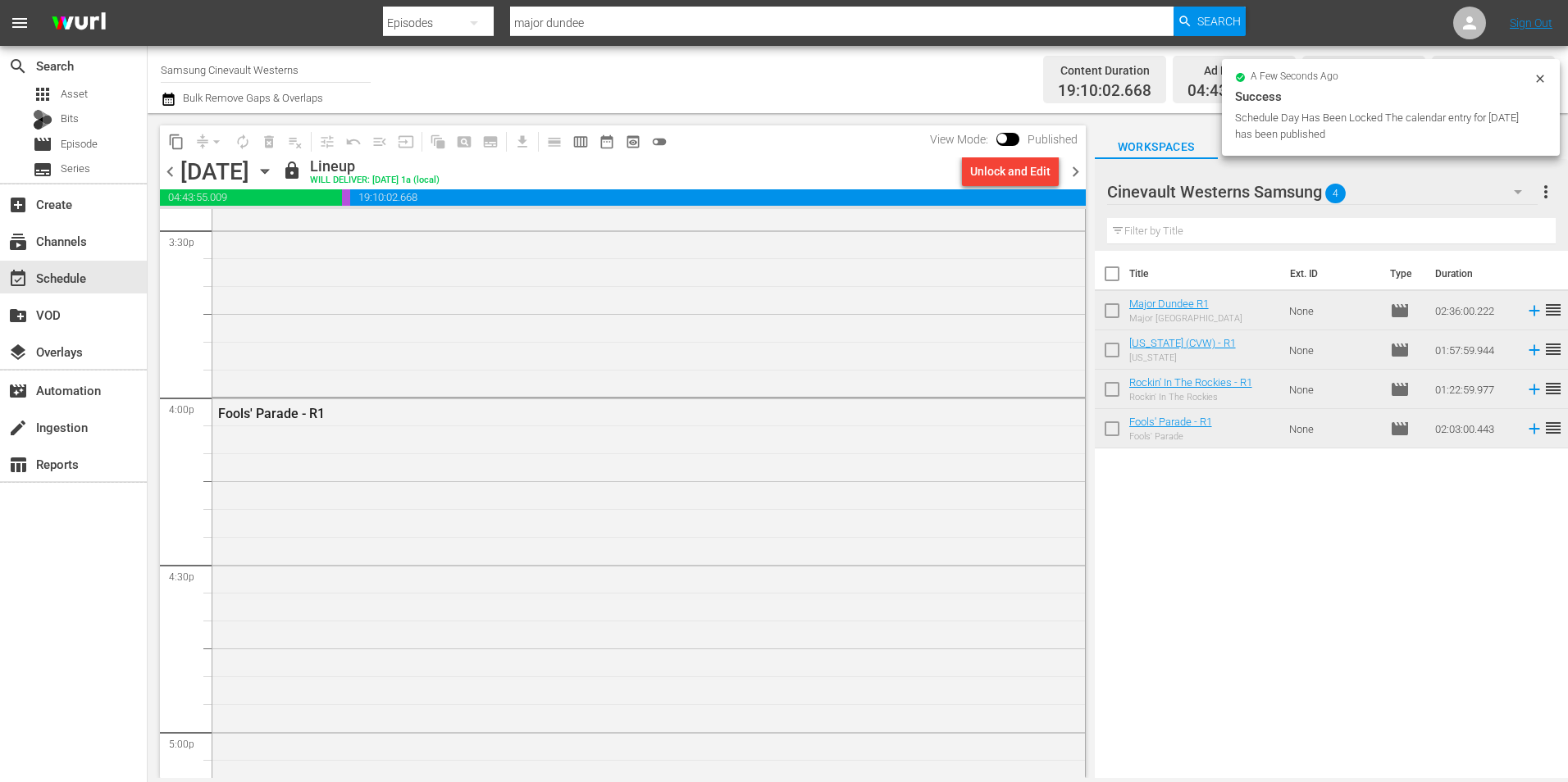 click on "Samsung Cinevault Westerns" at bounding box center [266, 70] 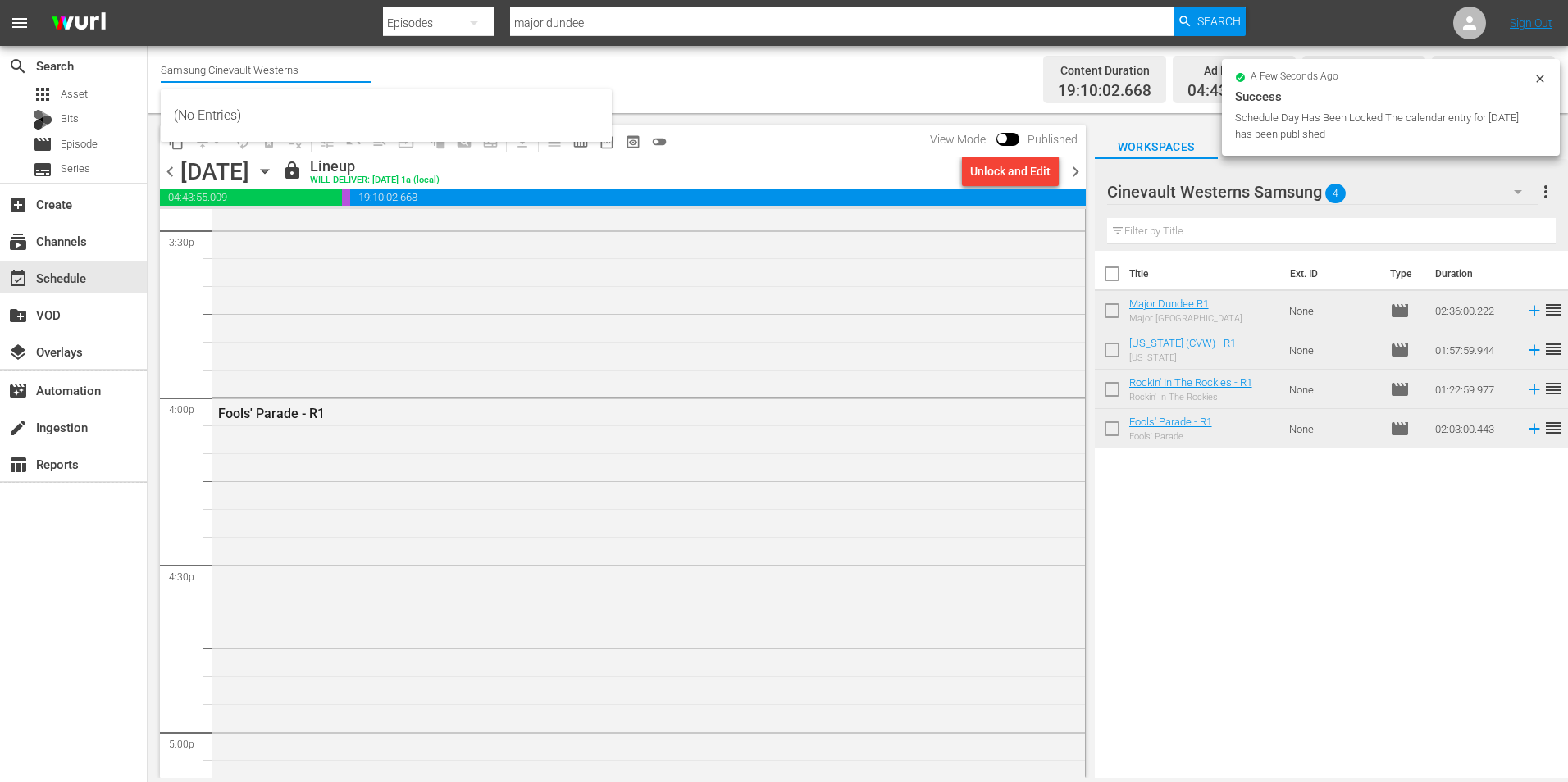 click on "Samsung Cinevault Westerns" at bounding box center [266, 70] 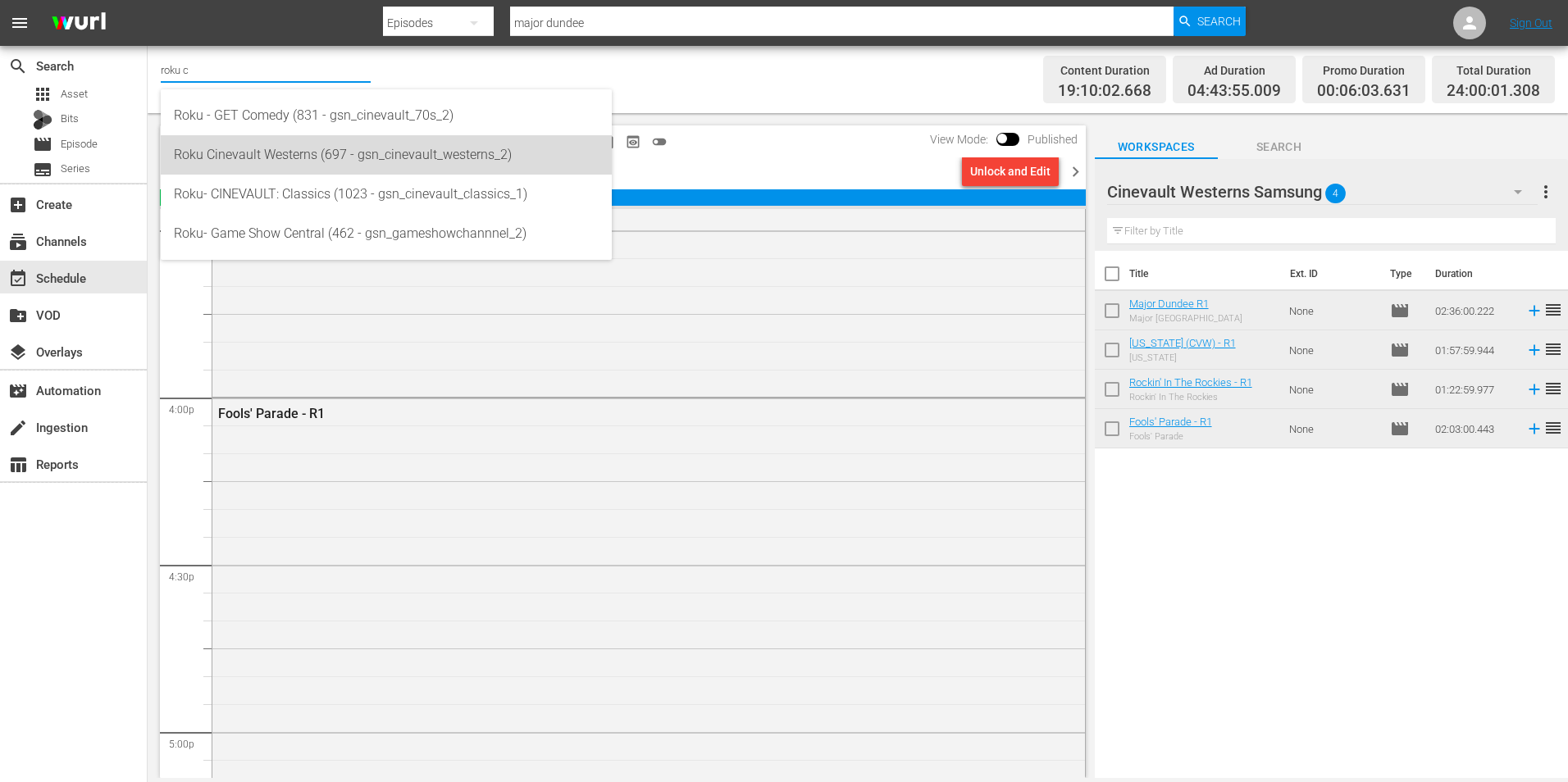 click on "Roku Cinevault Westerns (697 - gsn_cinevault_westerns_2)" at bounding box center [386, 155] 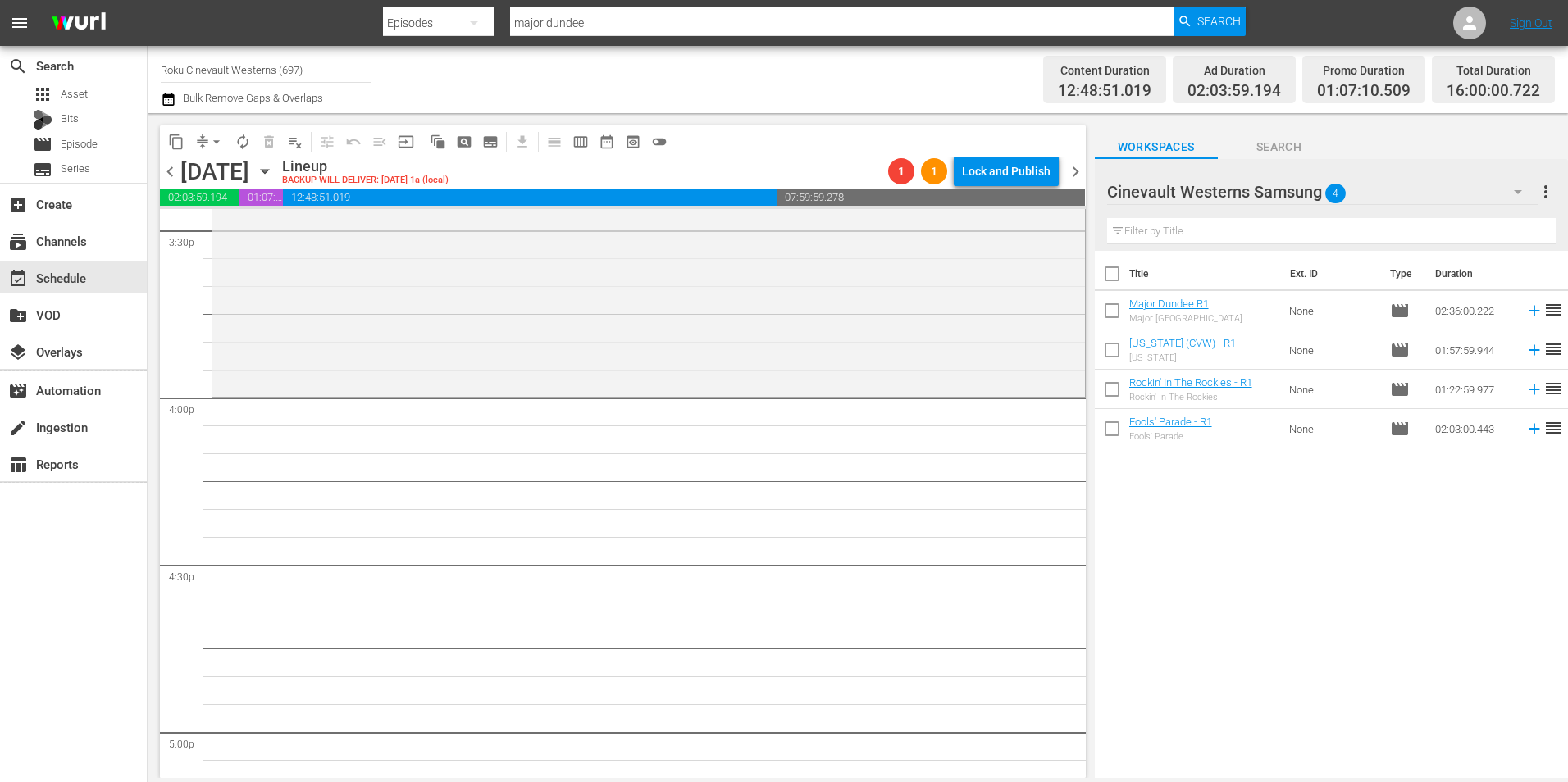 click 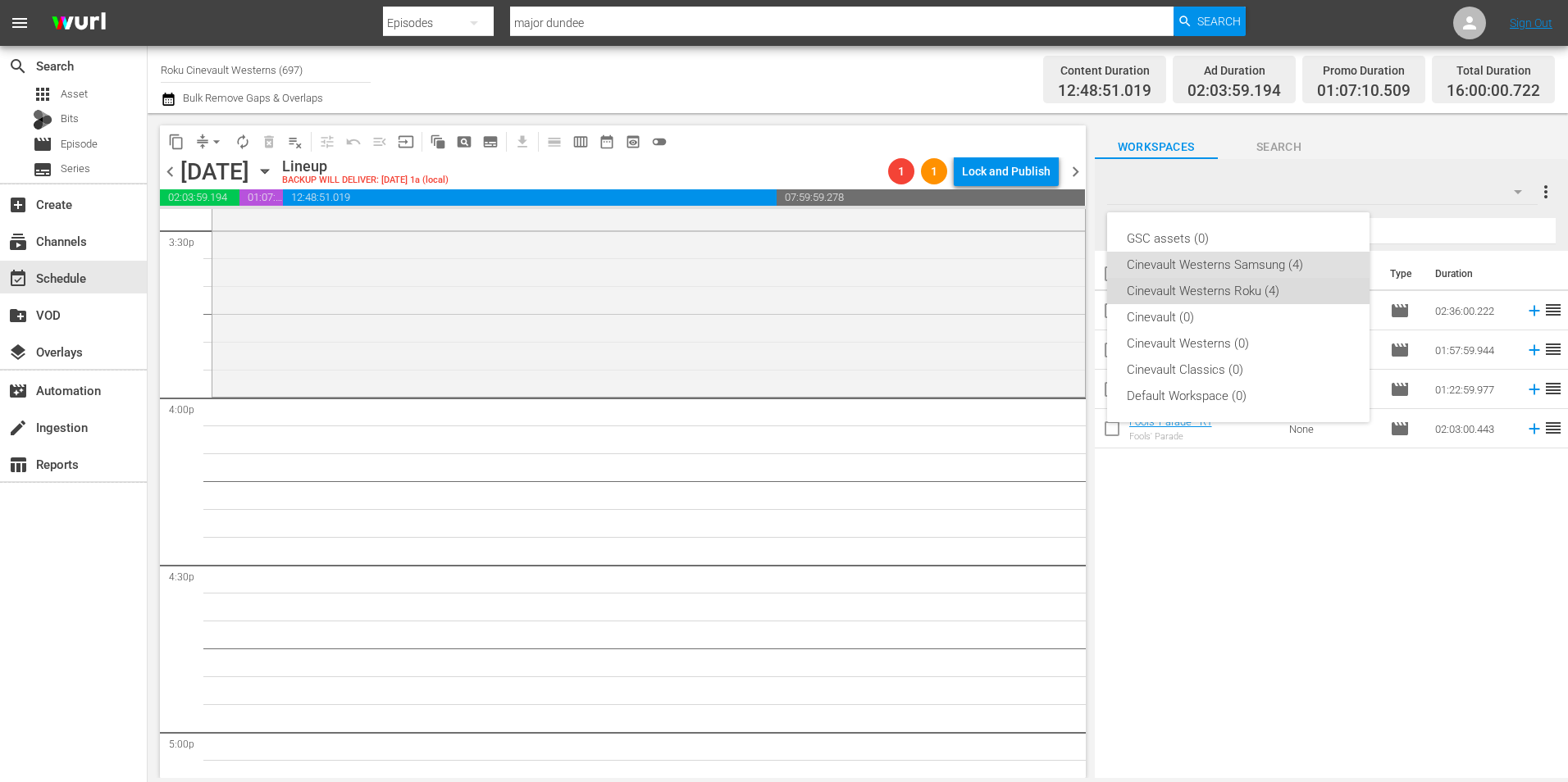 click on "Cinevault Westerns Roku  (4)" at bounding box center [1238, 291] 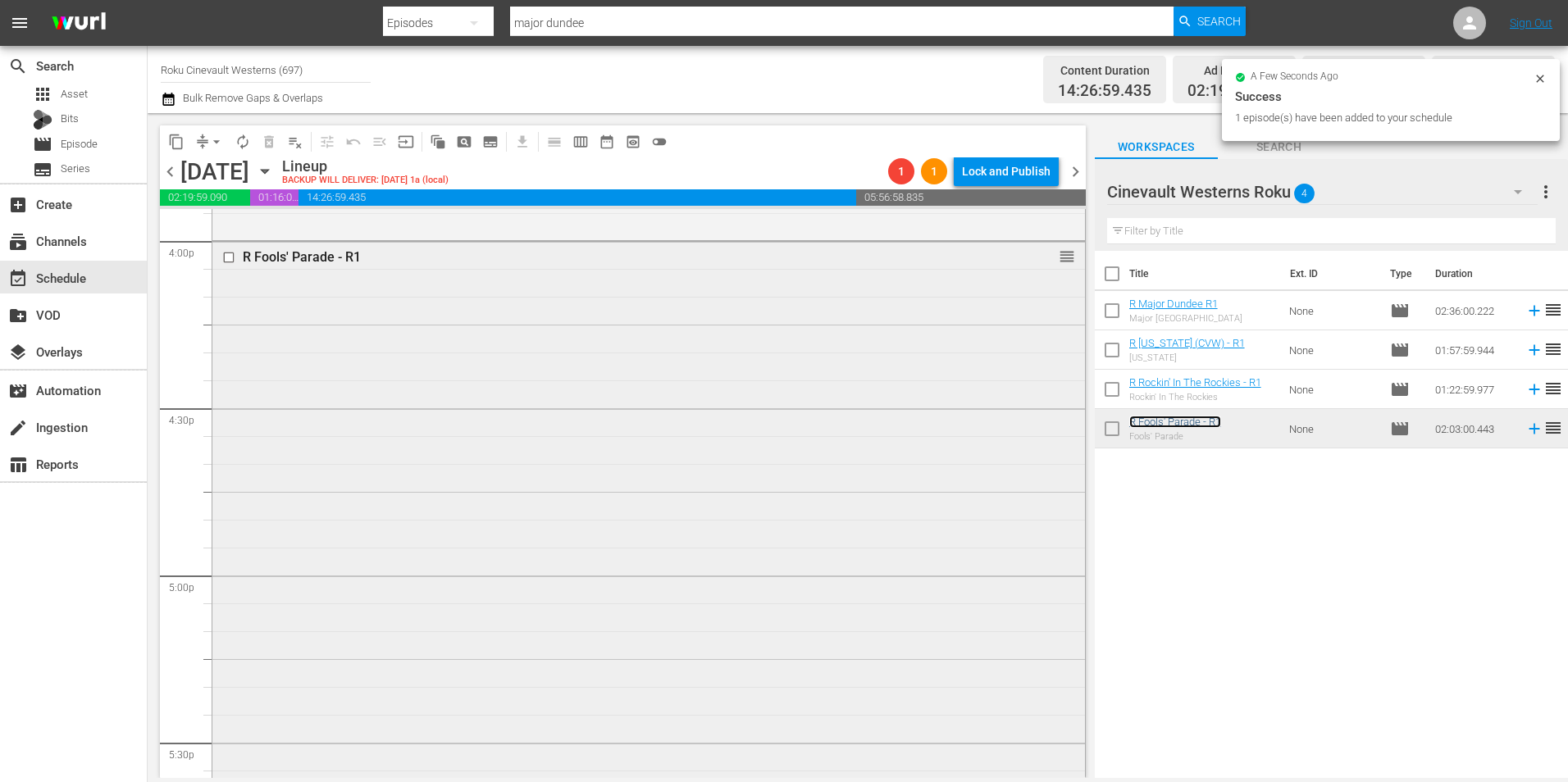 scroll, scrollTop: 5572, scrollLeft: 0, axis: vertical 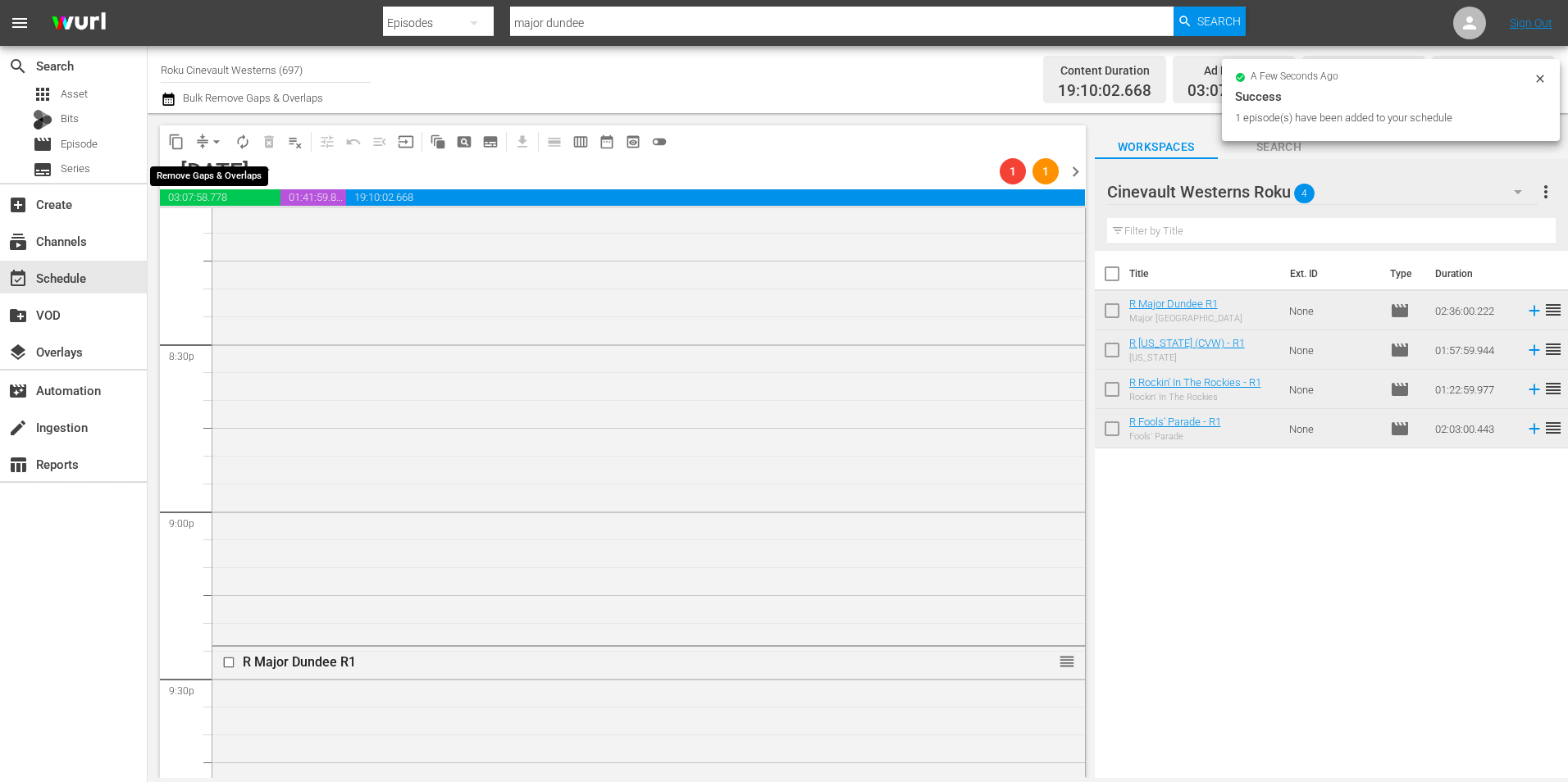 click on "arrow_drop_down" at bounding box center [217, 142] 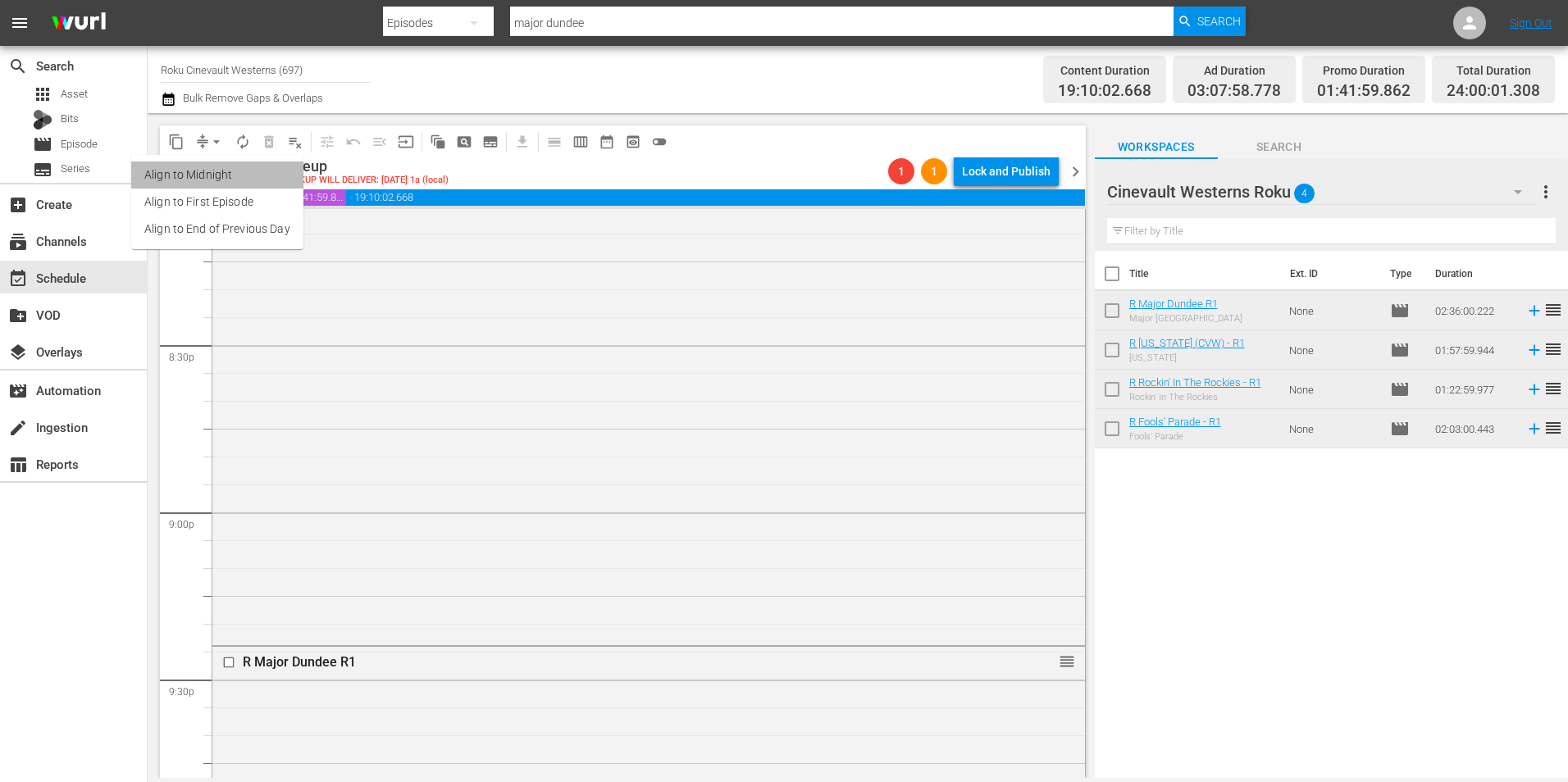 click on "Align to Midnight" at bounding box center [217, 175] 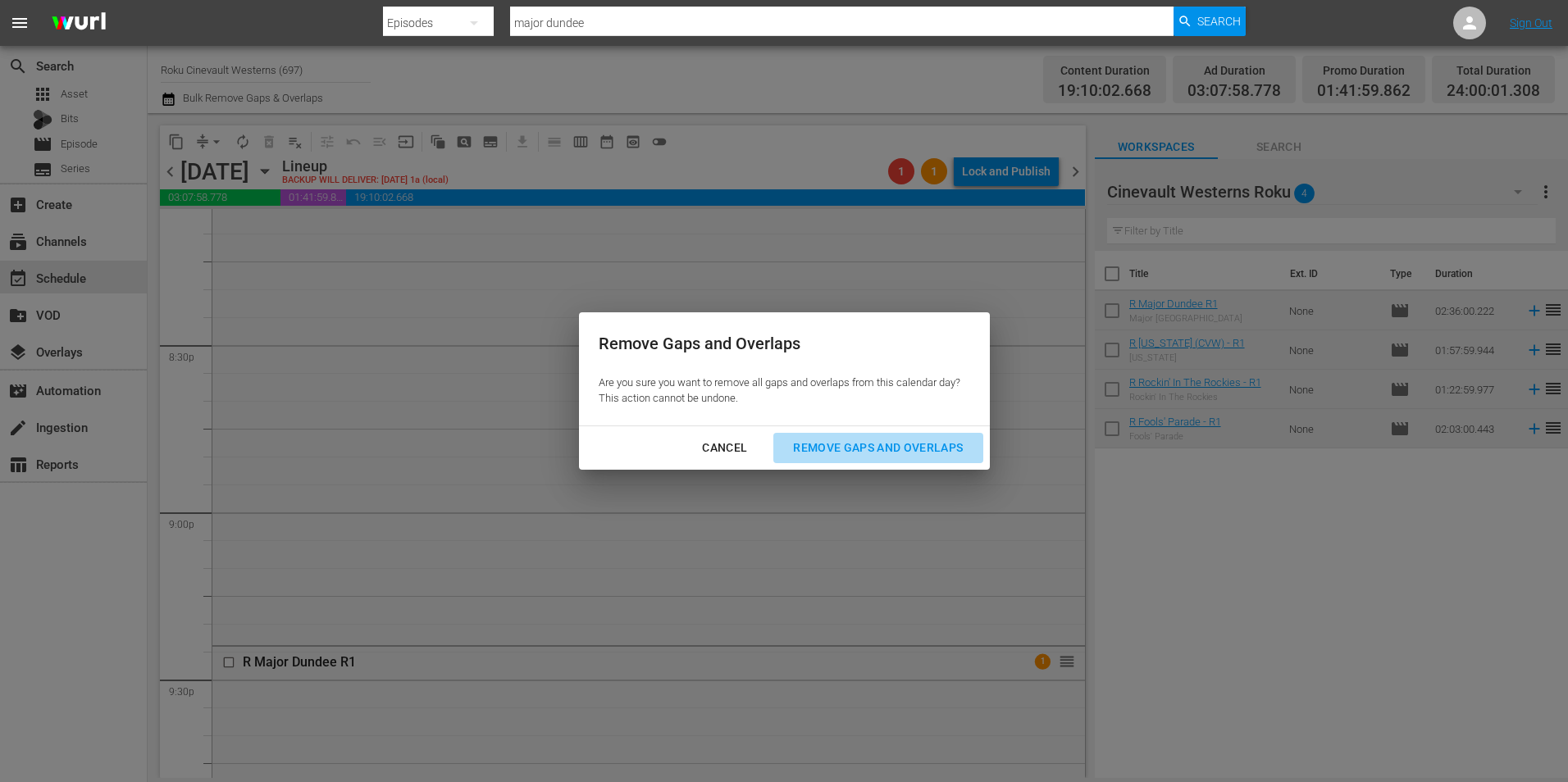 click on "Remove Gaps and Overlaps" at bounding box center (877, 448) 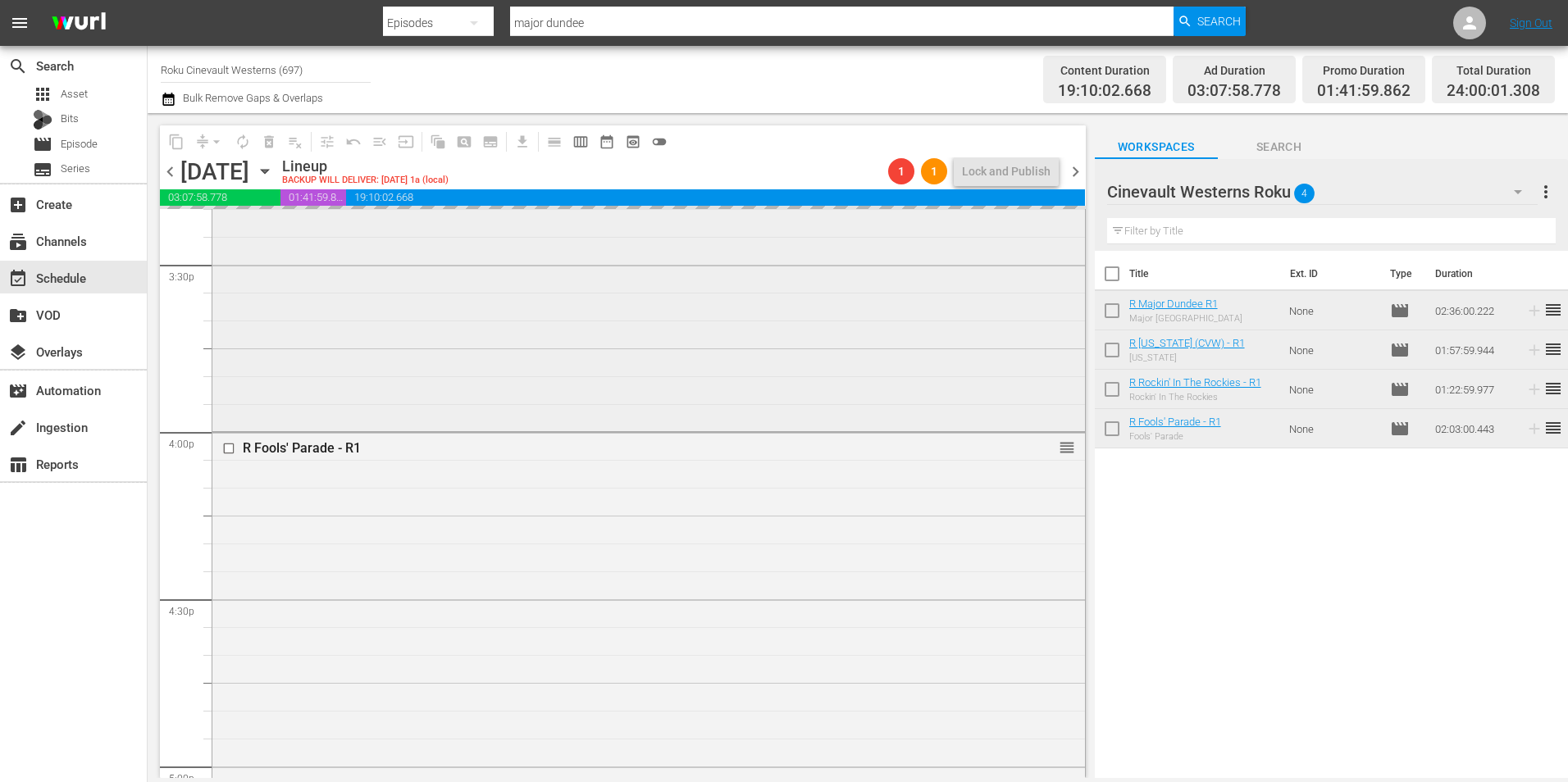 scroll, scrollTop: 5081, scrollLeft: 0, axis: vertical 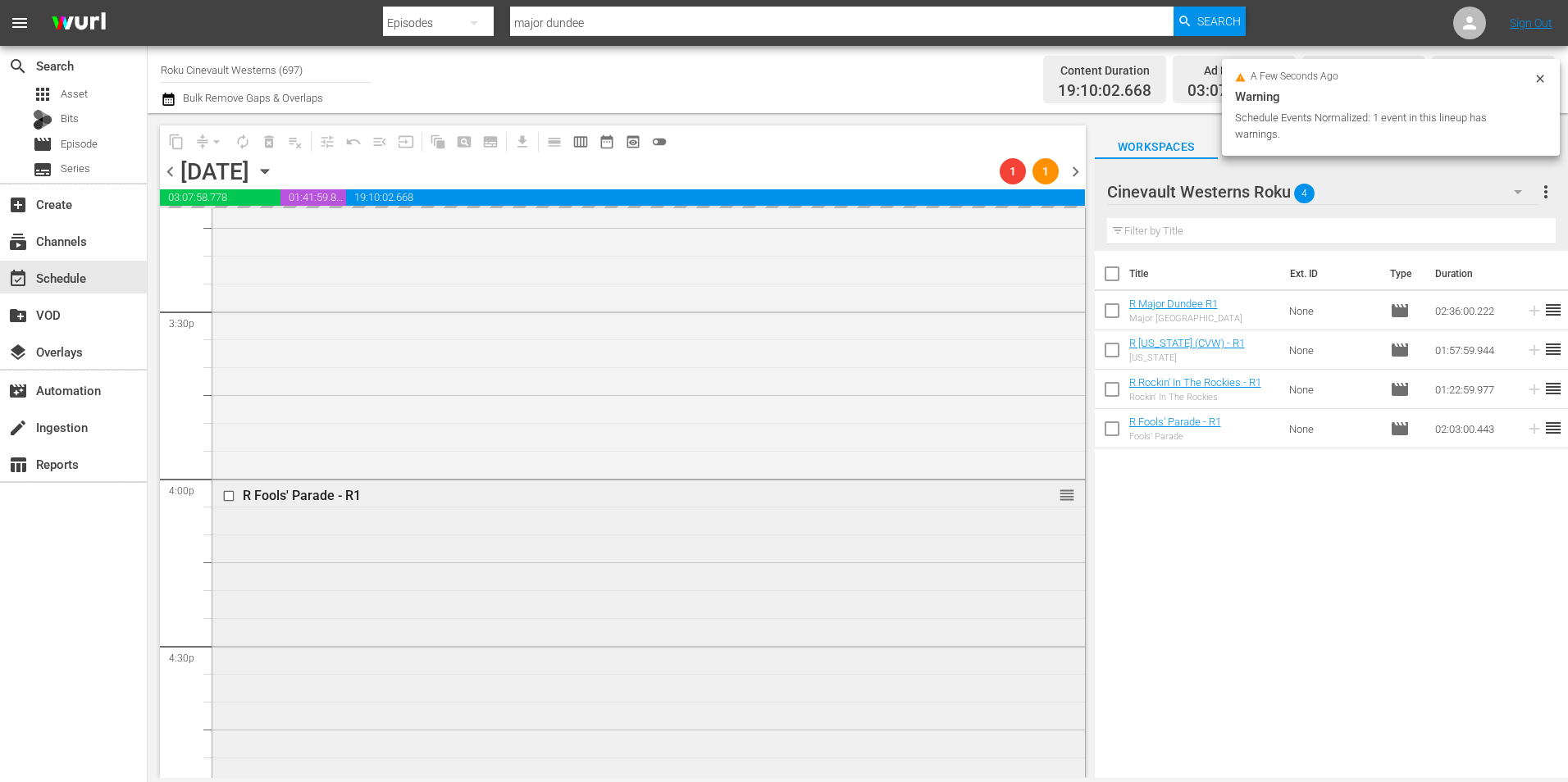 click at bounding box center (230, 495) 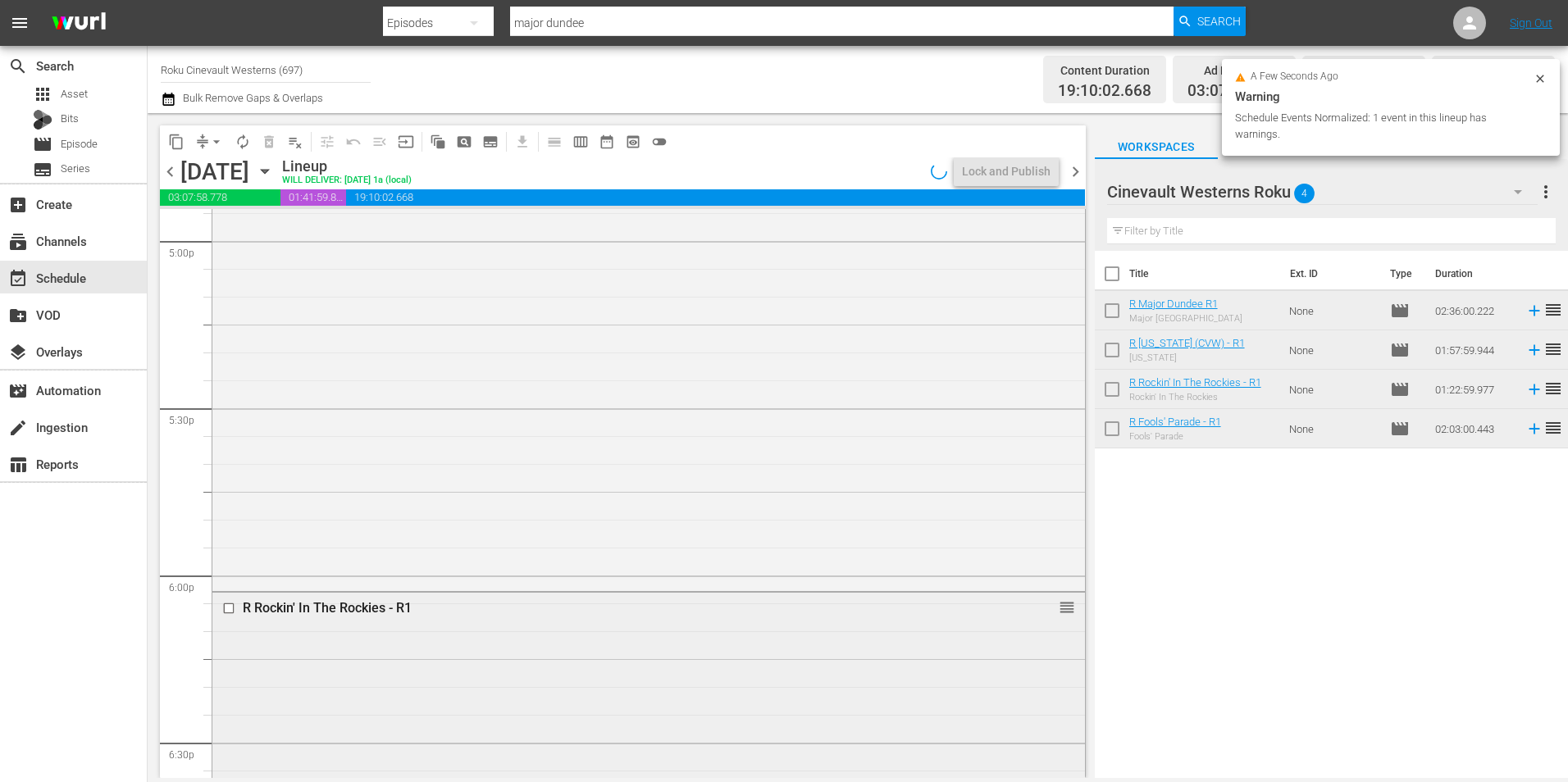 scroll, scrollTop: 5654, scrollLeft: 0, axis: vertical 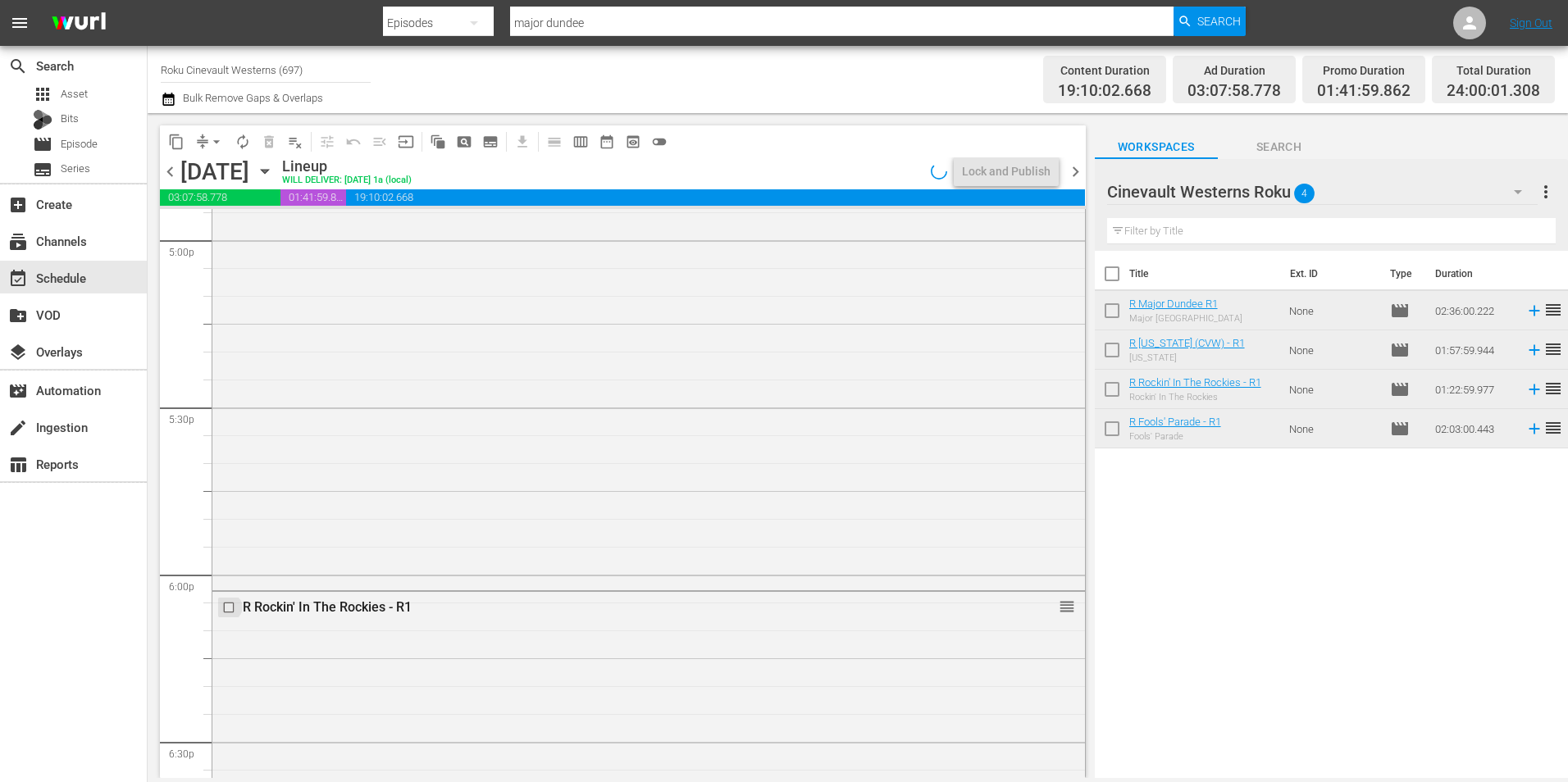 click at bounding box center (230, 607) 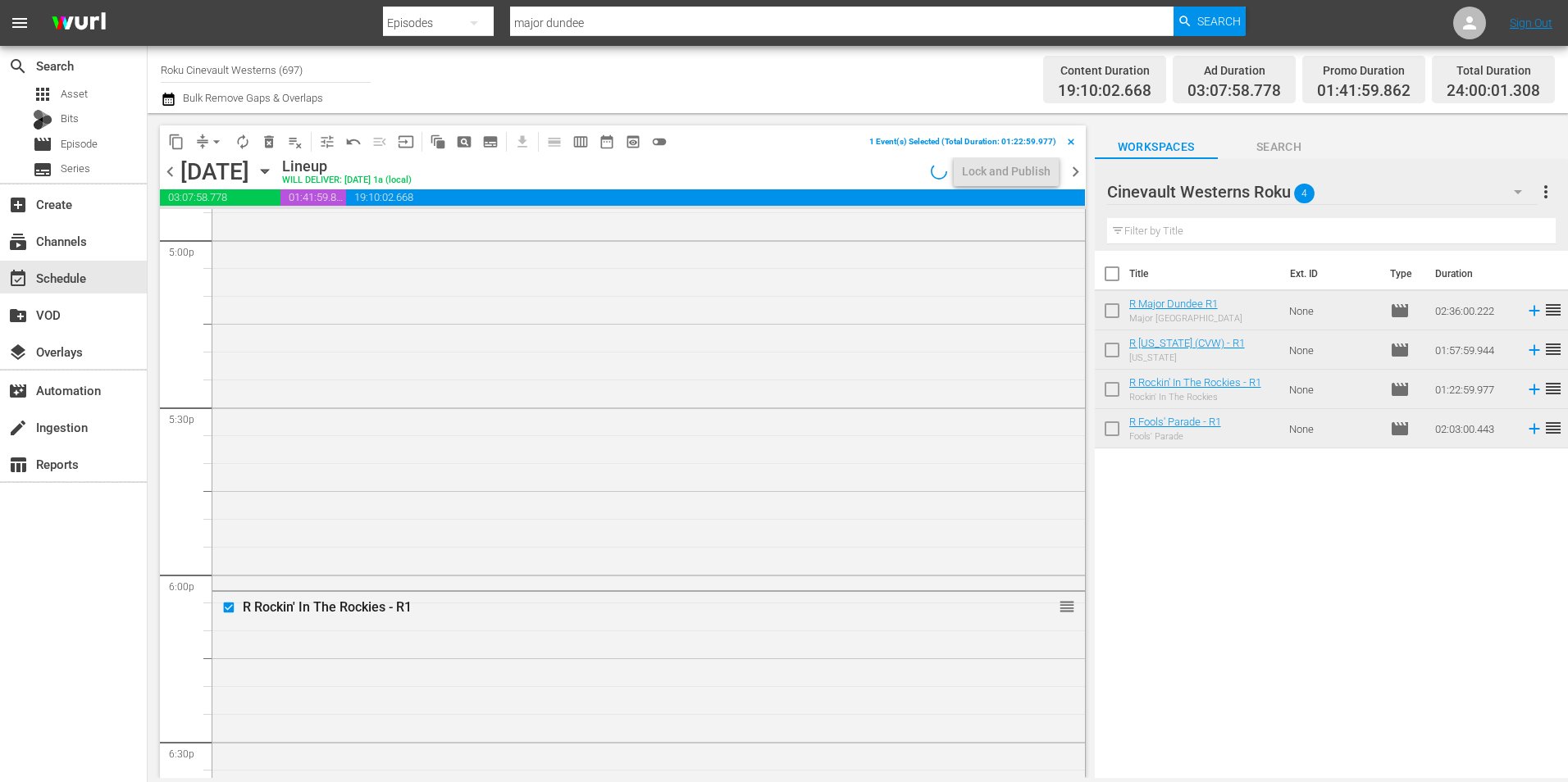 scroll, scrollTop: 6064, scrollLeft: 0, axis: vertical 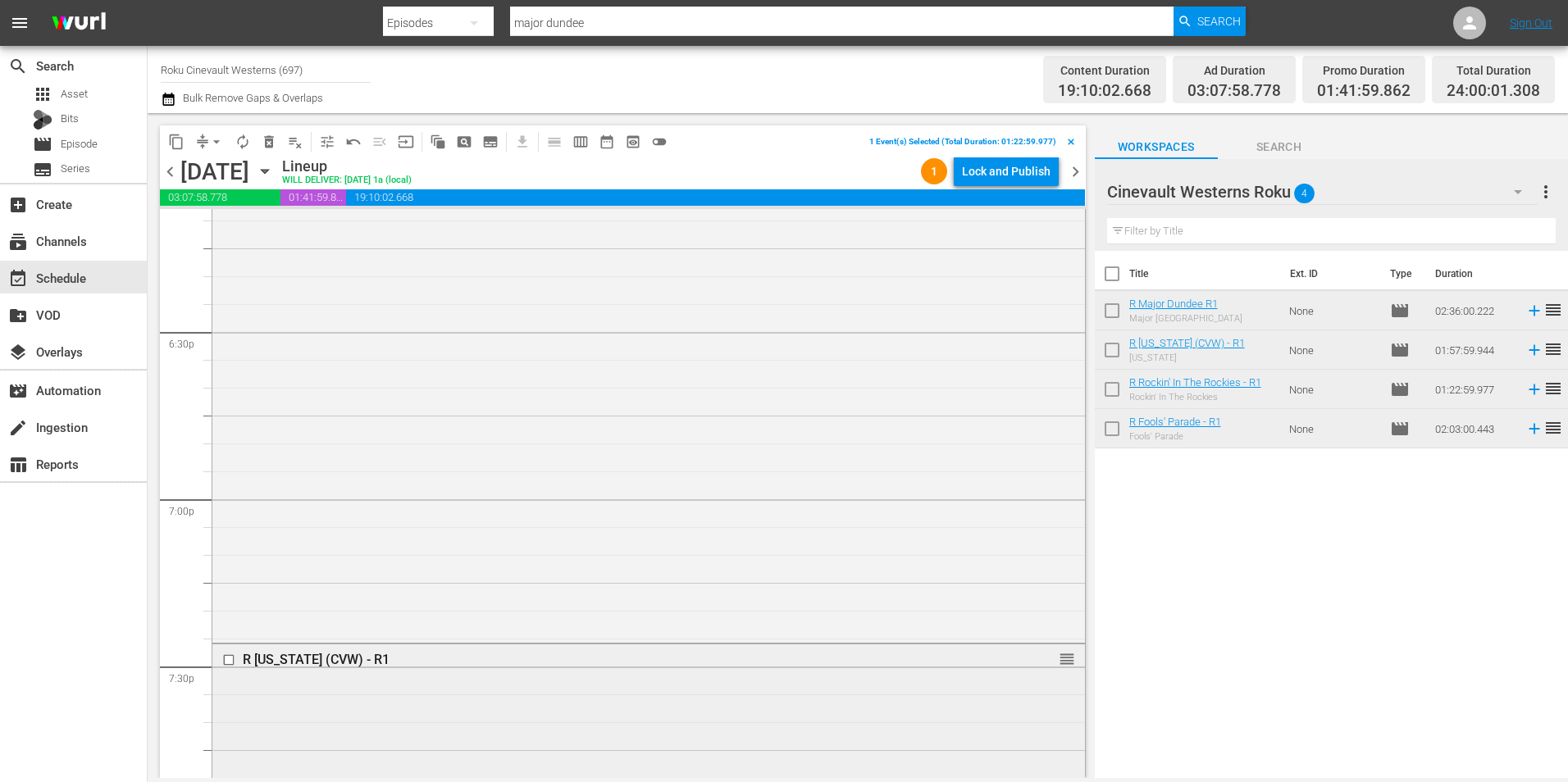 click at bounding box center (230, 660) 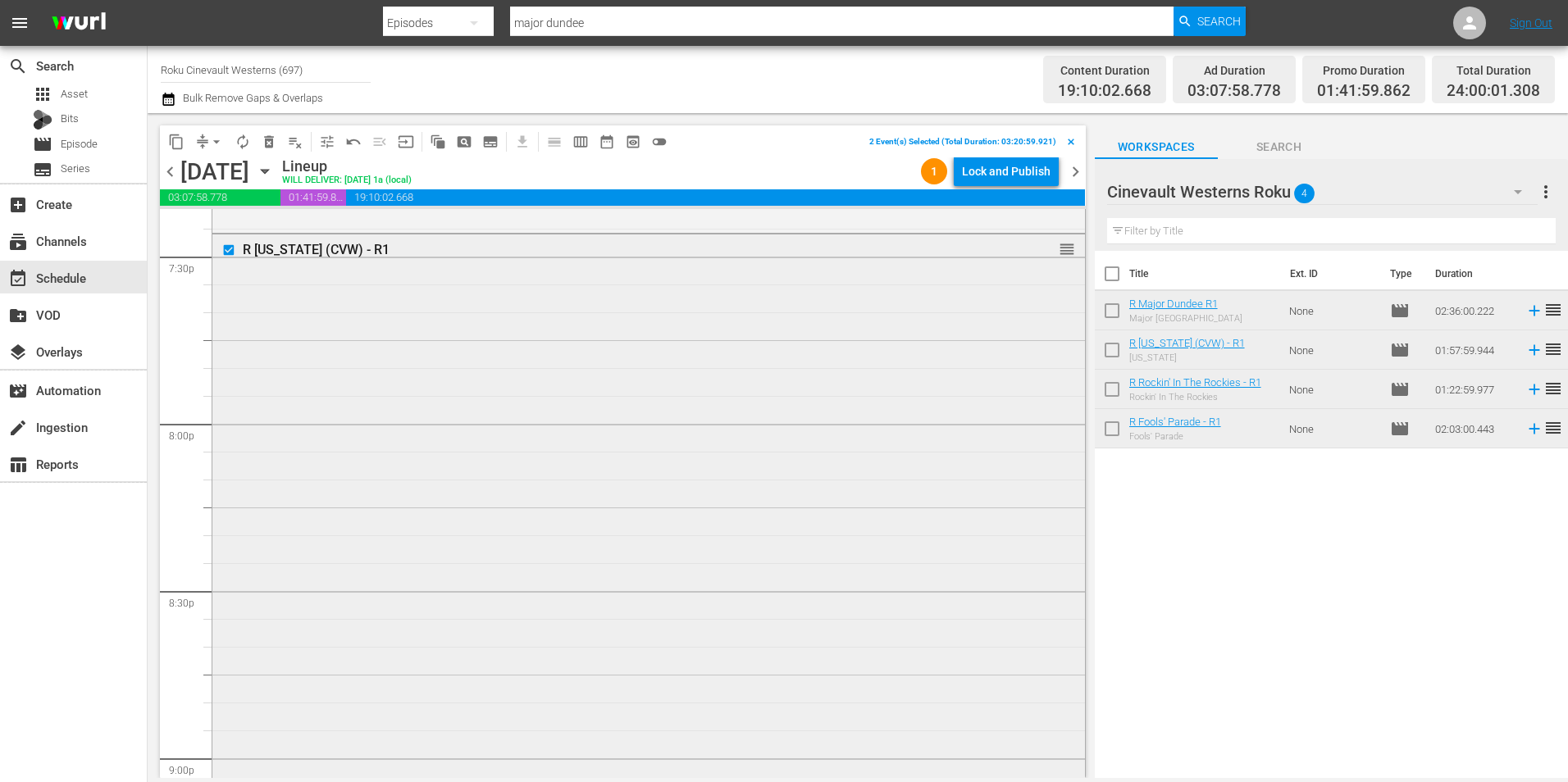 scroll, scrollTop: 6720, scrollLeft: 0, axis: vertical 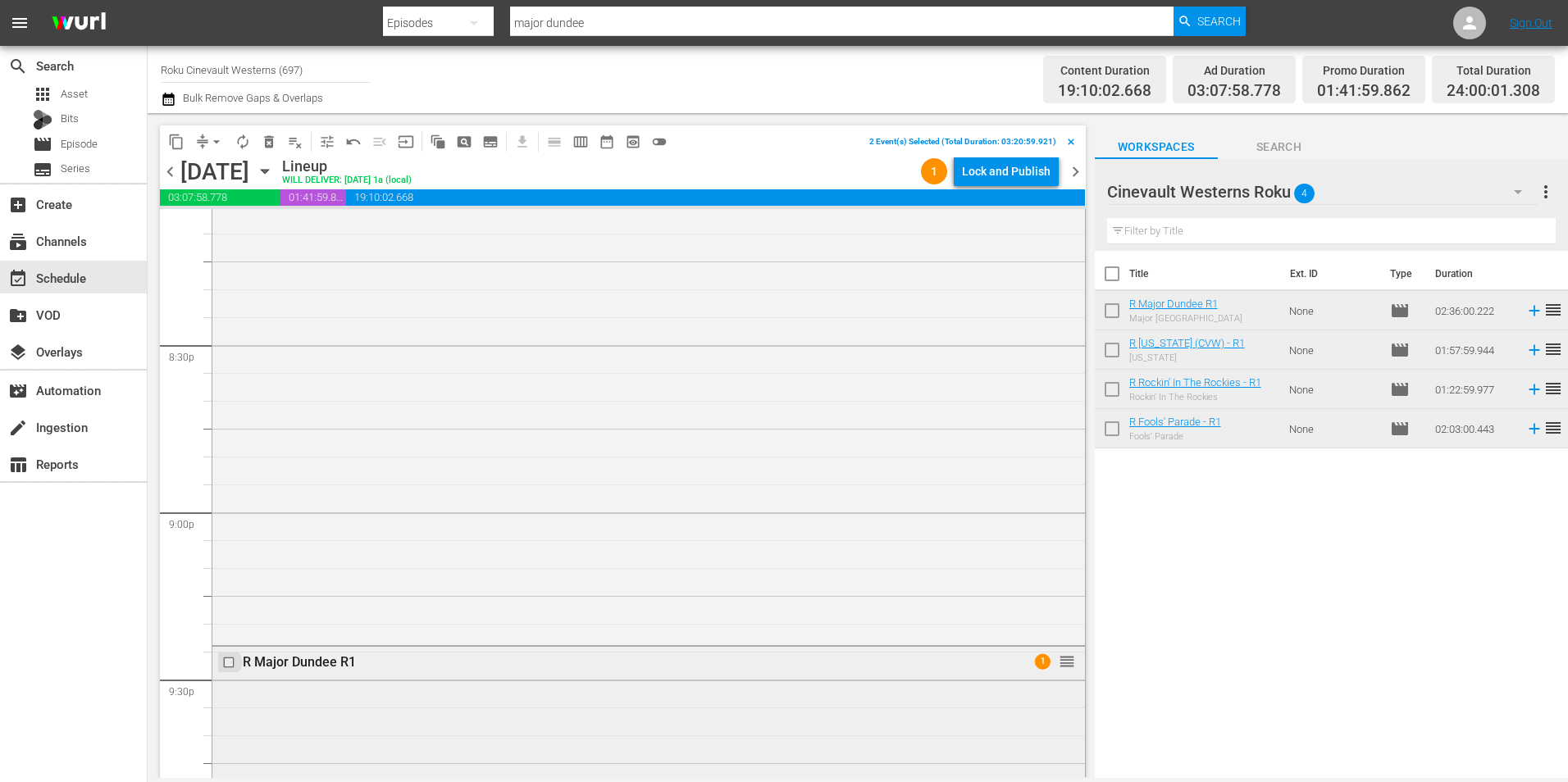 click at bounding box center [230, 662] 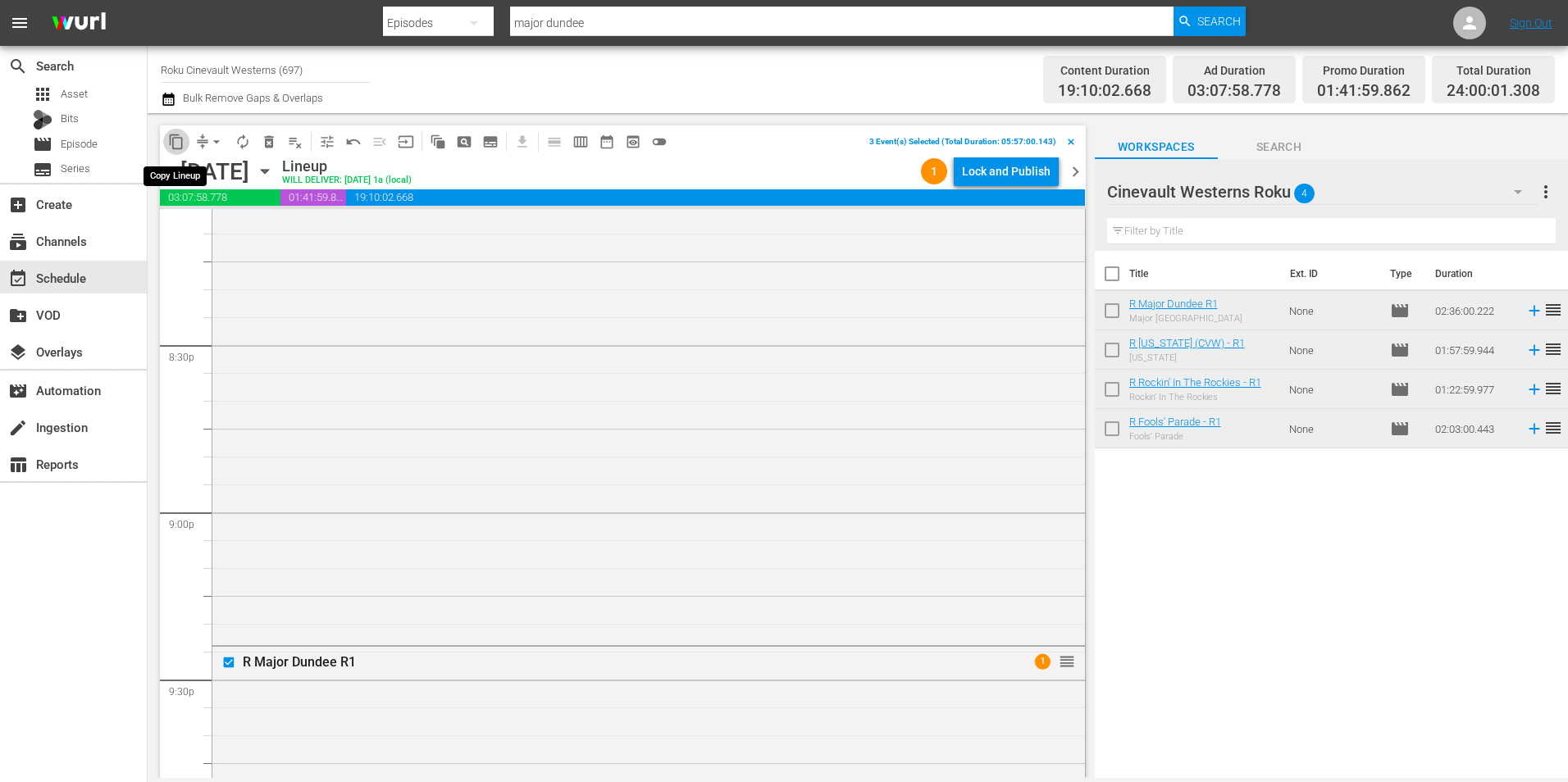 click on "content_copy" at bounding box center (176, 142) 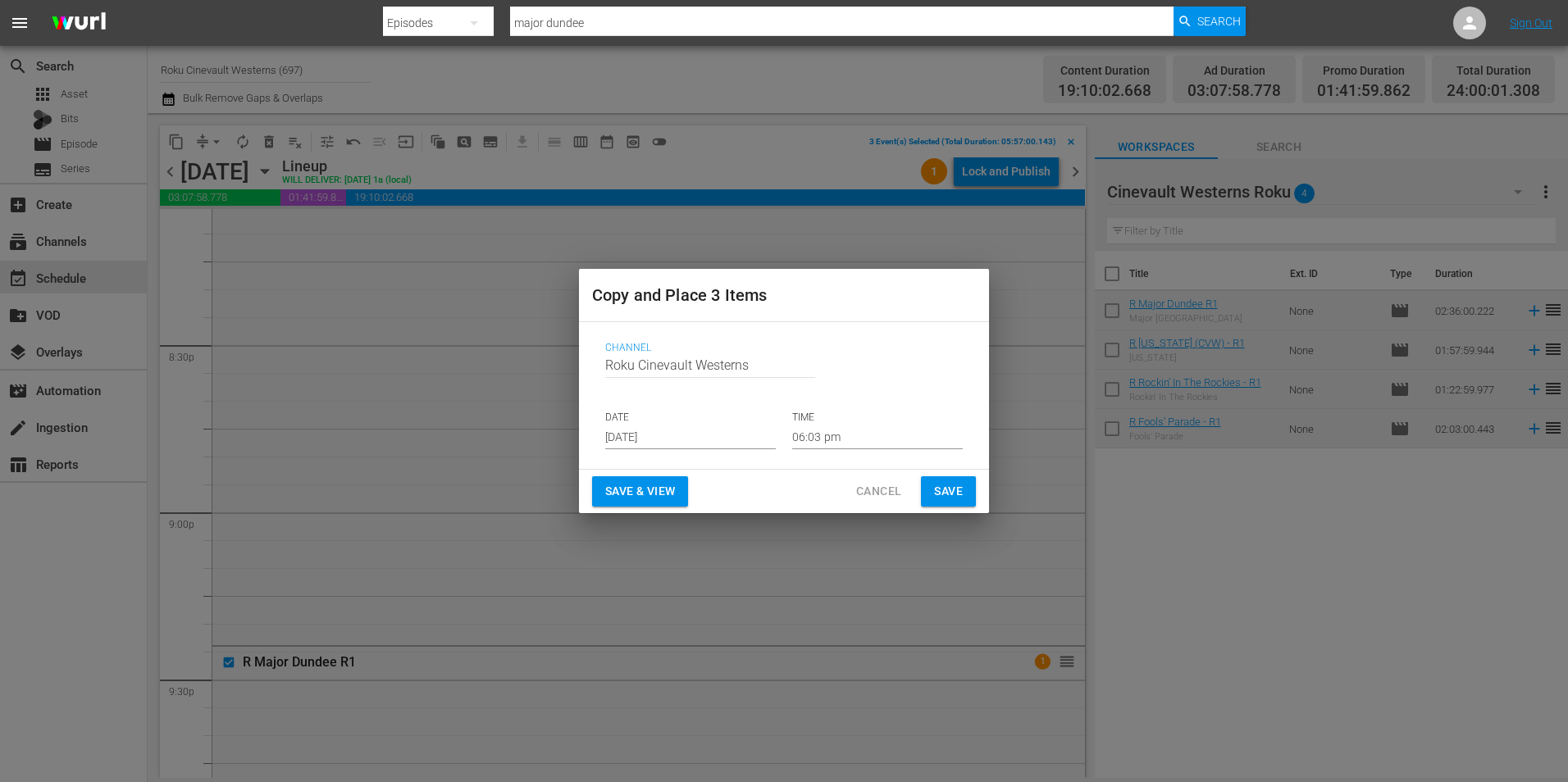 click on "[DATE]" at bounding box center (691, 437) 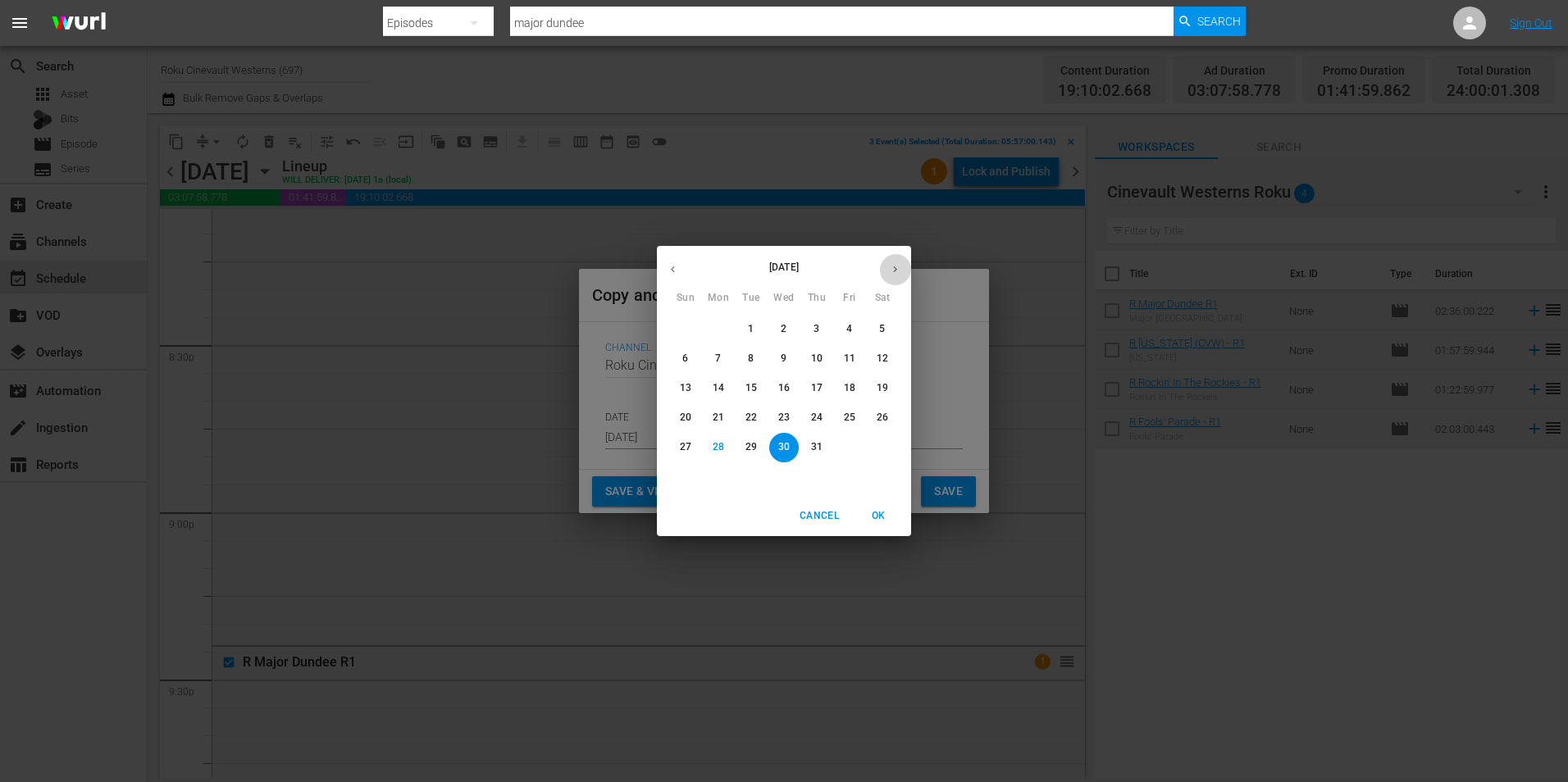 click 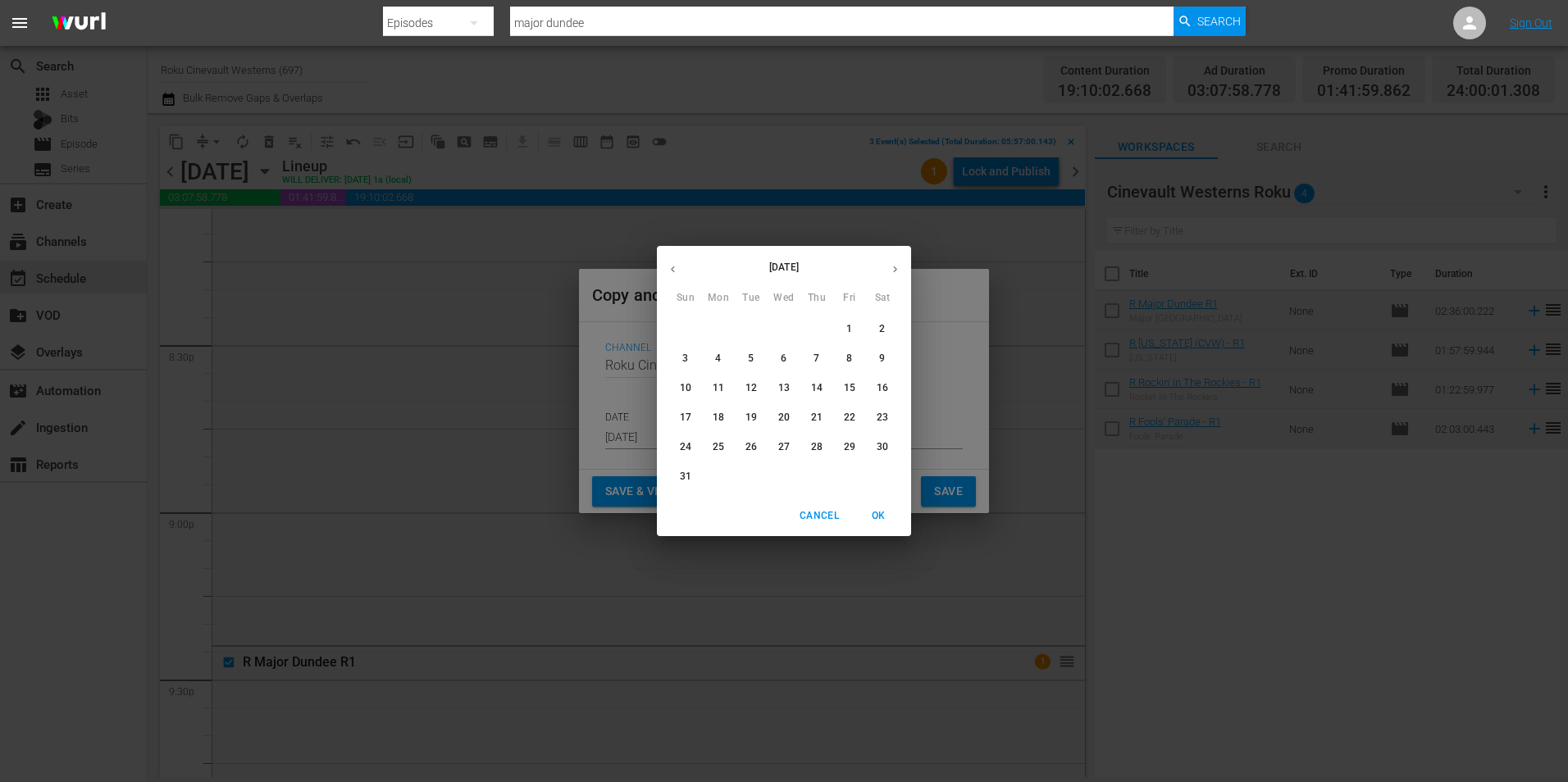 click on "12" at bounding box center (751, 389) 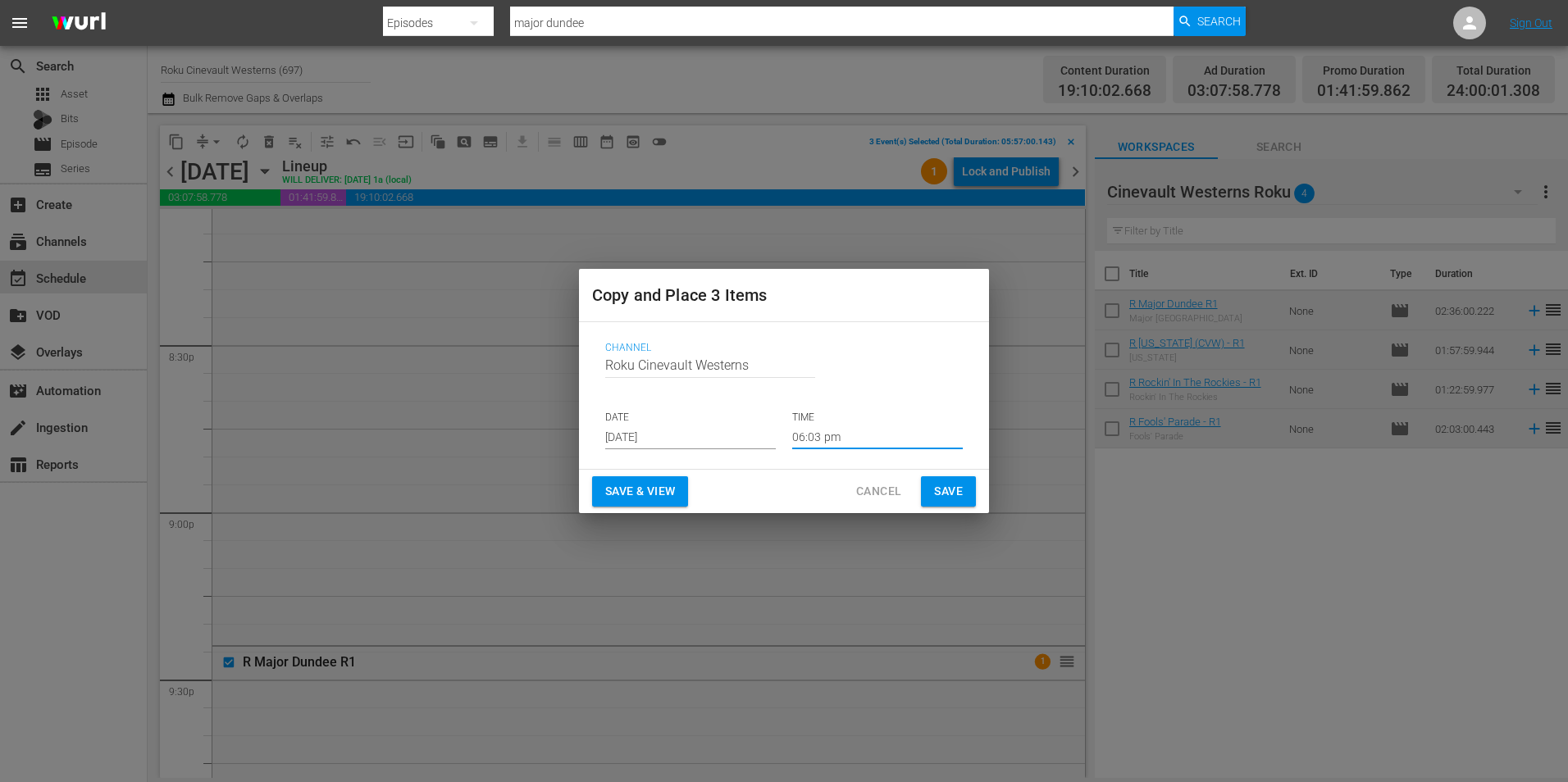 click on "06:03 pm" at bounding box center [877, 437] 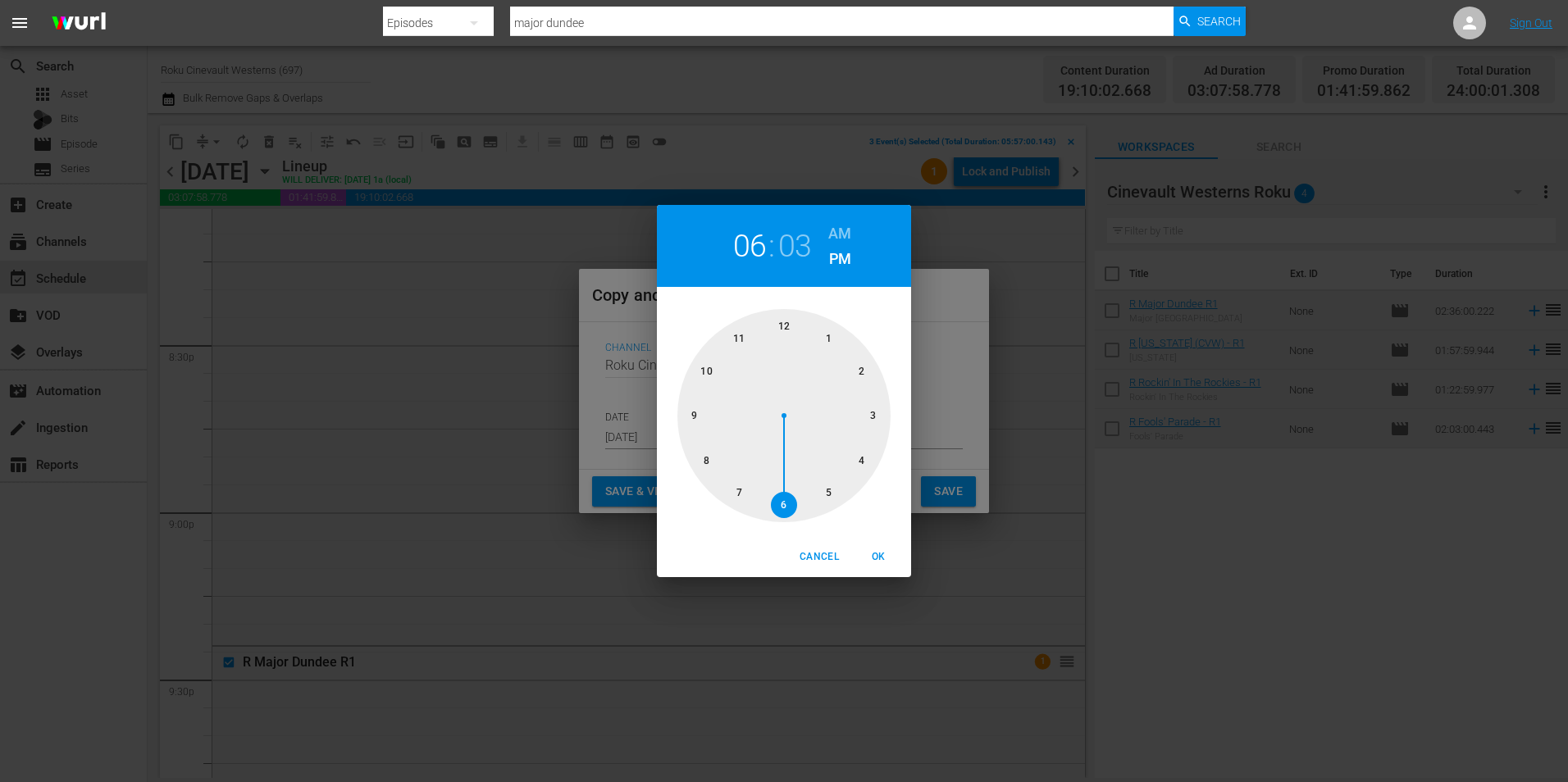click at bounding box center (784, 416) 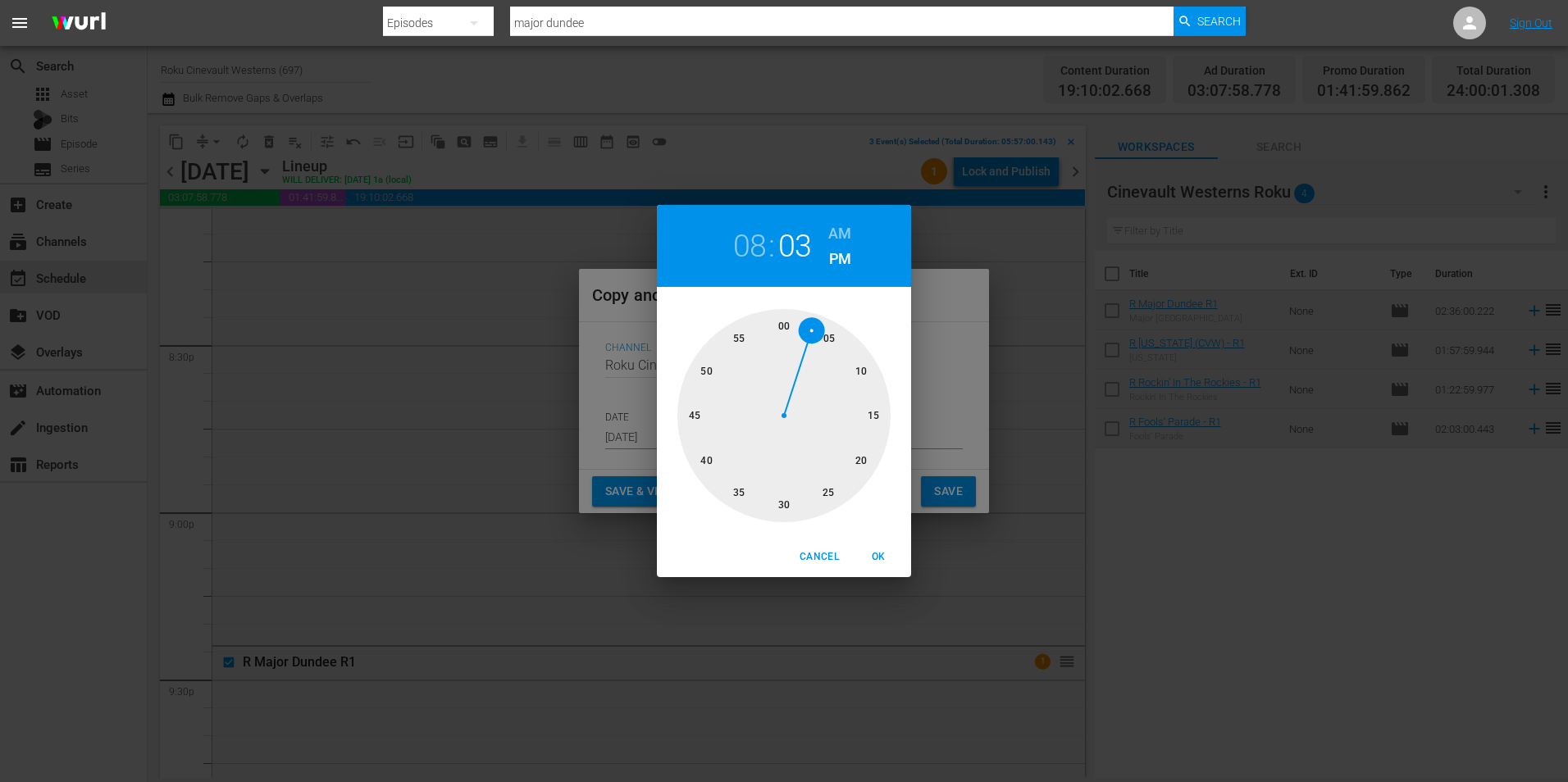click at bounding box center (784, 416) 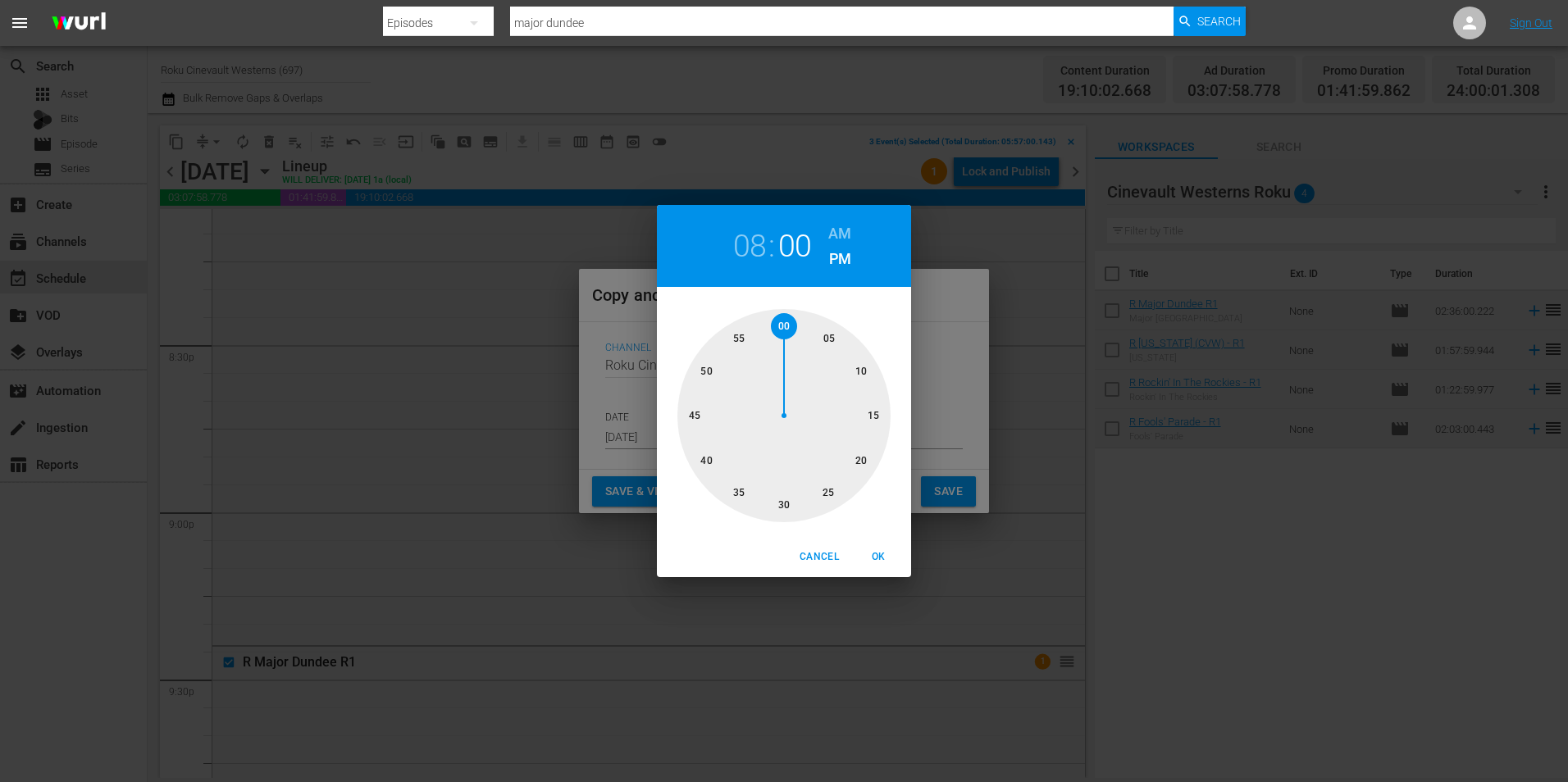 drag, startPoint x: 834, startPoint y: 230, endPoint x: 835, endPoint y: 345, distance: 115.00435 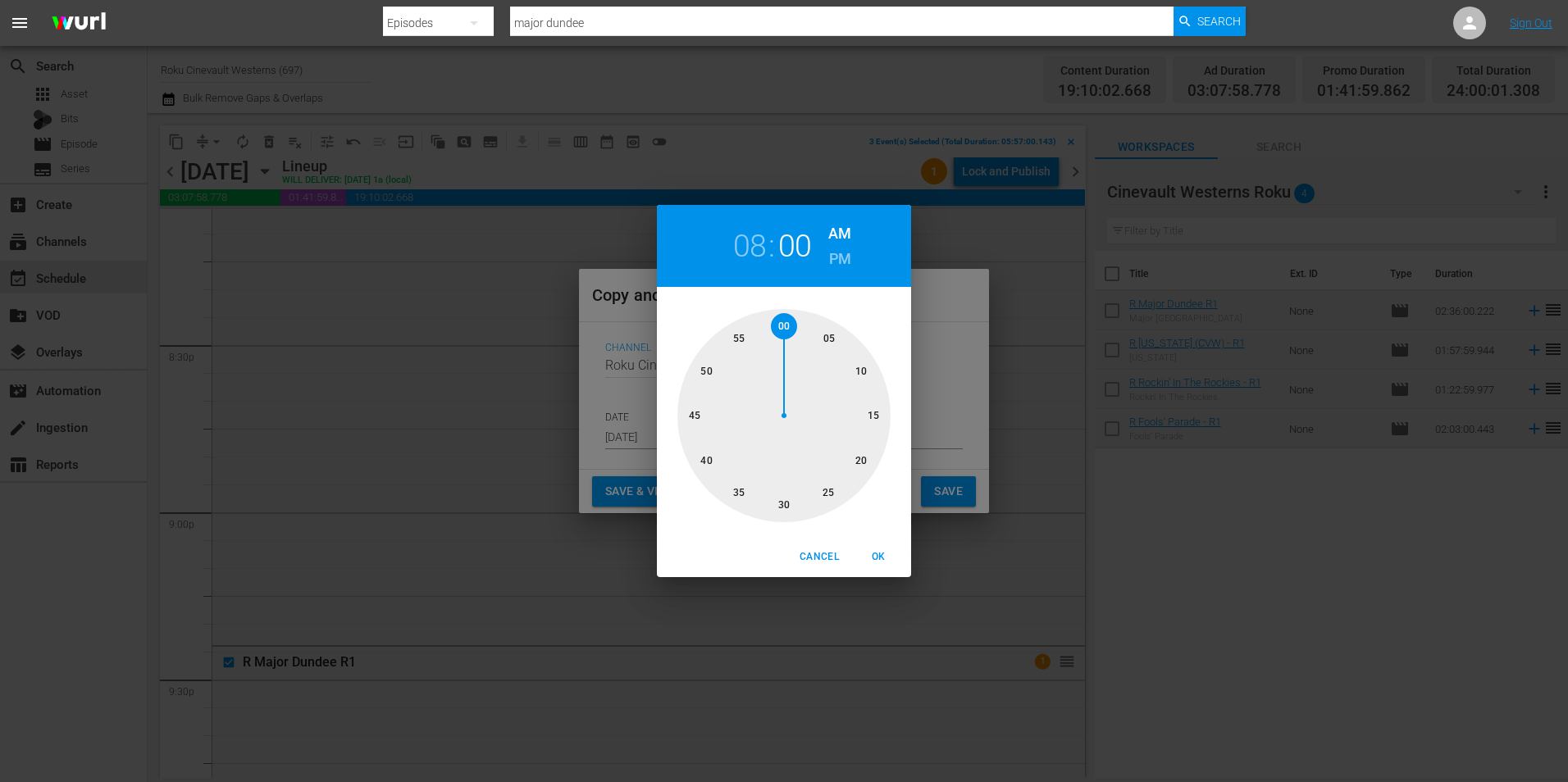 click on "OK" at bounding box center (878, 557) 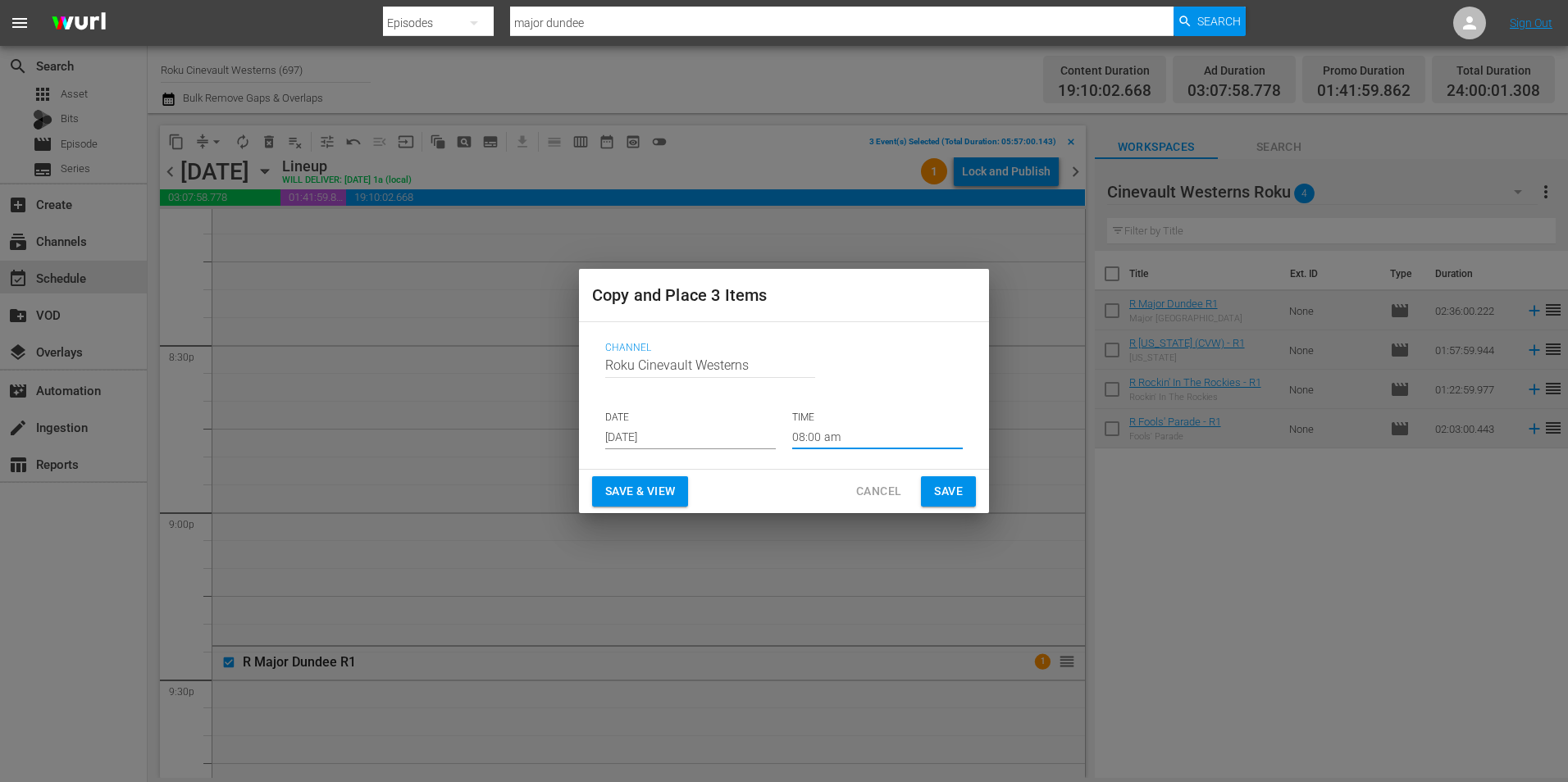click on "Save" at bounding box center (948, 491) 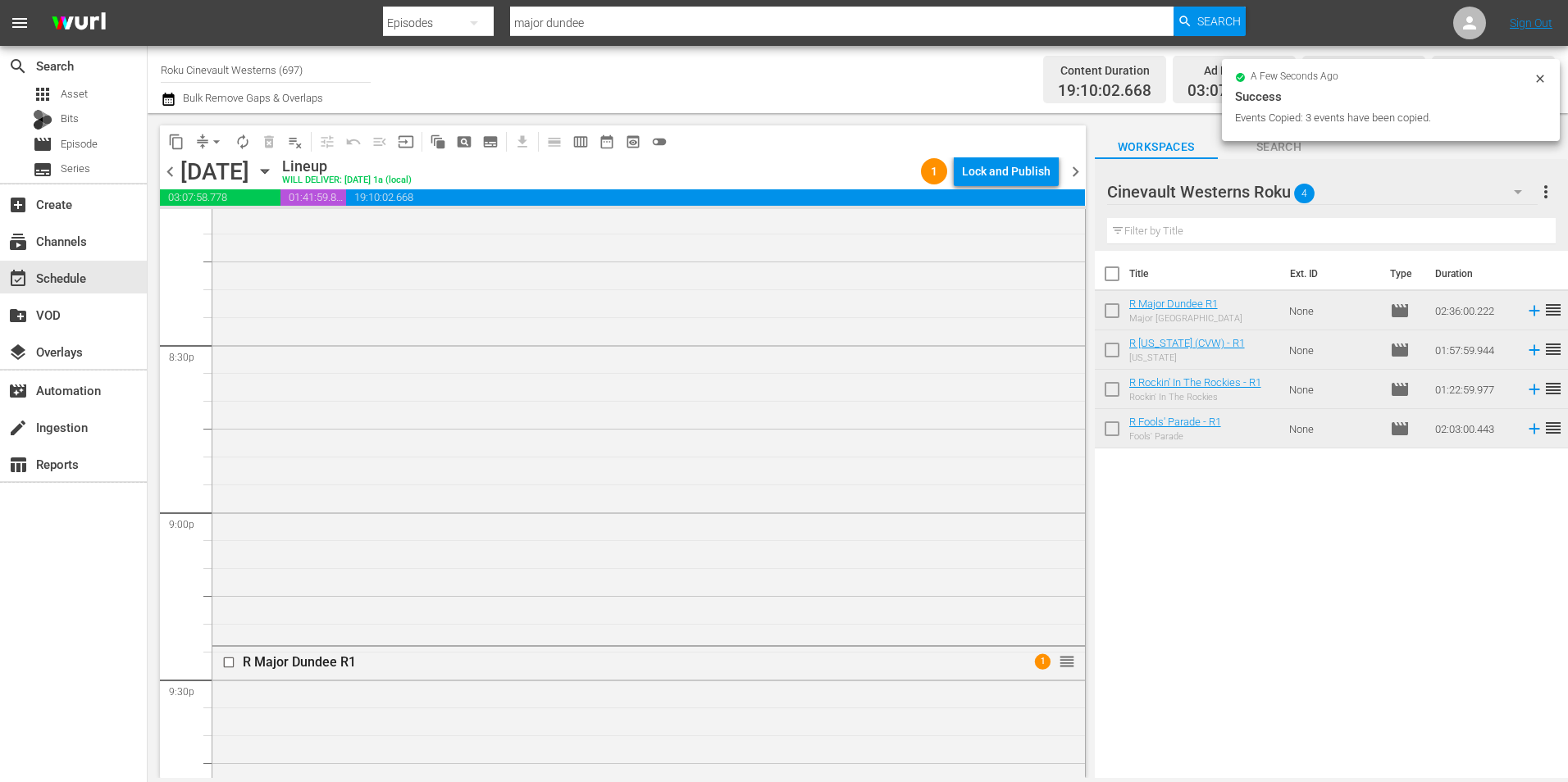 click at bounding box center [230, 662] 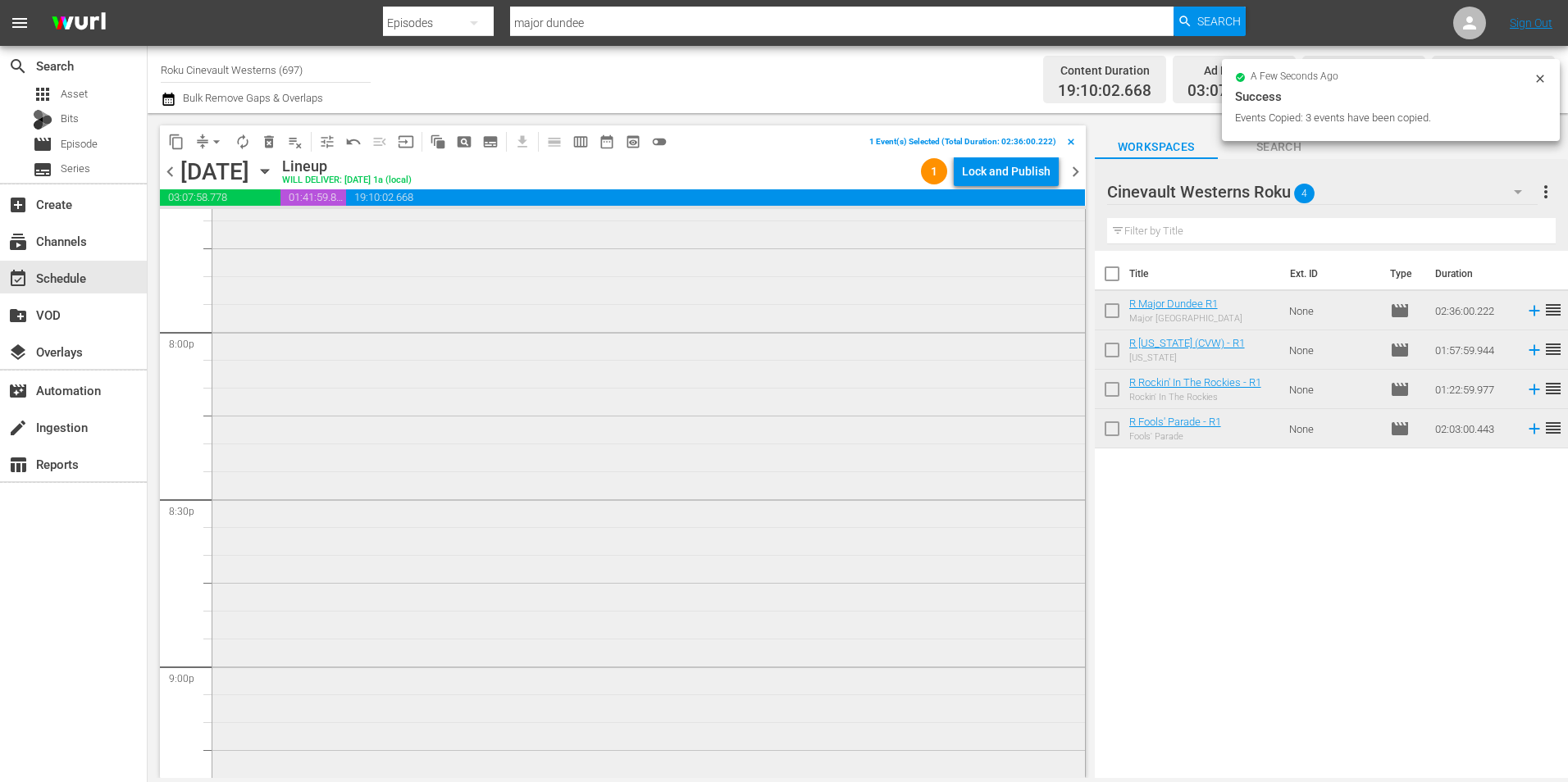 scroll, scrollTop: 6392, scrollLeft: 0, axis: vertical 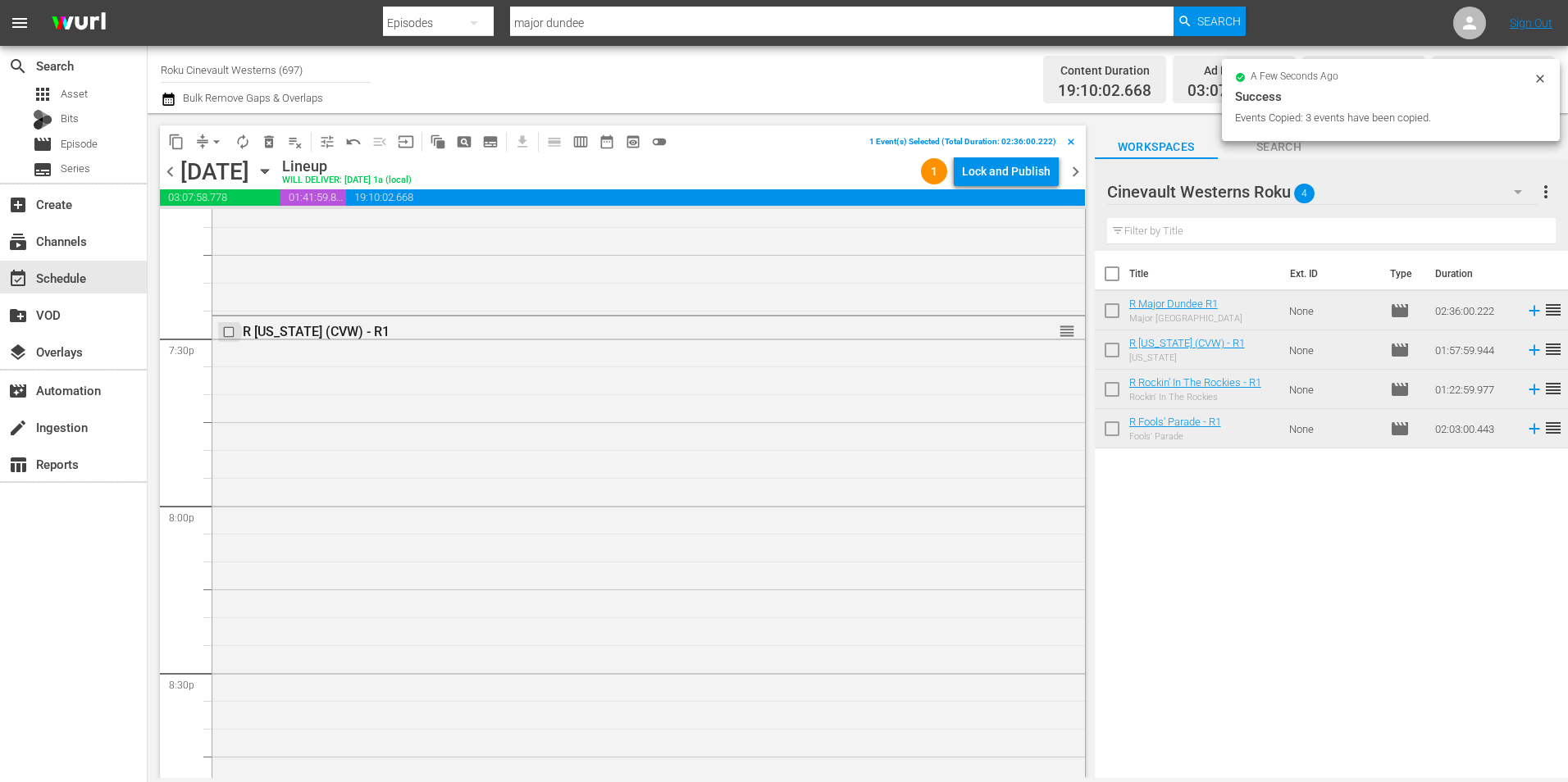 click at bounding box center [230, 332] 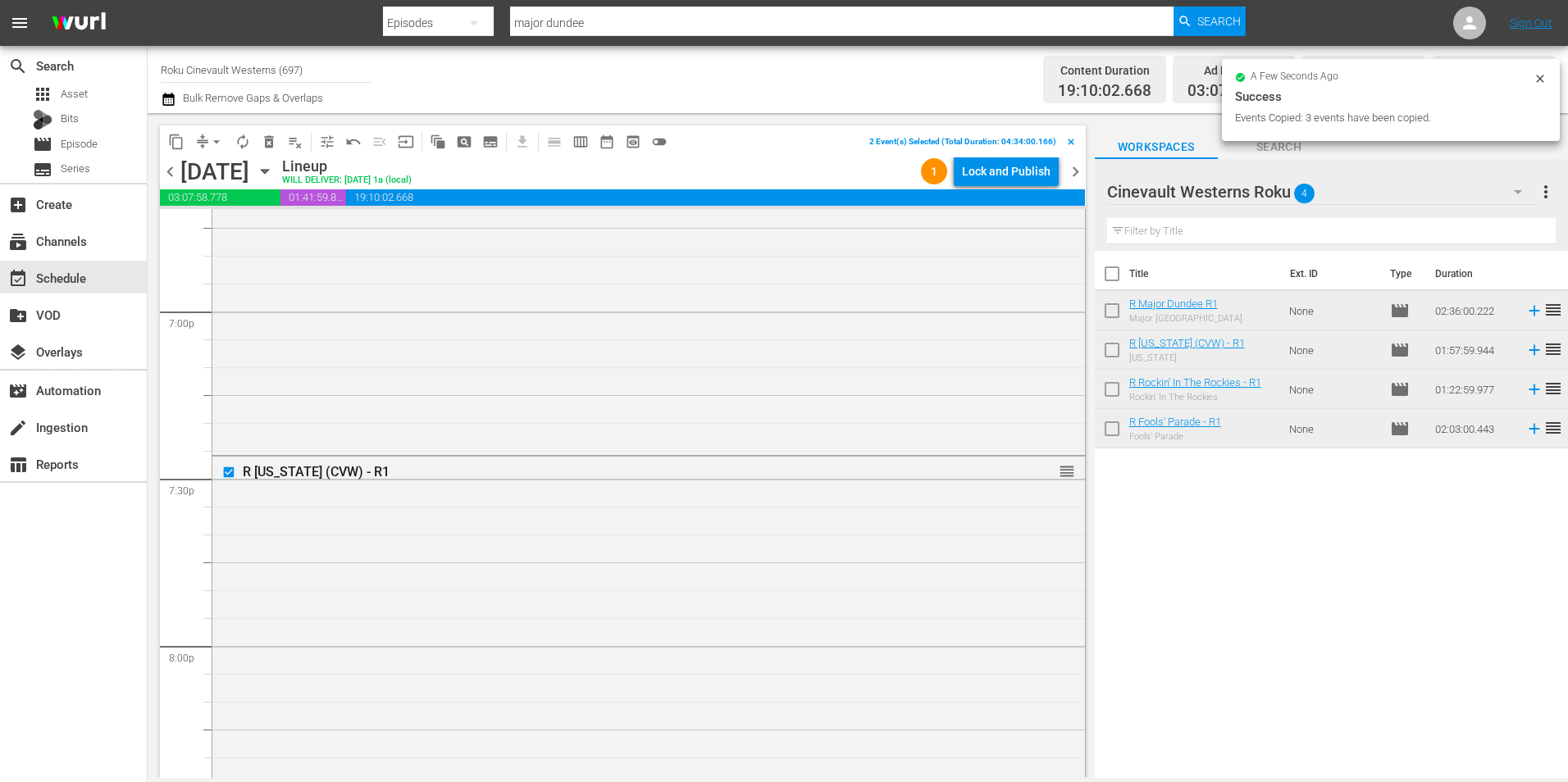 scroll, scrollTop: 5982, scrollLeft: 0, axis: vertical 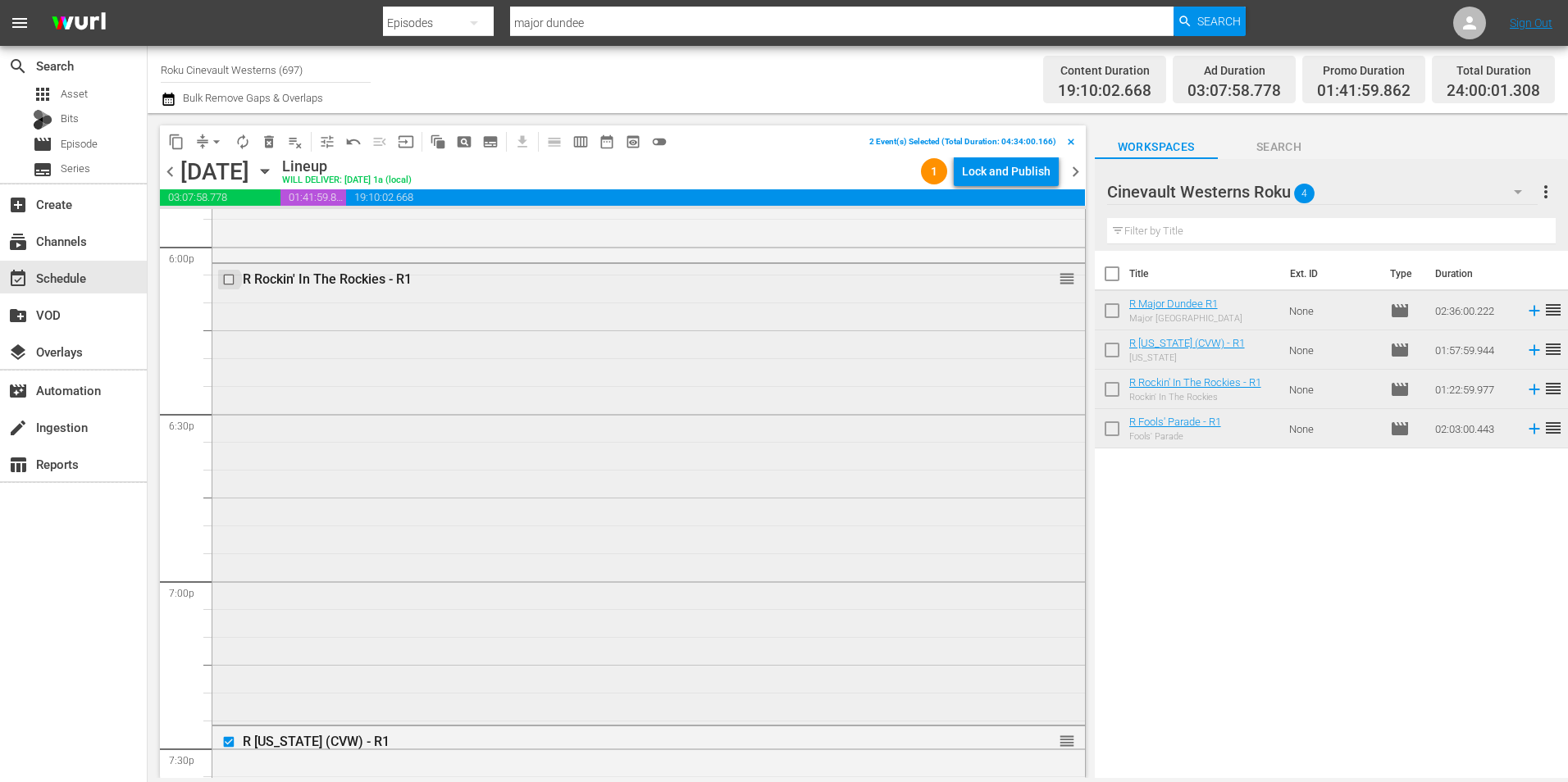 click at bounding box center [230, 280] 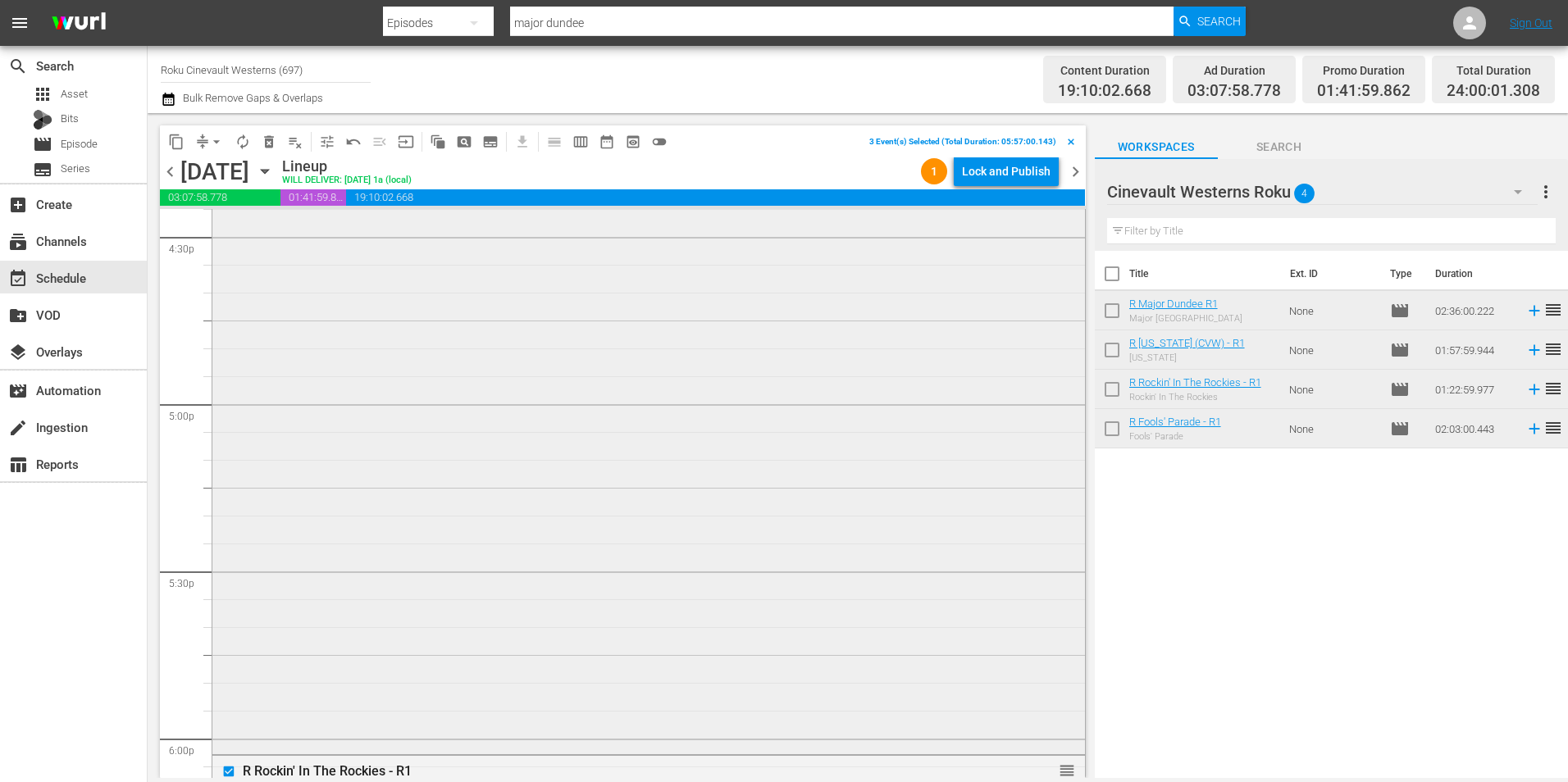scroll, scrollTop: 5244, scrollLeft: 0, axis: vertical 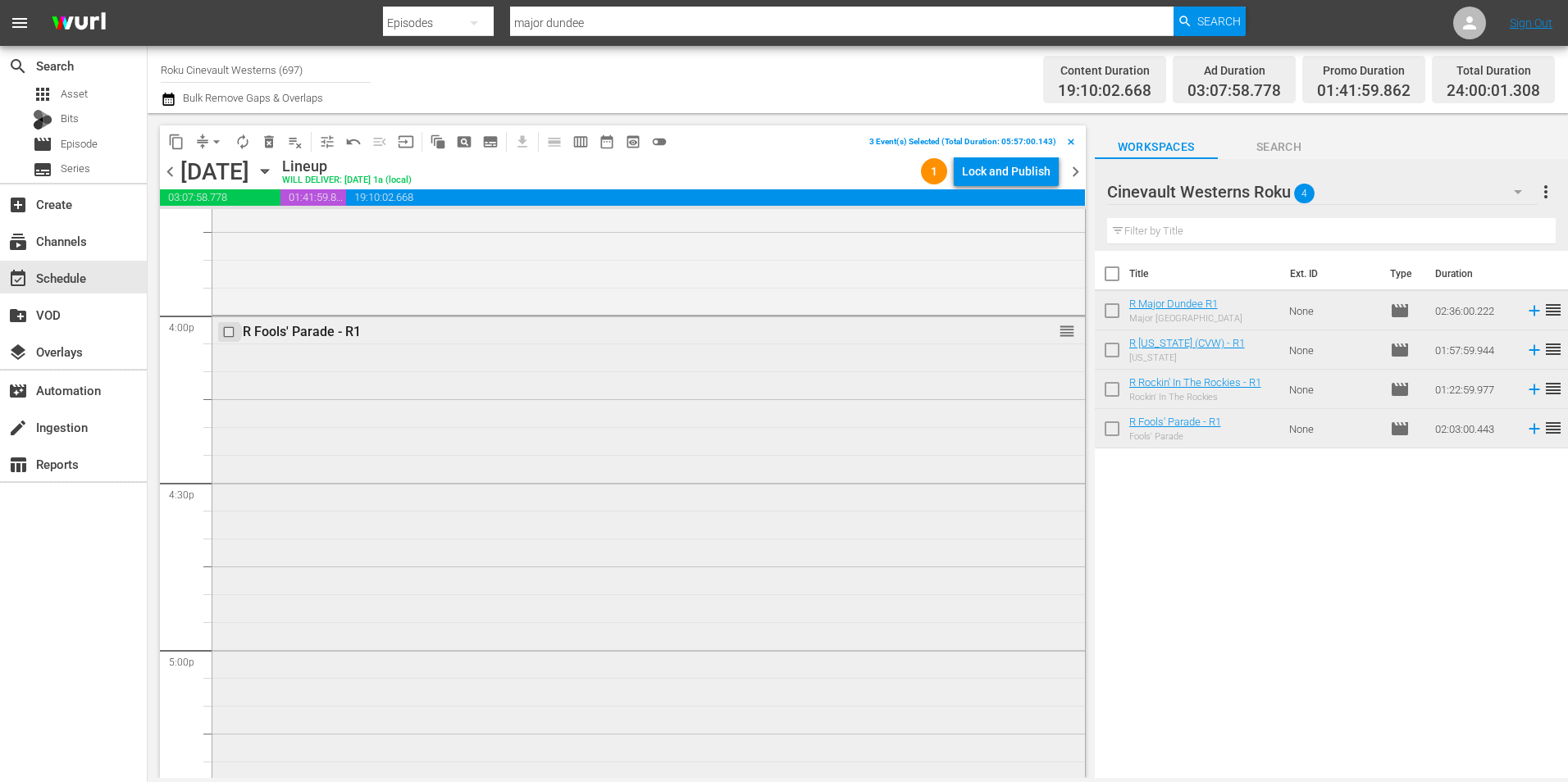 click at bounding box center [230, 332] 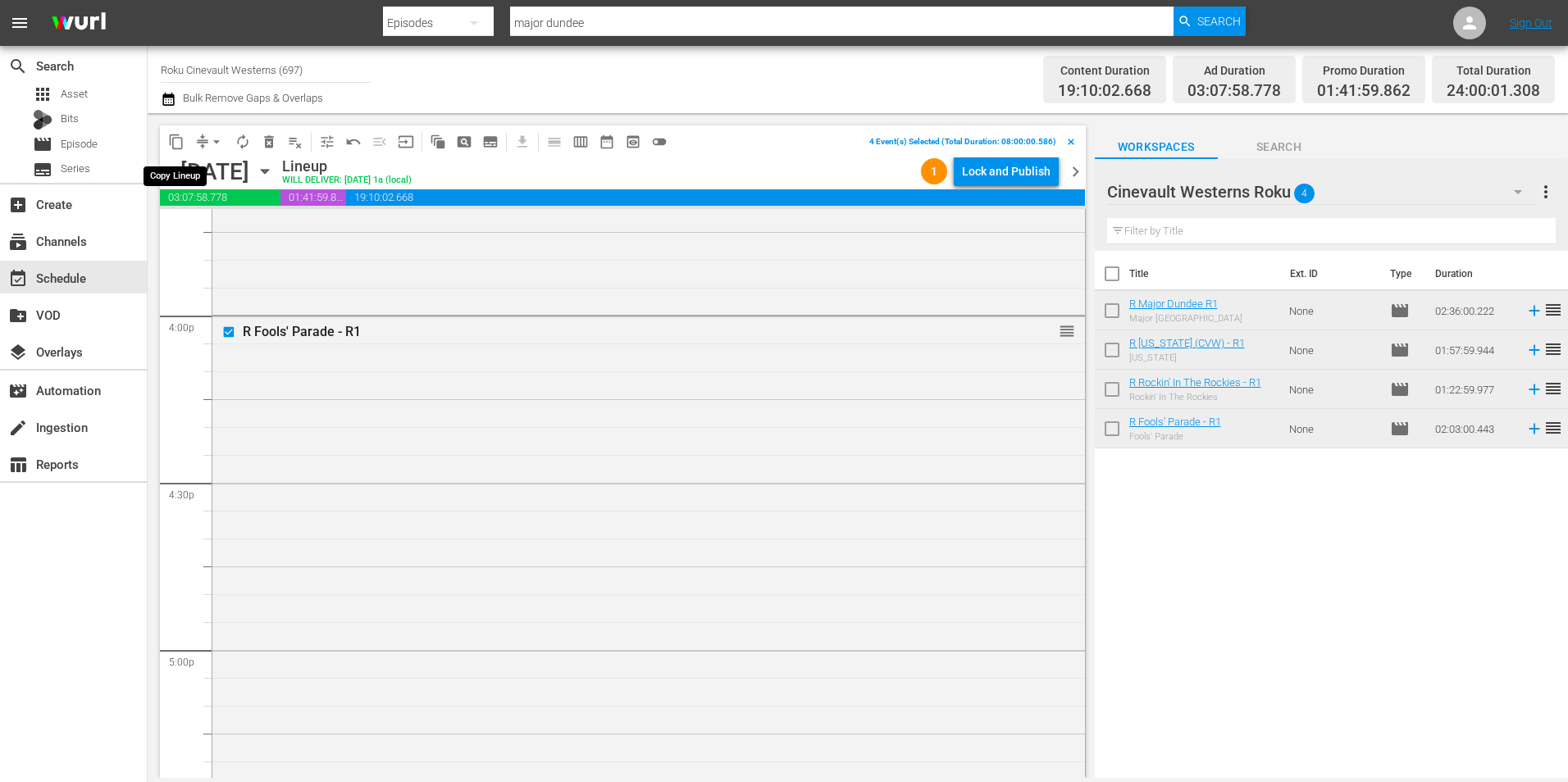 click on "content_copy" at bounding box center [176, 142] 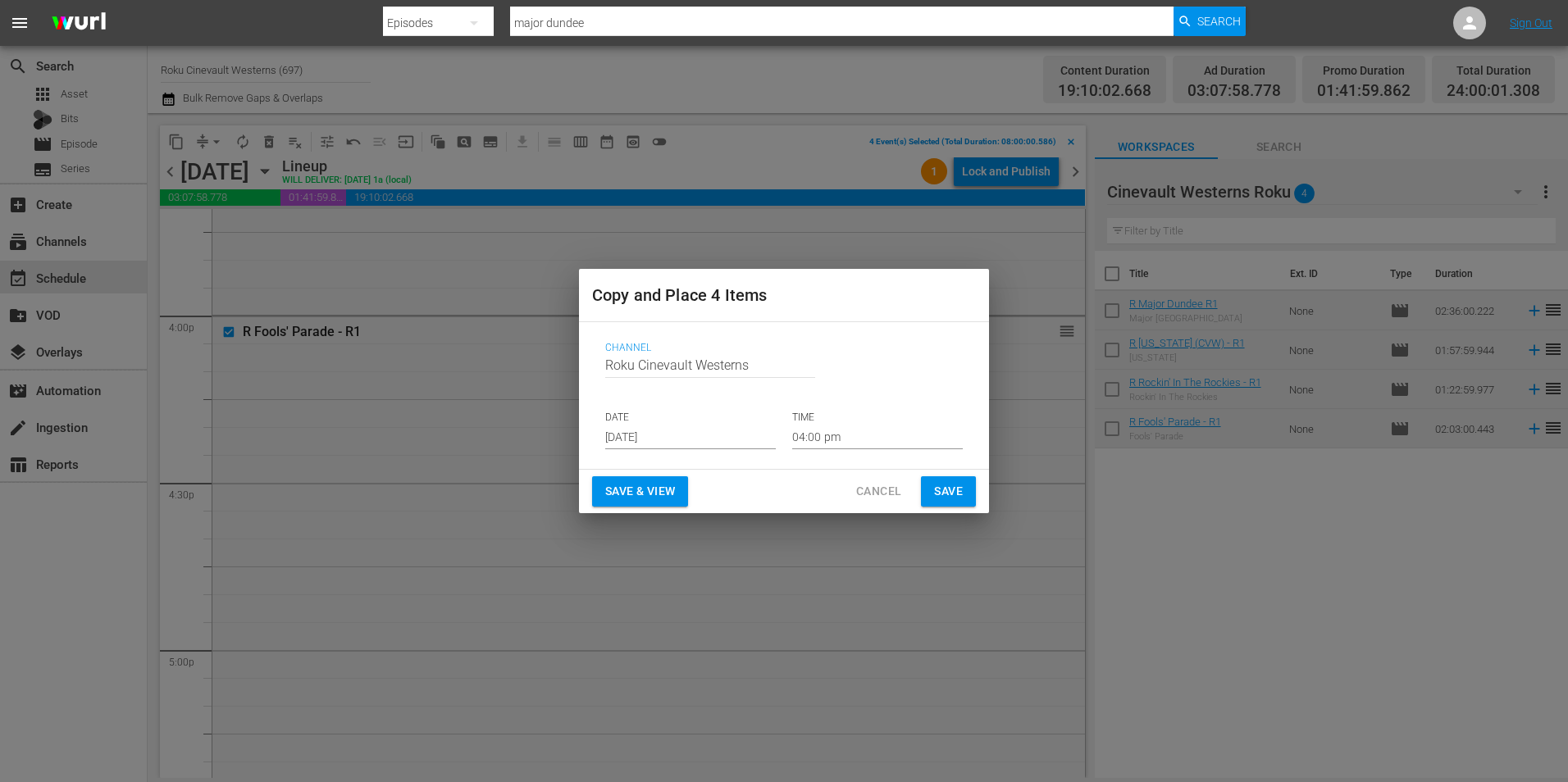 click on "[DATE]" at bounding box center (691, 437) 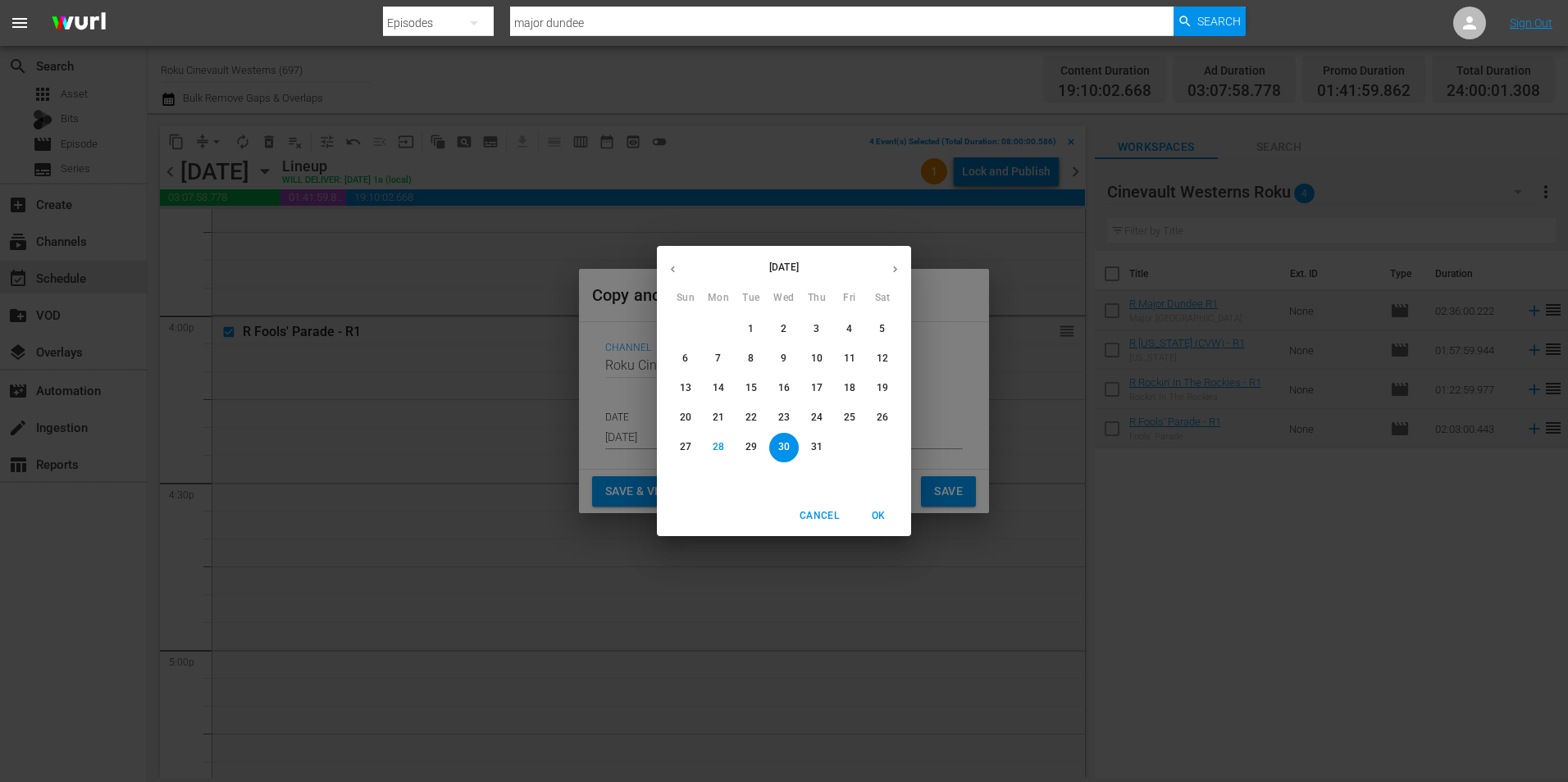 click at bounding box center [895, 269] 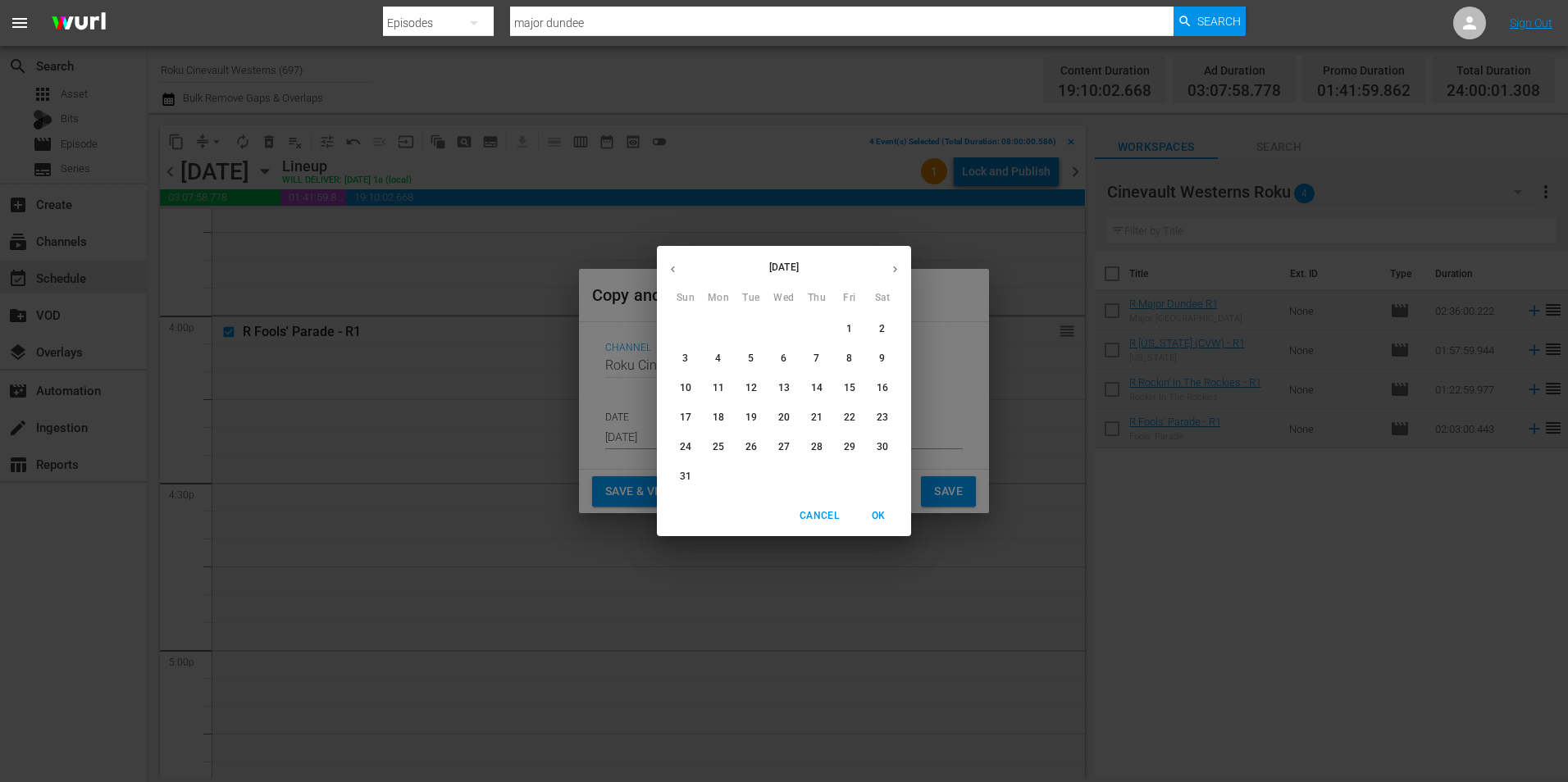 click on "14" at bounding box center [817, 388] 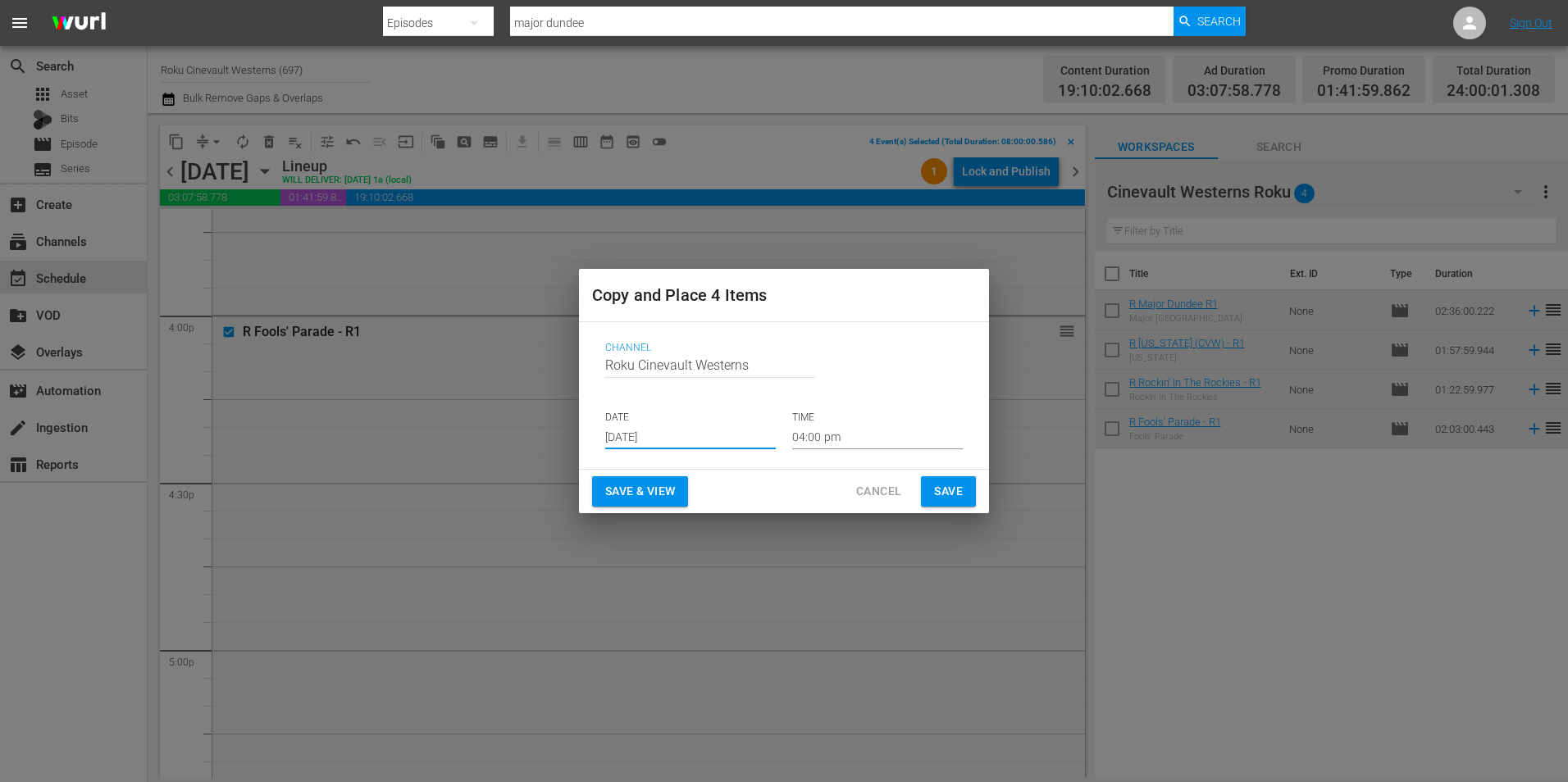 click on "TIME" at bounding box center [877, 417] 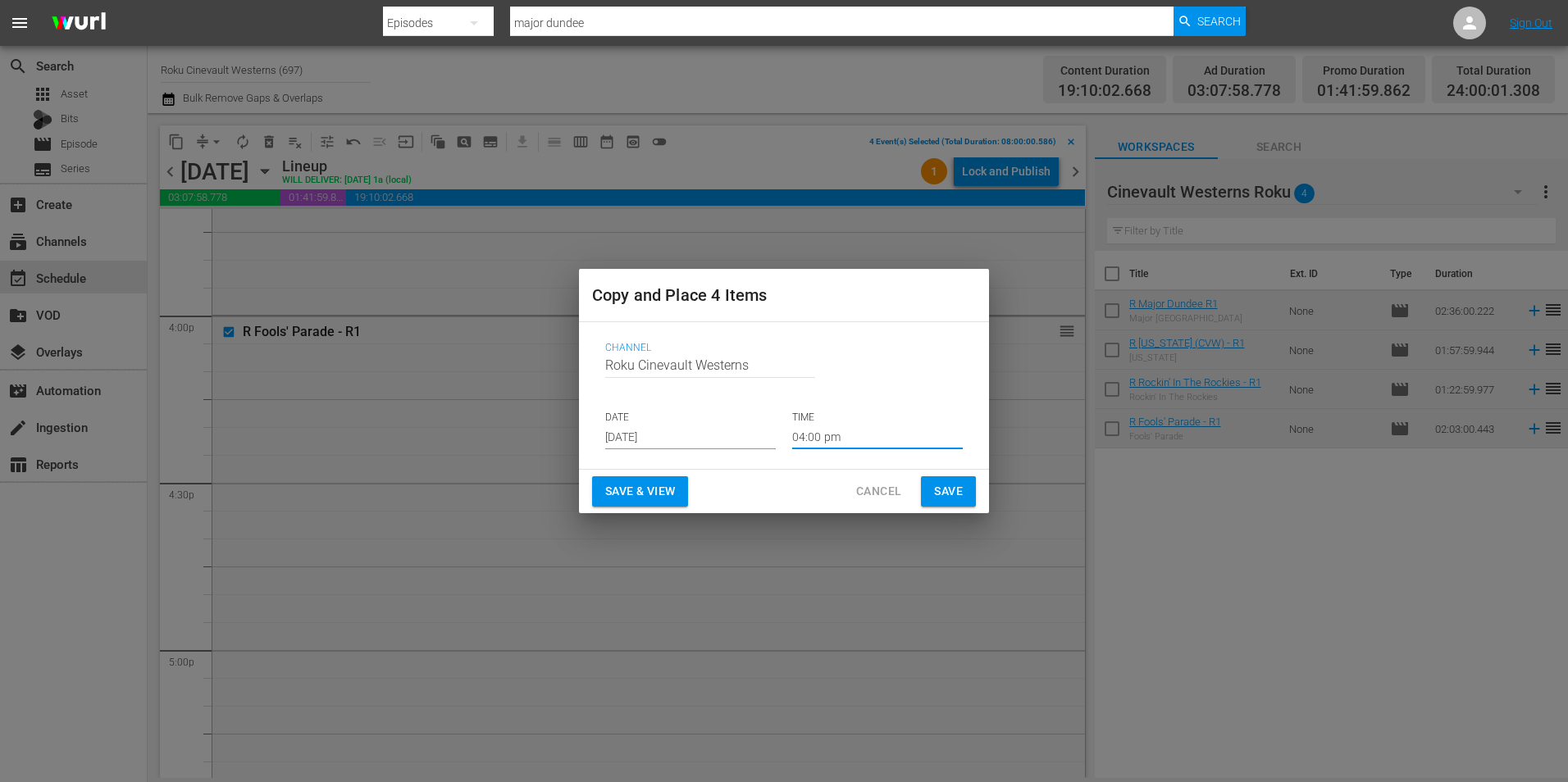 click on "04:00 pm" at bounding box center [877, 437] 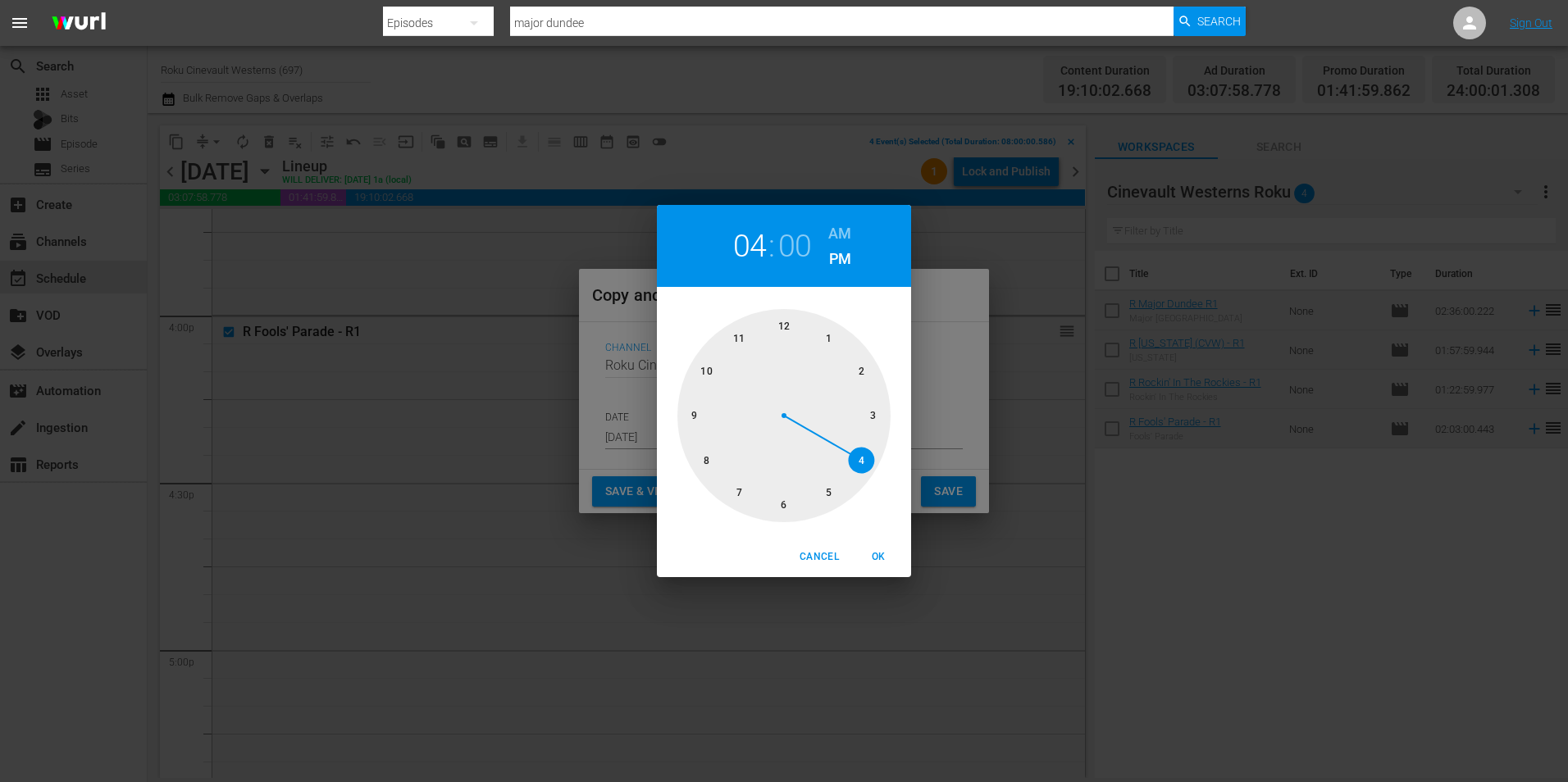 click at bounding box center [784, 416] 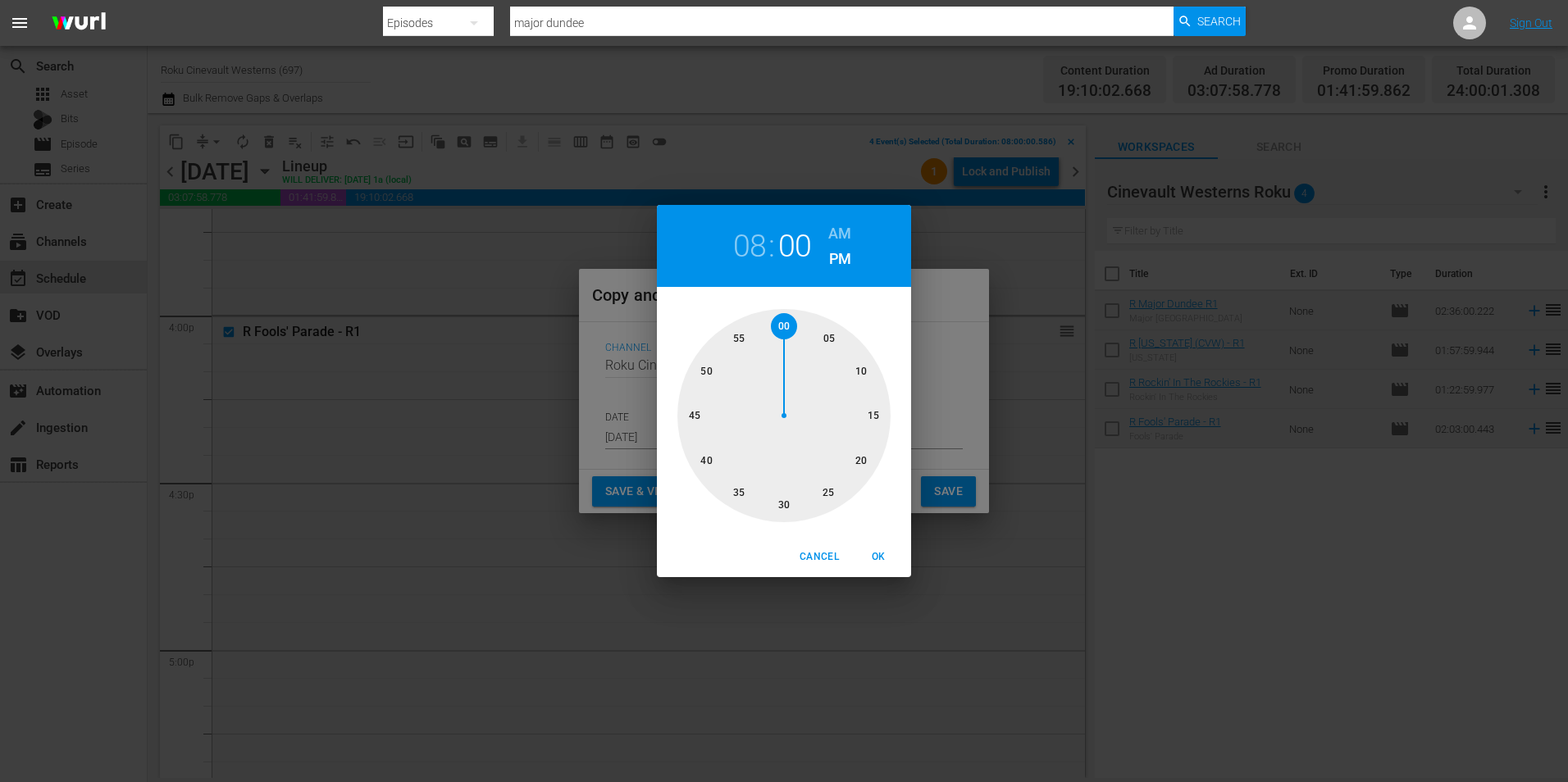 click at bounding box center [784, 416] 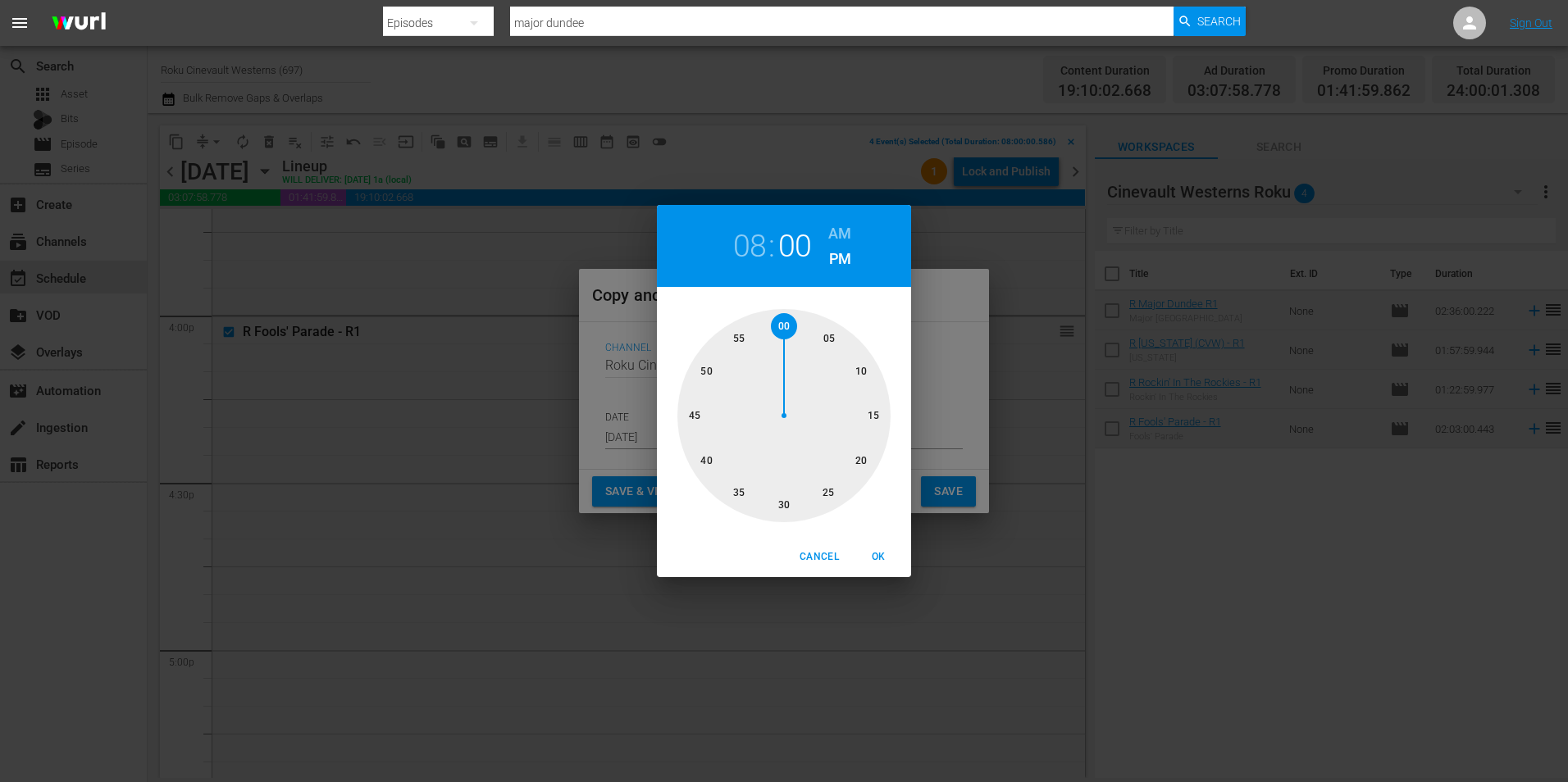 click on "Cancel OK" at bounding box center [784, 557] 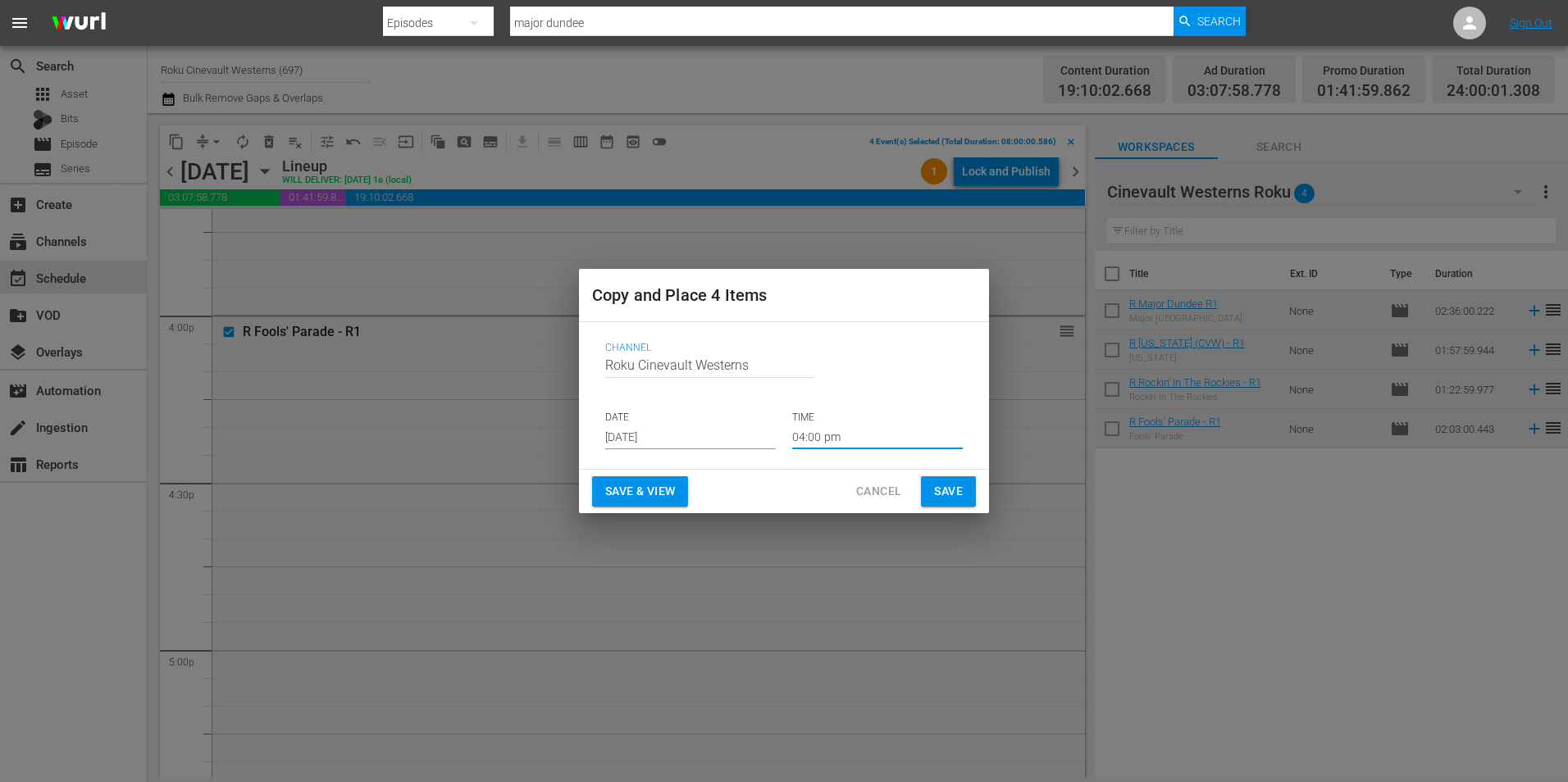 click on "04:00 pm" at bounding box center [877, 437] 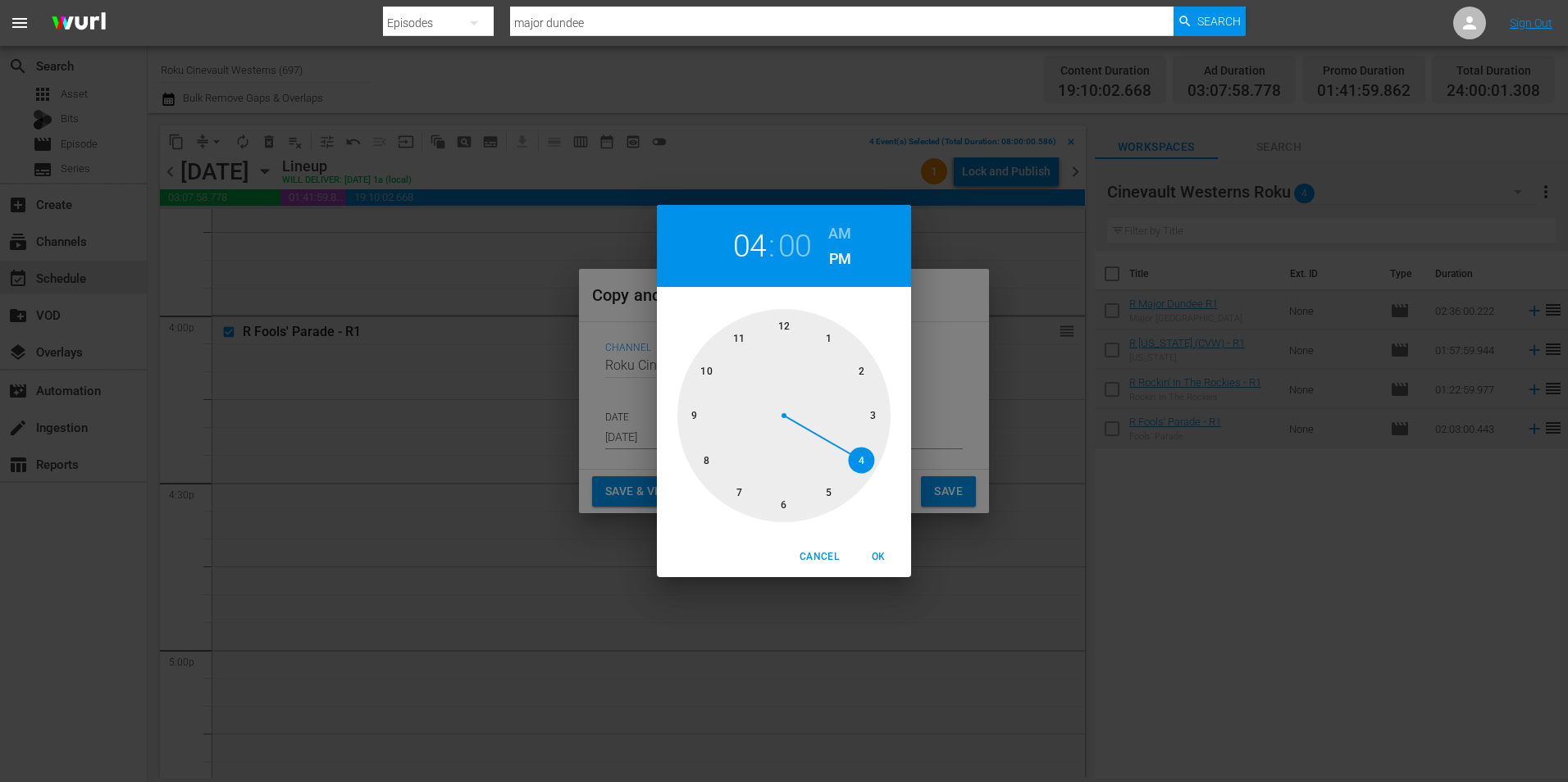 click at bounding box center (784, 416) 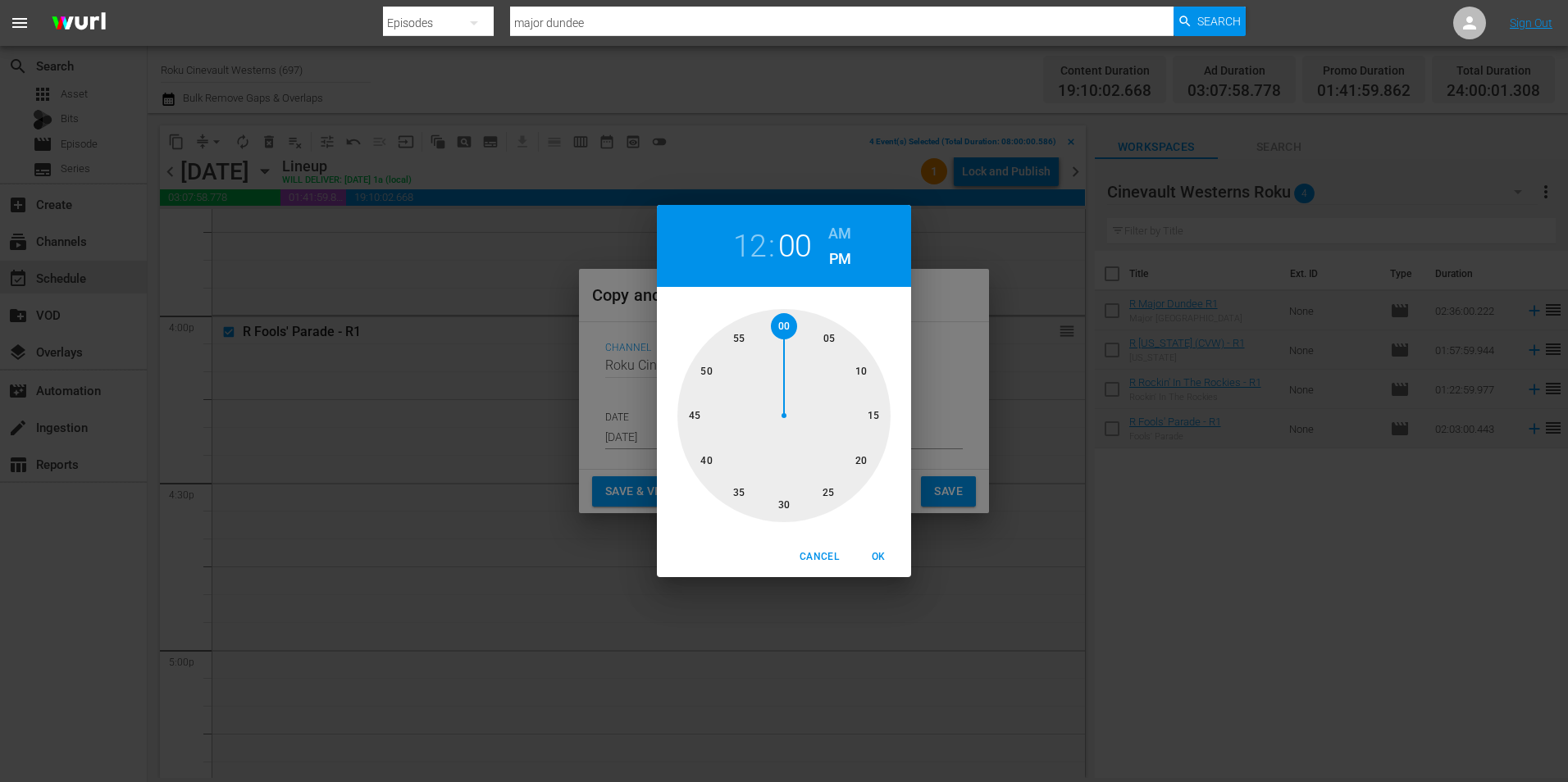 click on "AM" at bounding box center (840, 234) 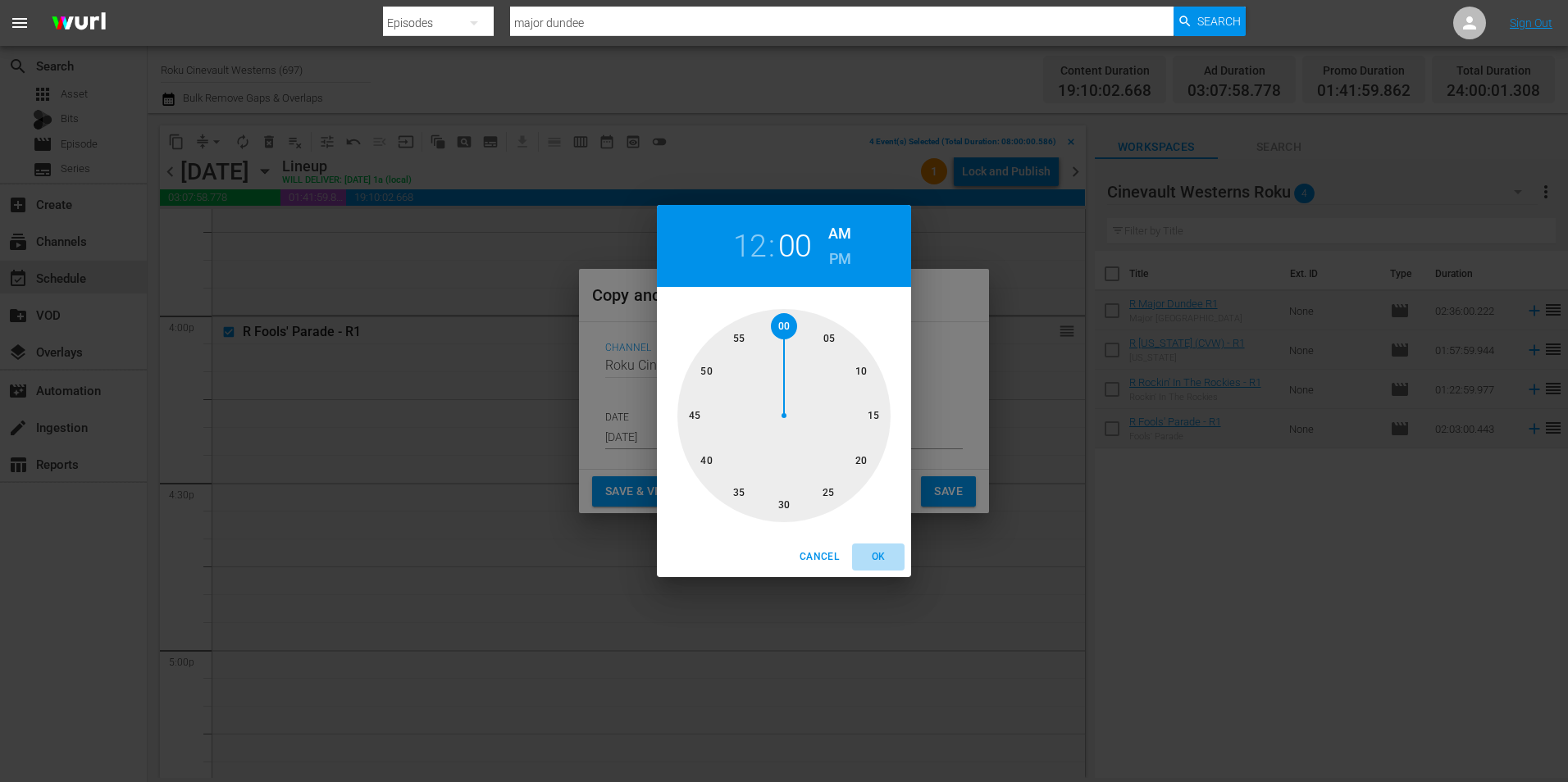 click on "OK" at bounding box center (878, 557) 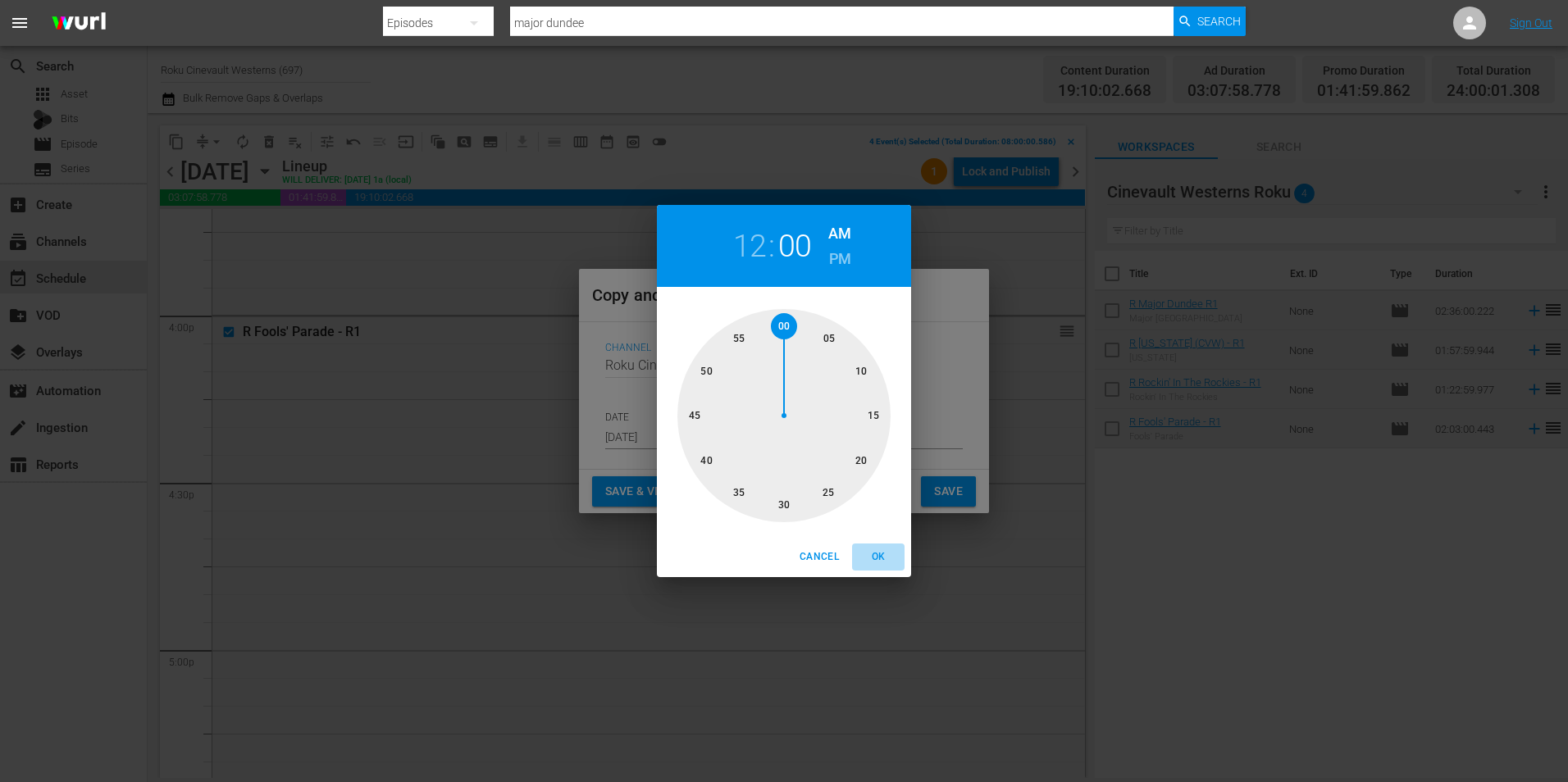 type on "12:00 am" 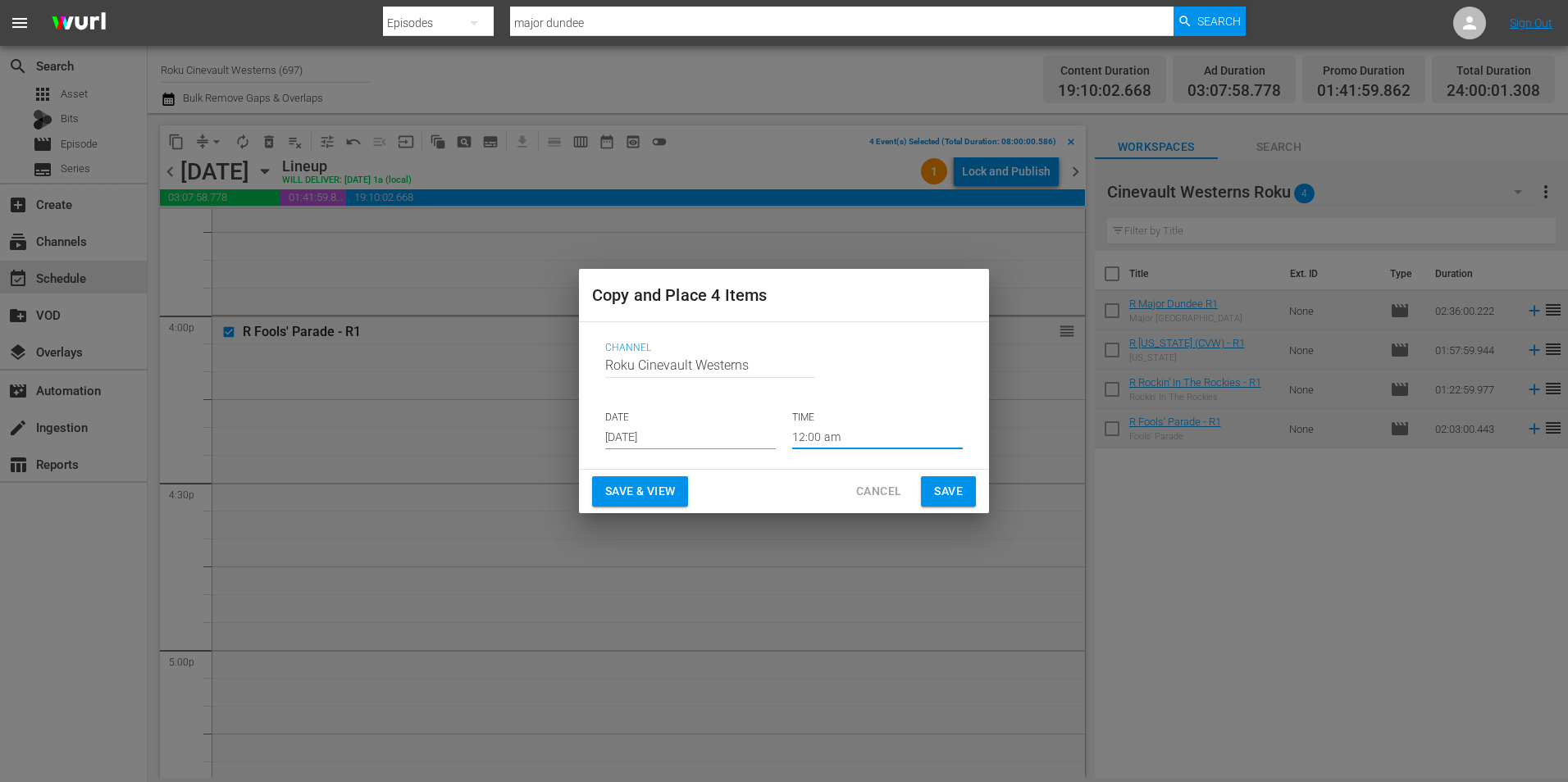 click on "Save" at bounding box center (948, 491) 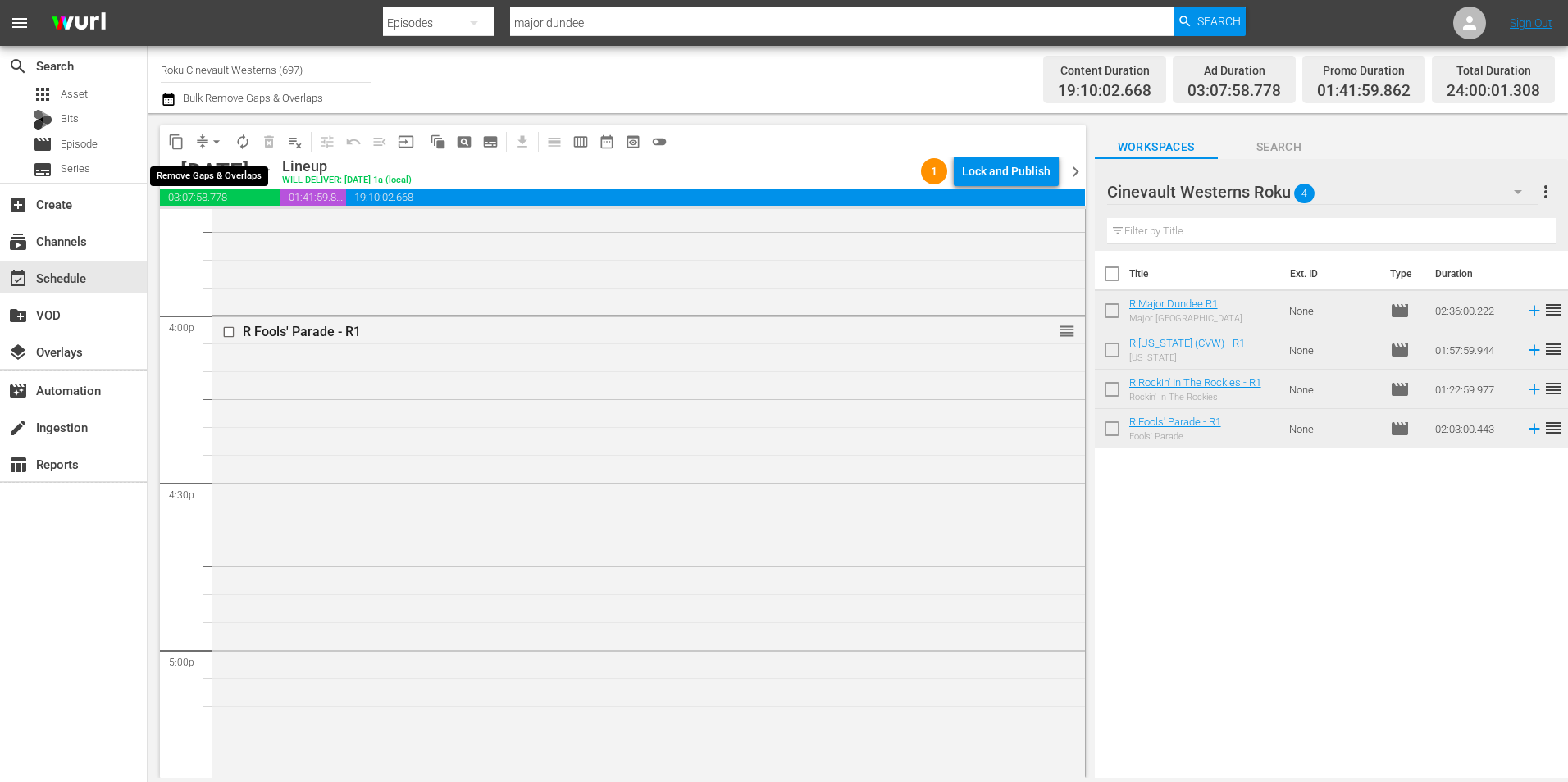 click on "arrow_drop_down" at bounding box center (217, 142) 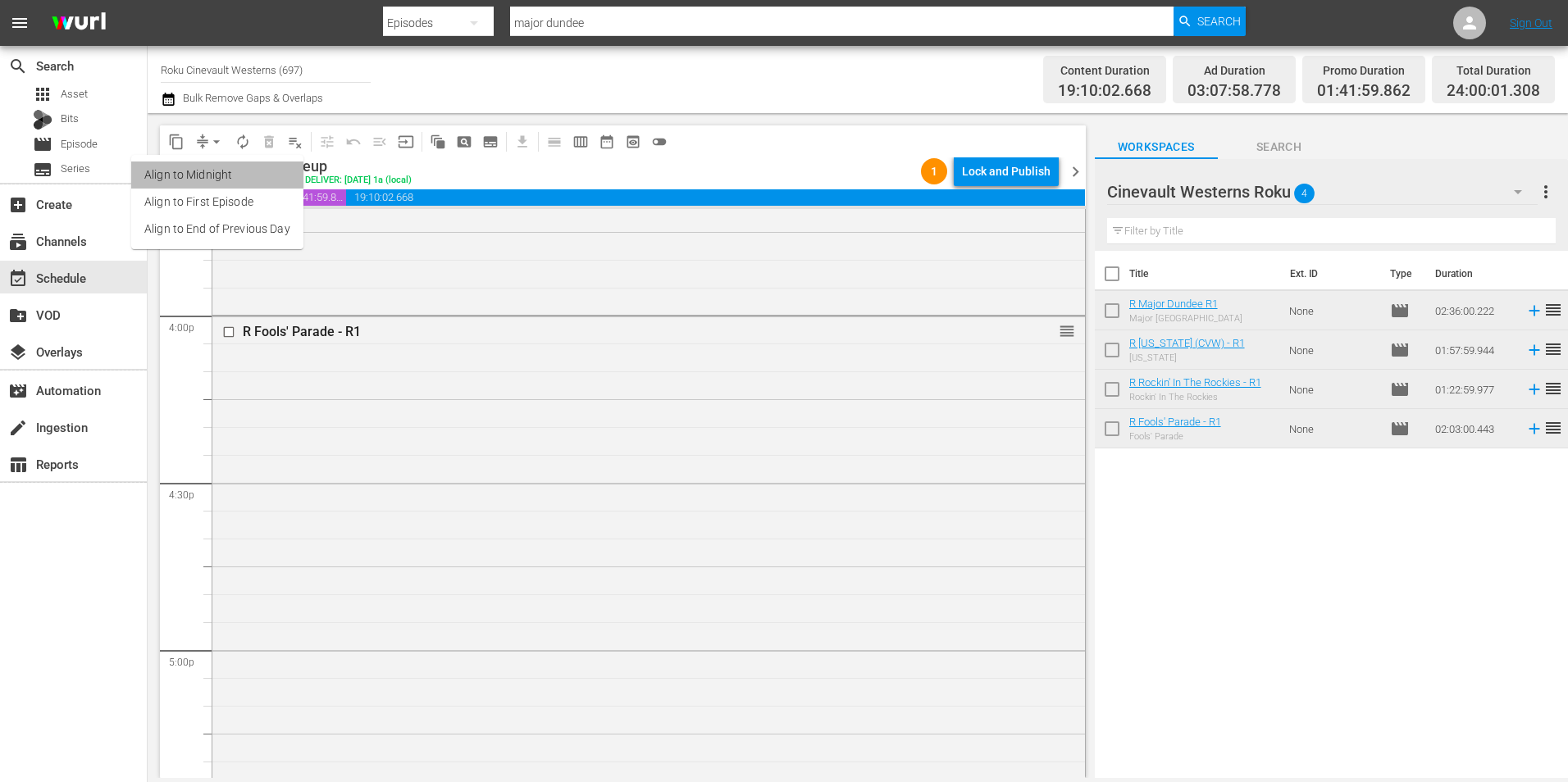 click on "Align to Midnight" at bounding box center (217, 175) 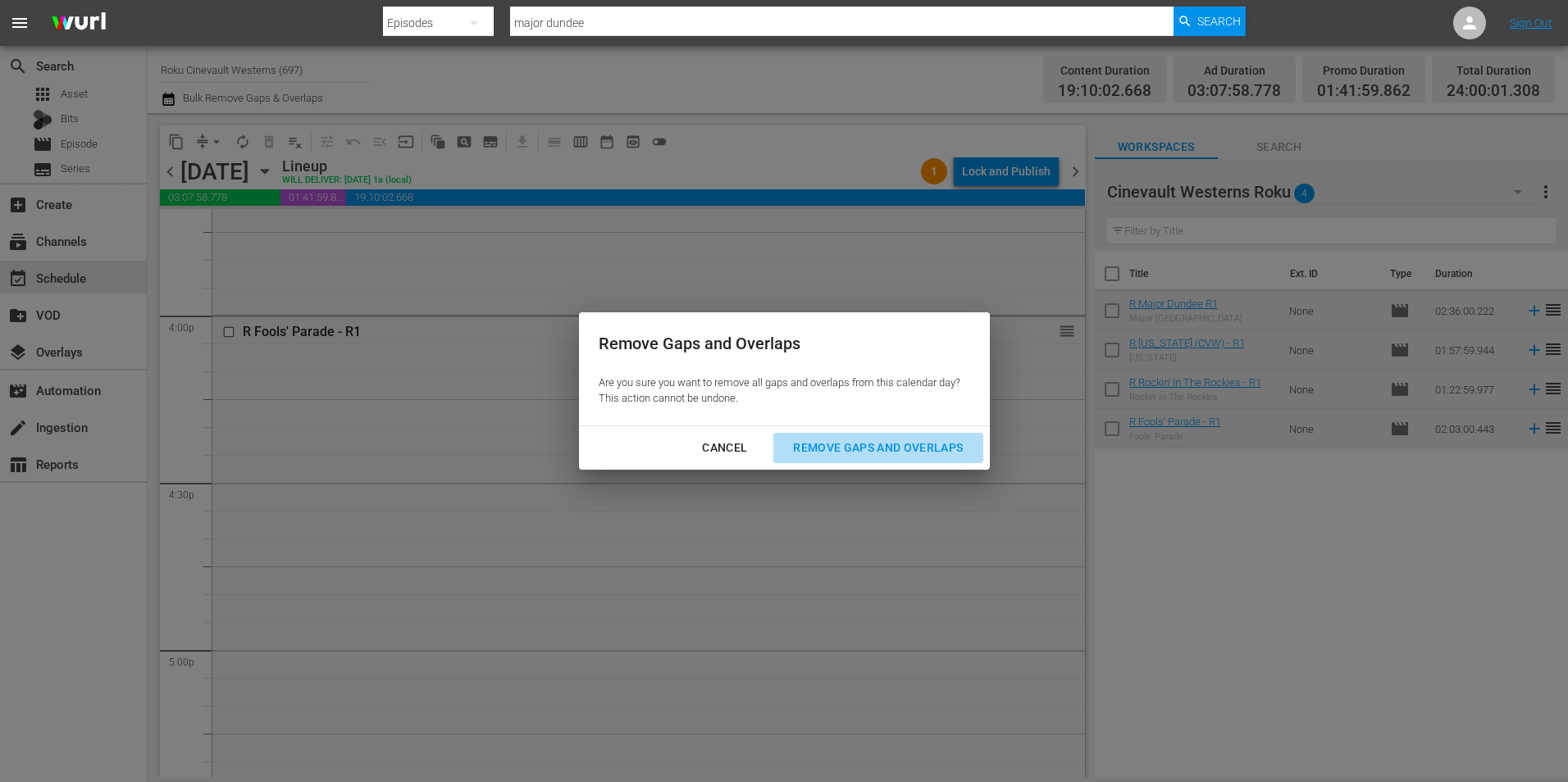 click on "Remove Gaps and Overlaps" at bounding box center [877, 448] 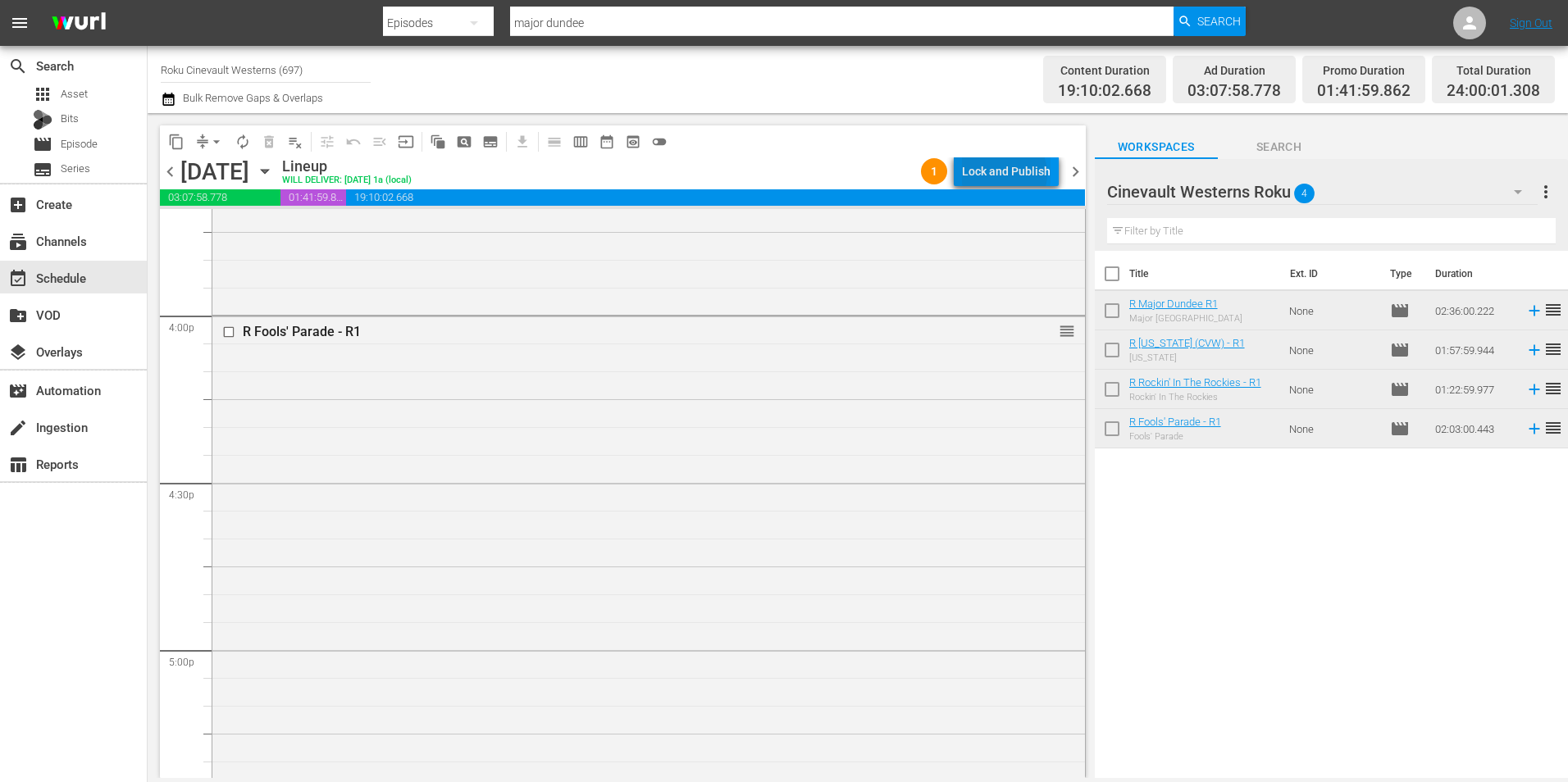 click on "Lock and Publish" at bounding box center [1006, 171] 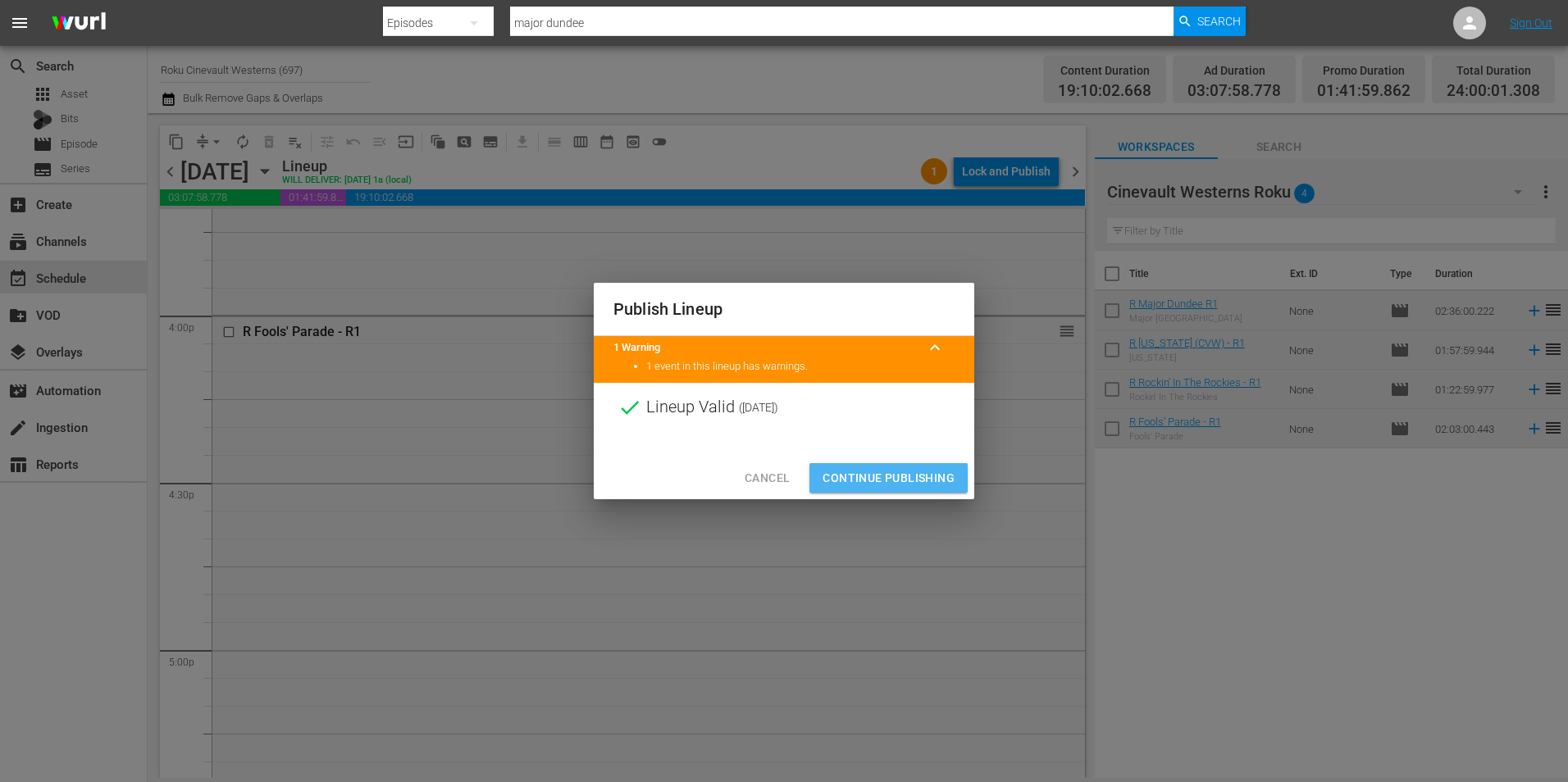 click on "Continue Publishing" at bounding box center [888, 478] 